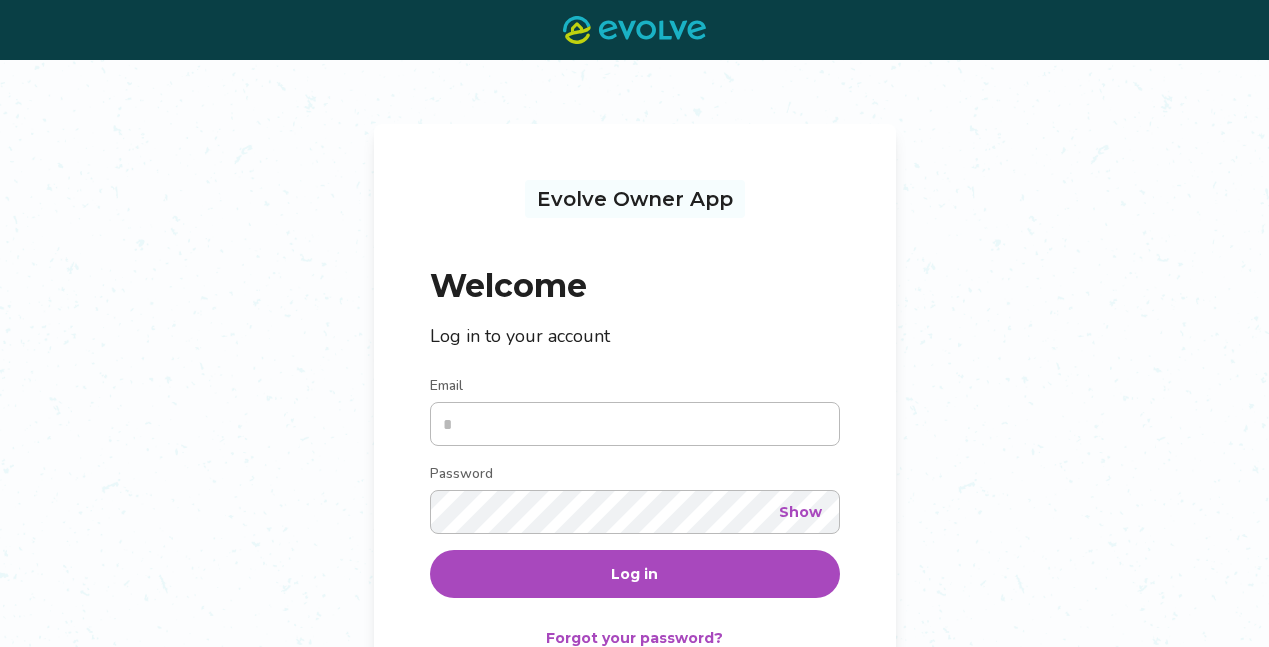 scroll, scrollTop: 0, scrollLeft: 0, axis: both 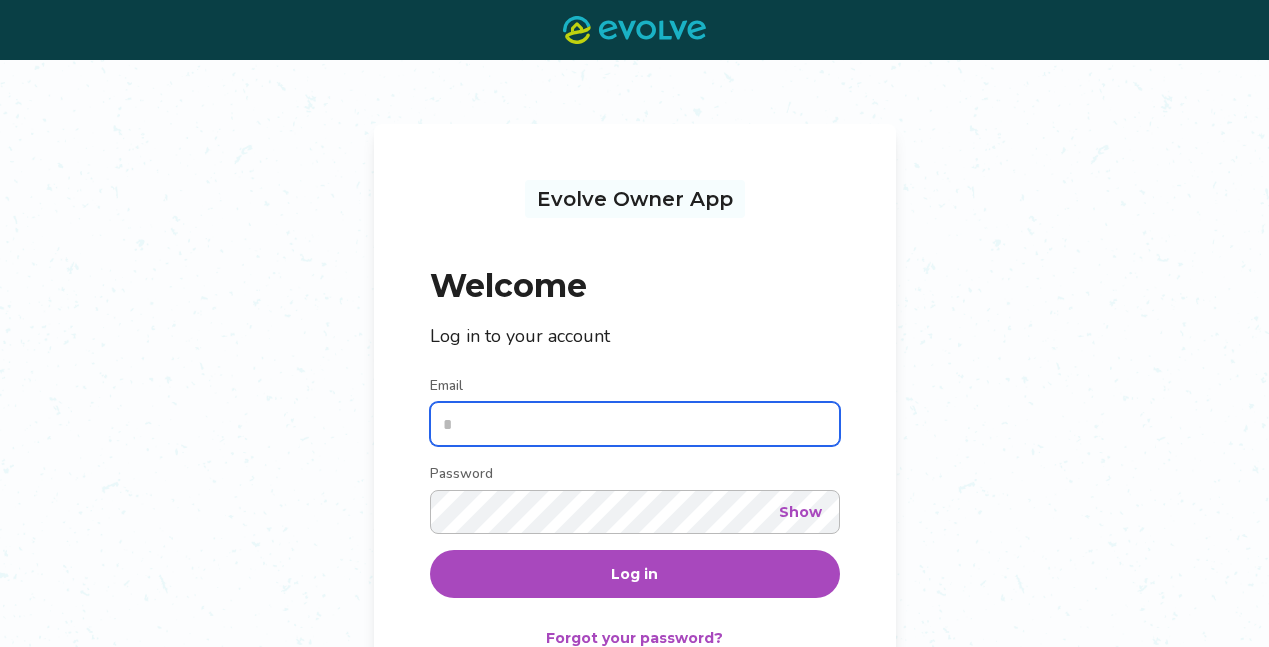 click on "Email" at bounding box center (635, 424) 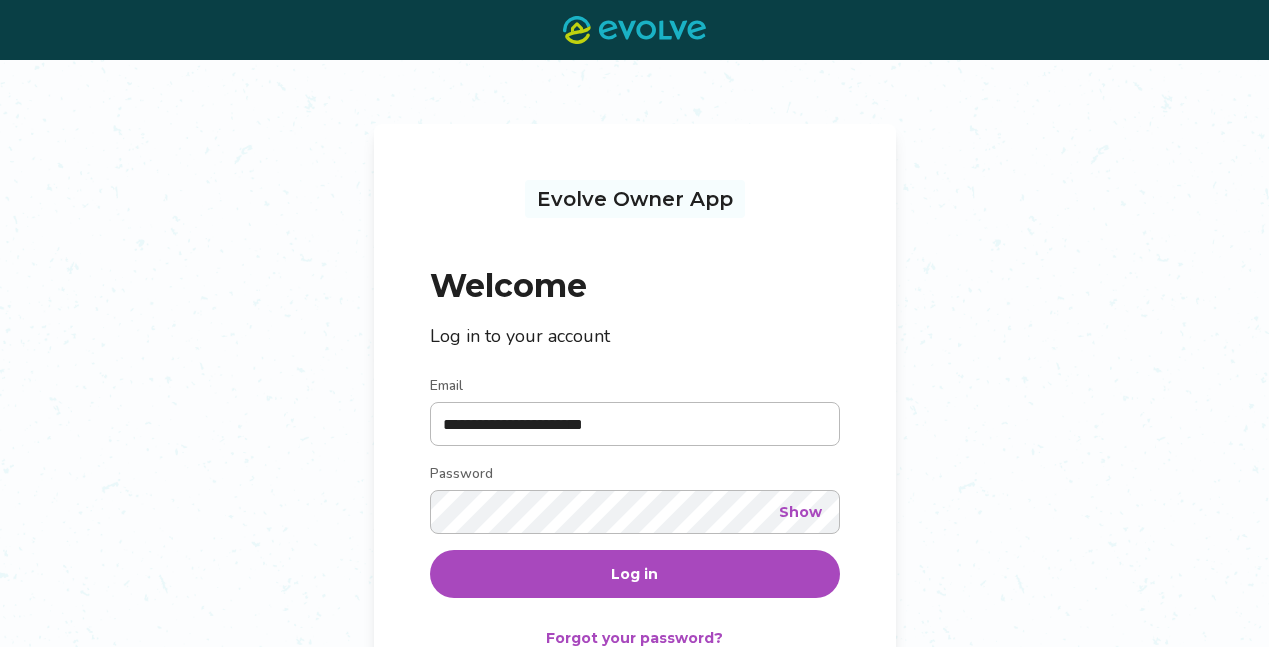 click on "Show" at bounding box center [800, 512] 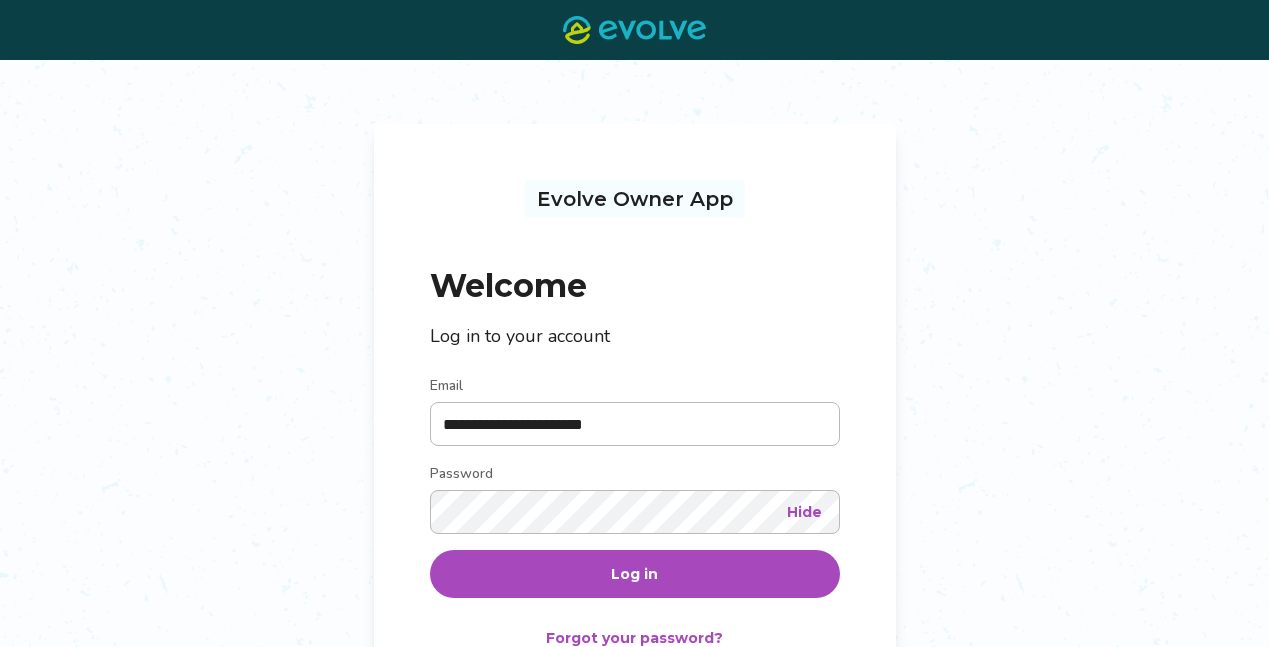 type 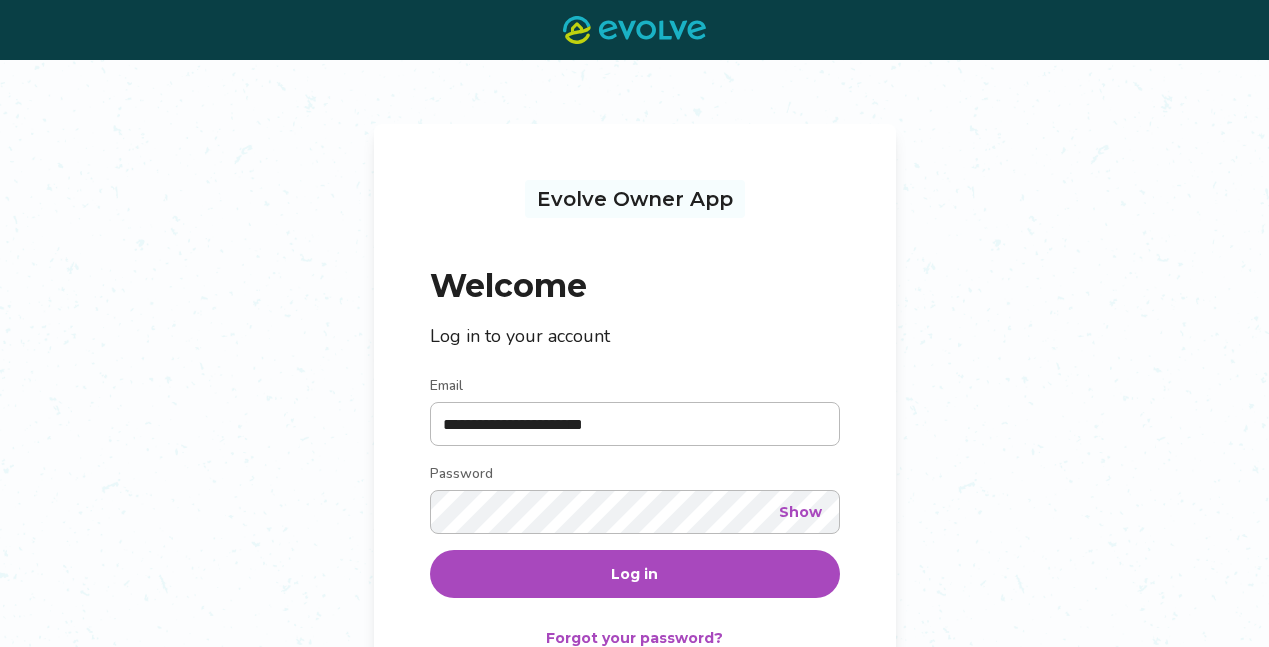 click on "Log in" at bounding box center (635, 574) 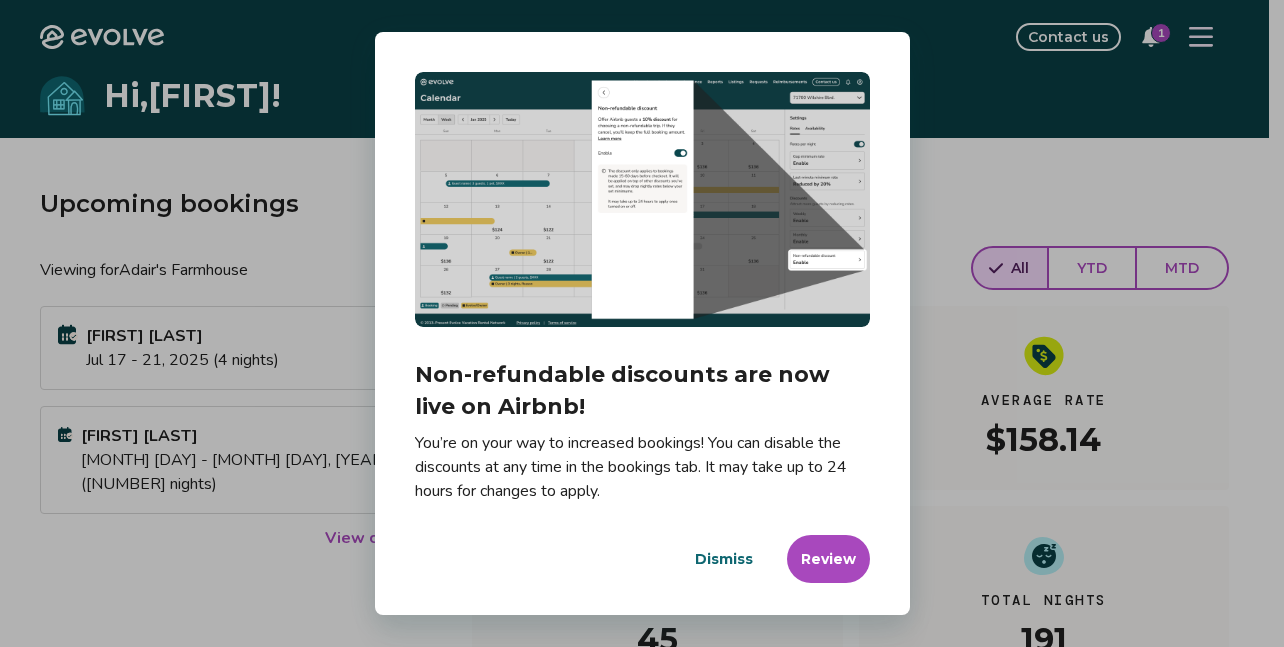 drag, startPoint x: 740, startPoint y: 555, endPoint x: 881, endPoint y: 434, distance: 185.80096 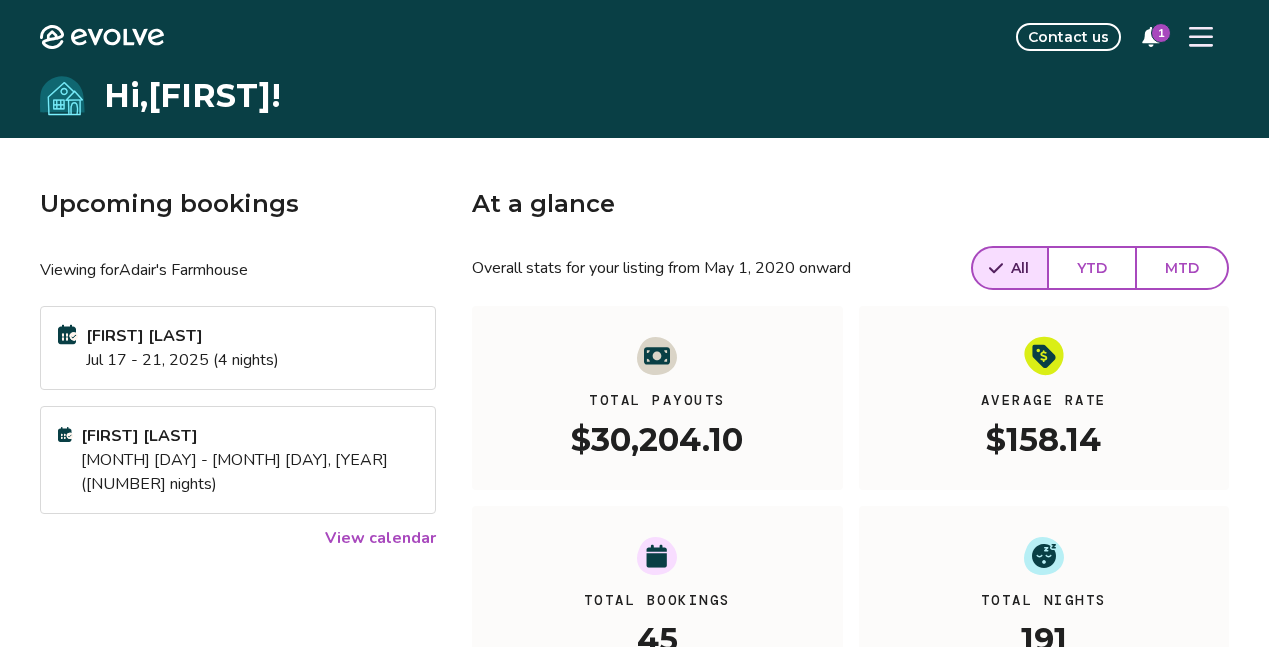 click on "1" at bounding box center [1161, 33] 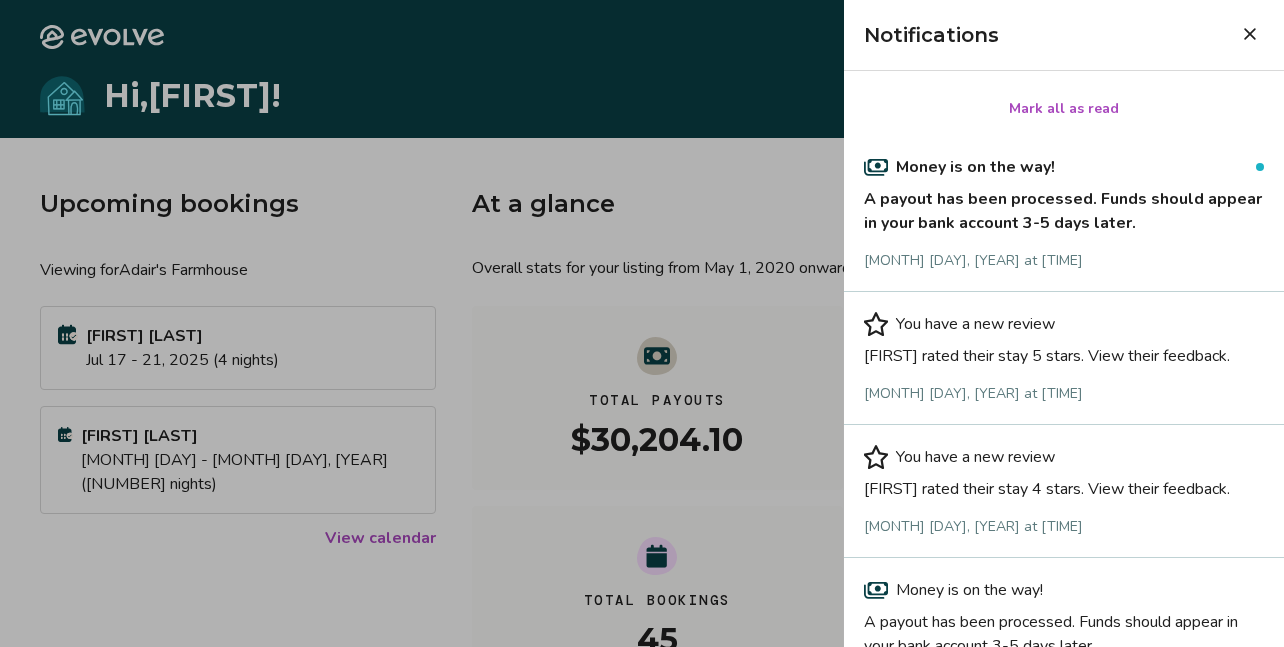 click on "[FIRST] rated their stay 5 stars. View their feedback." at bounding box center (1064, 352) 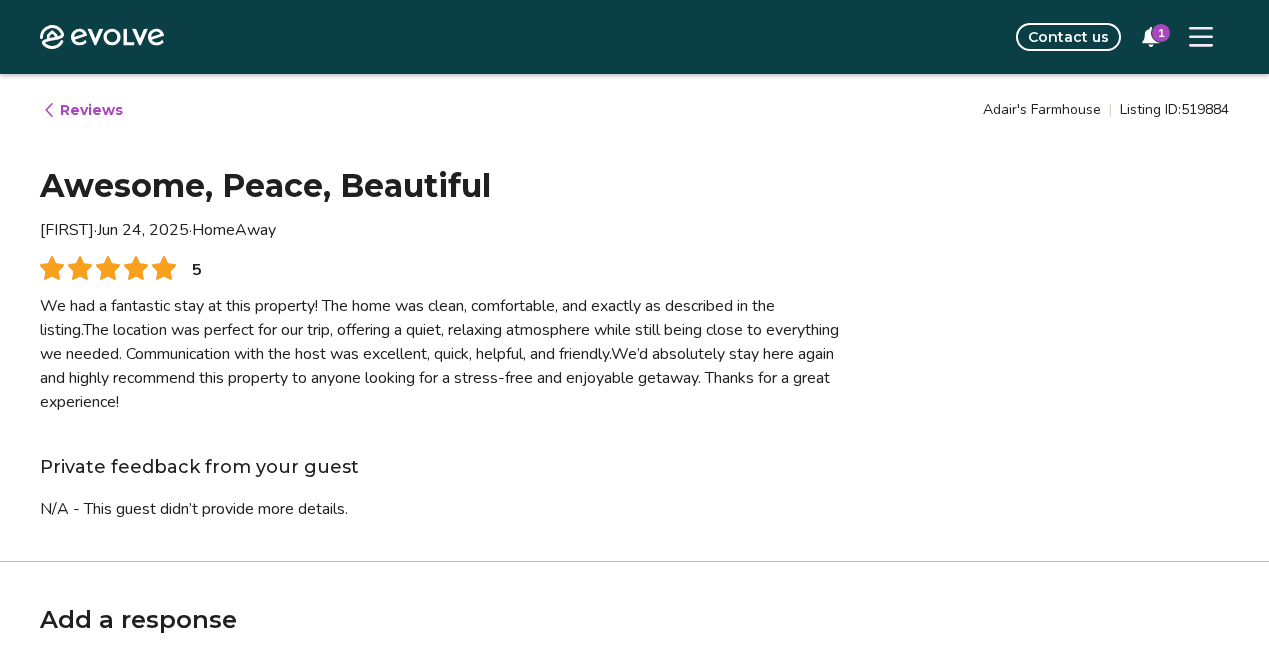 click 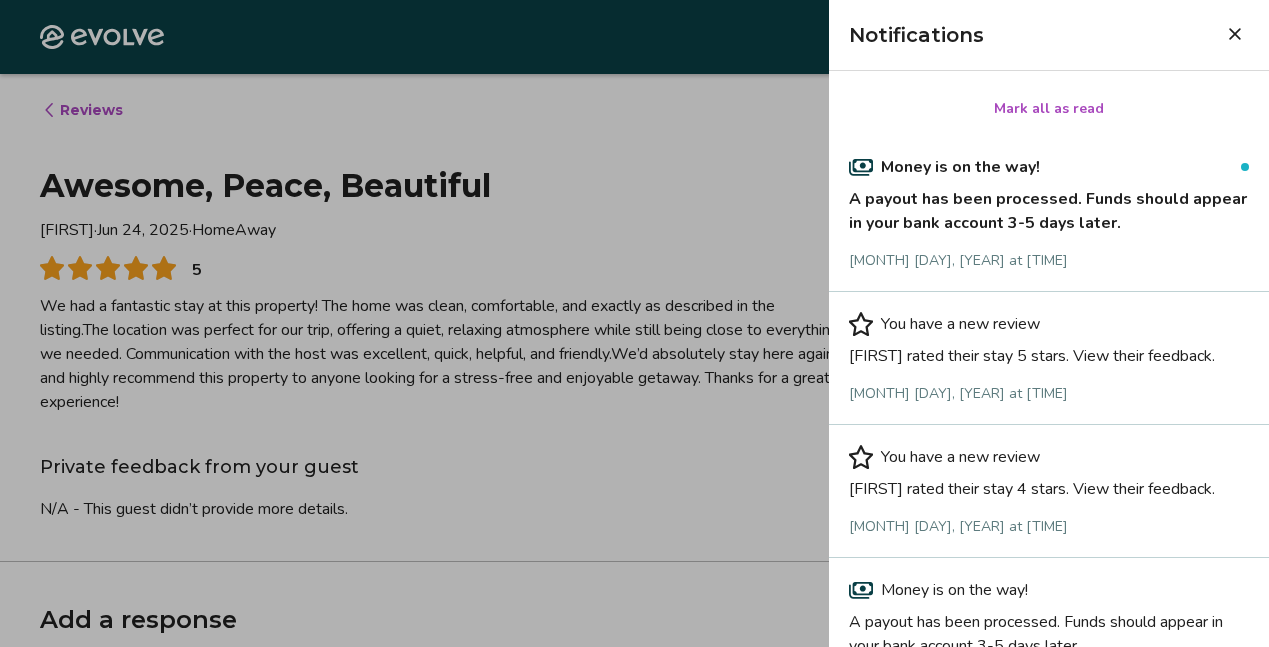 click on "Evolve Contact us 1 Reviews Adair's Farmhouse | Listing ID:  519884 Awesome, Peace, Beautiful [FIRST]  ·  [MONTH] [DAY], [YEAR]  ·  HomeAway 5 We had a fantastic stay at this property! The home was clean, comfortable, and exactly as described in the listing.The location was perfect for our trip, offering a quiet, relaxing atmosphere while still being close to everything we needed. Communication with the host was excellent, quick, helpful, and friendly.We’d absolutely stay here again and highly recommend this property to anyone looking for a stress-free and enjoyable getaway. Thanks for a great experience! Private feedback from your guest N/A - This guest didn’t provide more details. Add a response You can now reply to 5-star reviews yourself and publish them directly to your public listing. Learn more ✅ Do Be respectful, professional, and grammatically correct Thank guests, even for short reviews Use clear, family-friendly language Respond only to what’s in the guest’s review ❌ Don't Write your reply   |" at bounding box center (627, 651) 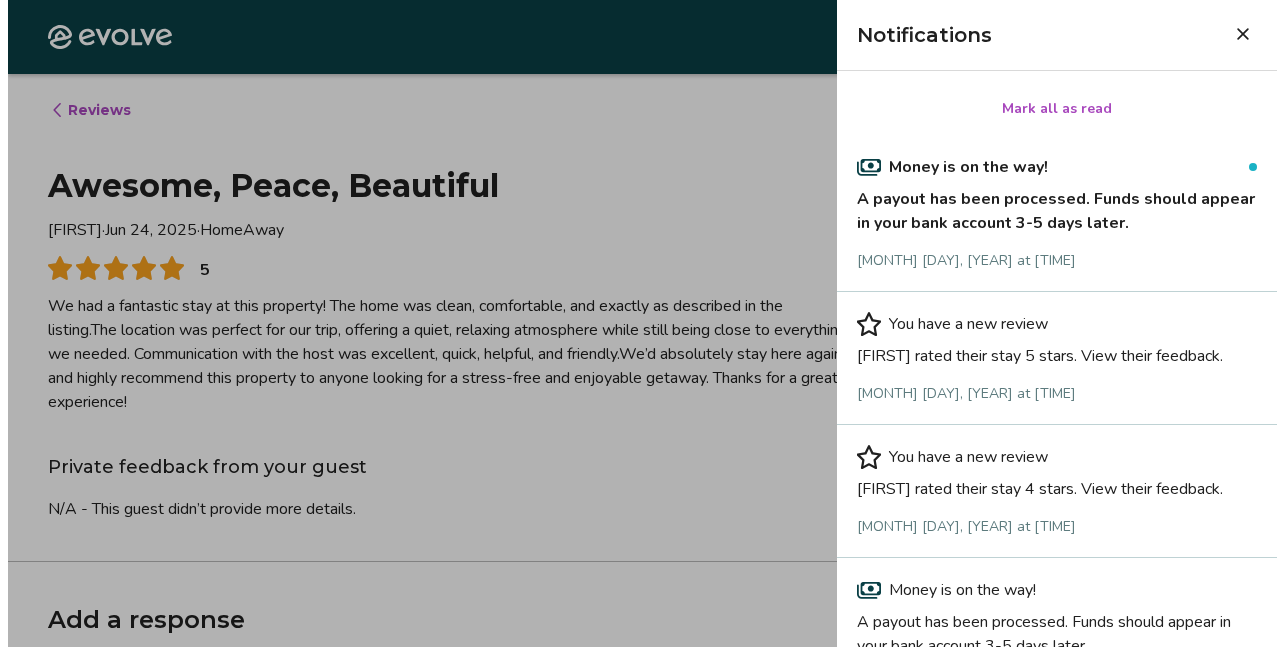 scroll, scrollTop: 655, scrollLeft: 0, axis: vertical 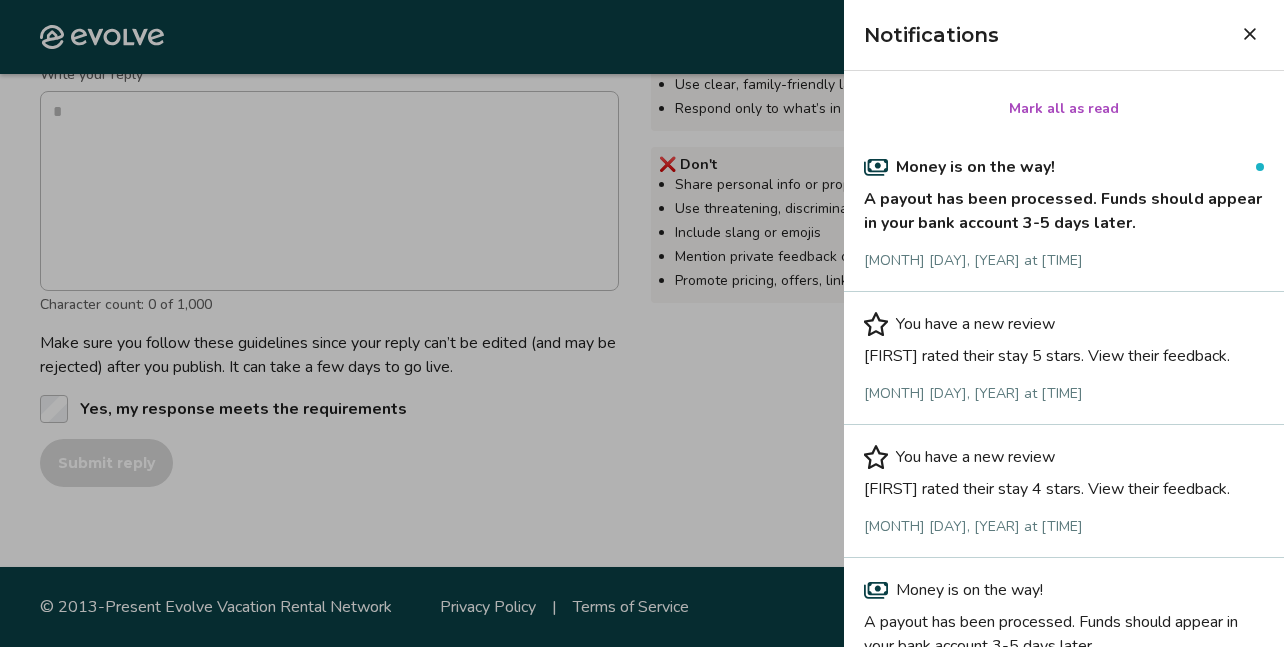 click on "Notifications" at bounding box center [1046, 35] 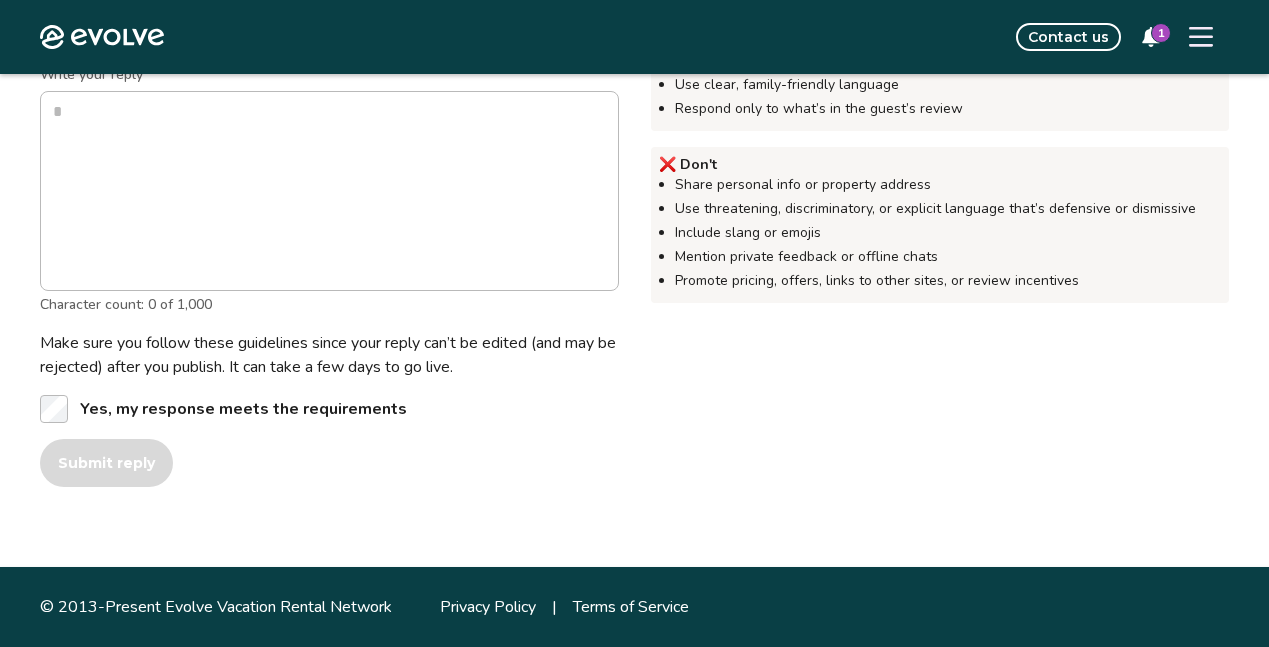 click on "1" at bounding box center [1161, 33] 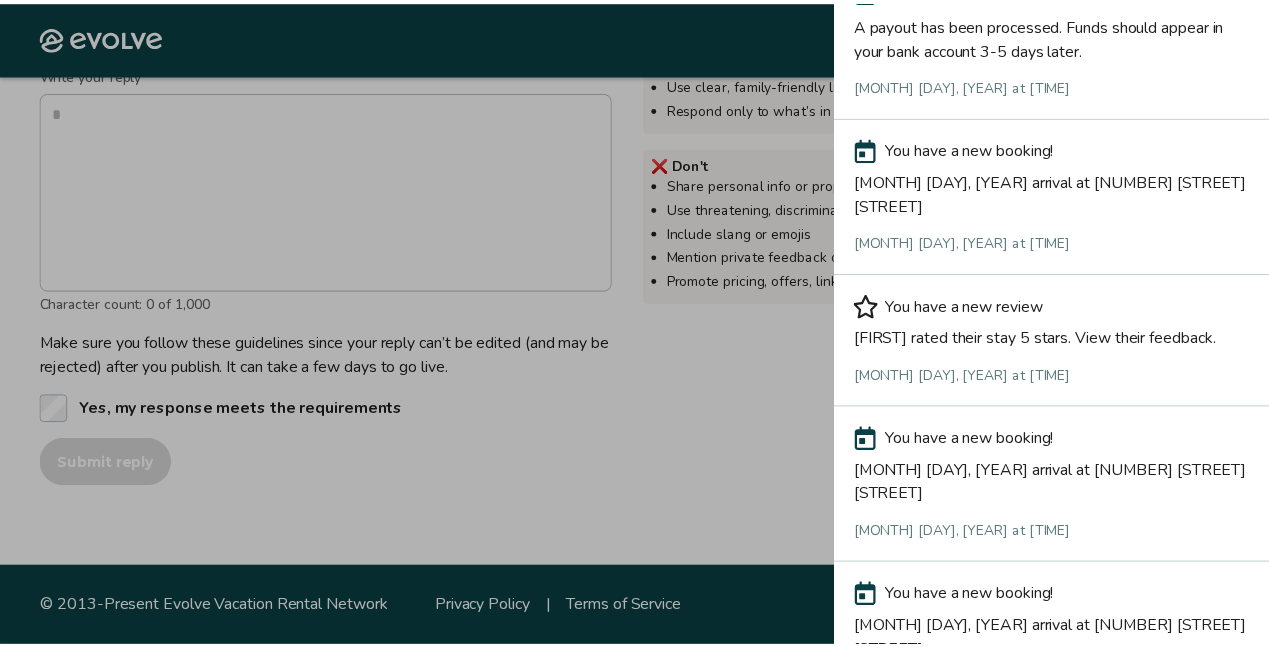scroll, scrollTop: 800, scrollLeft: 0, axis: vertical 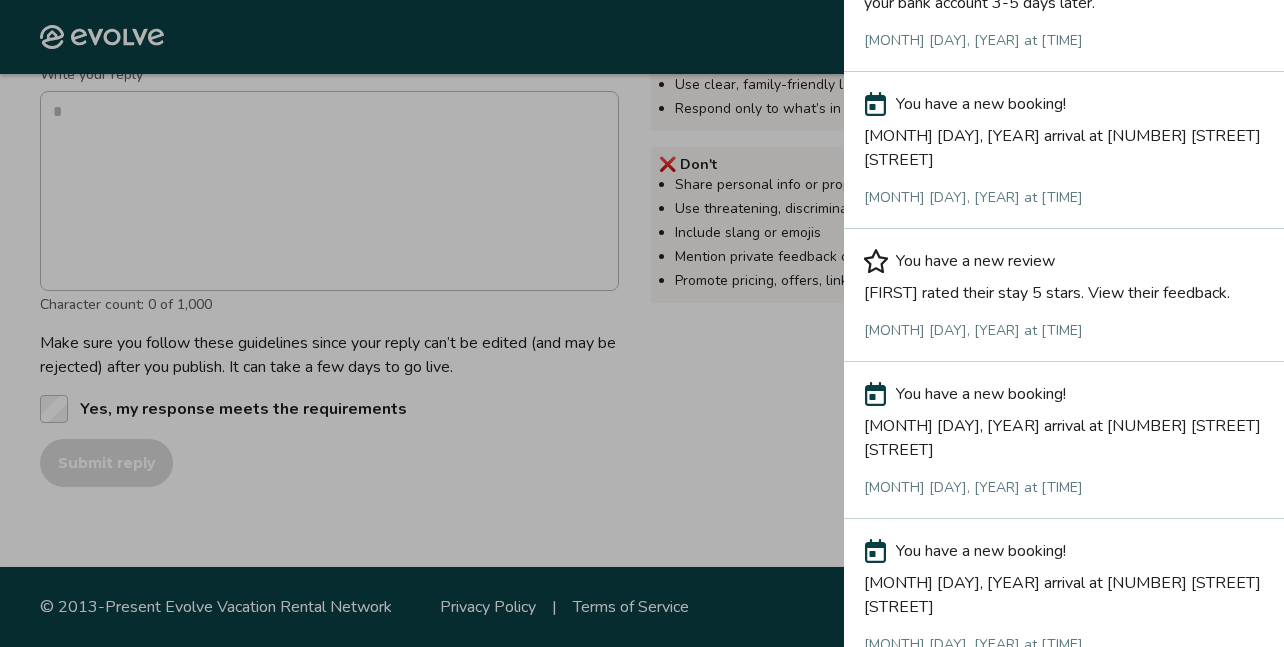 click on "[MONTH] [DAY], [YEAR] arrival at [NUMBER] [STREET] [STREET]" at bounding box center [1064, 434] 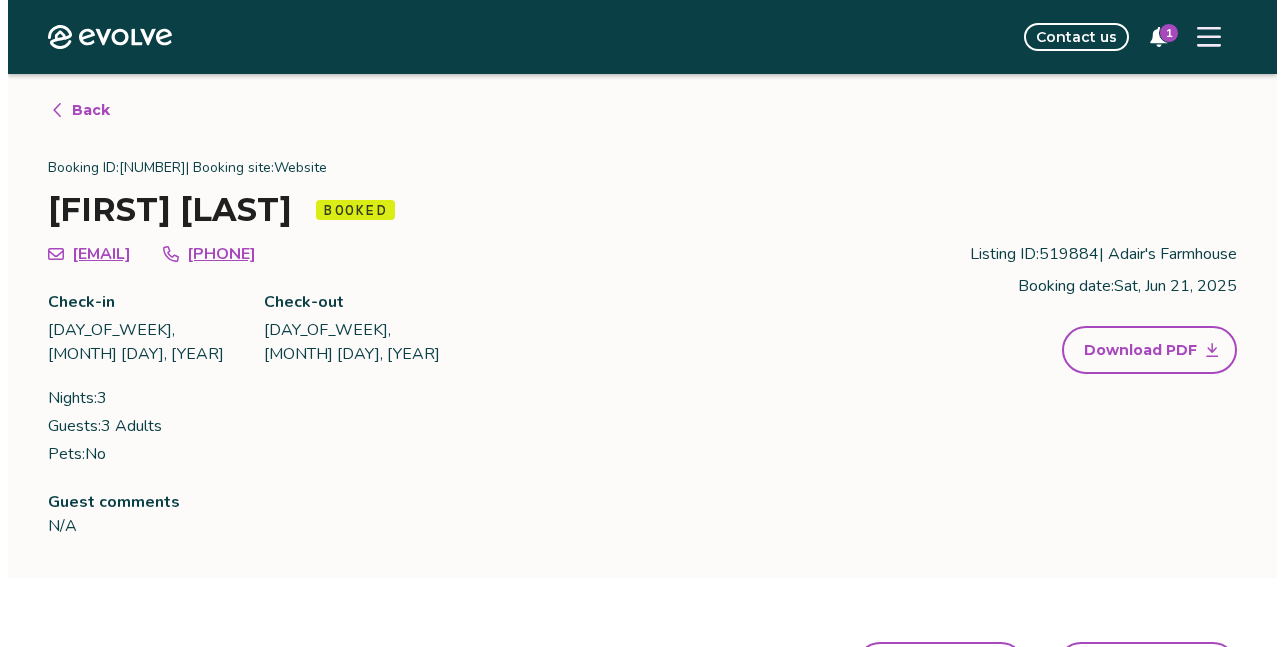 scroll, scrollTop: 100, scrollLeft: 0, axis: vertical 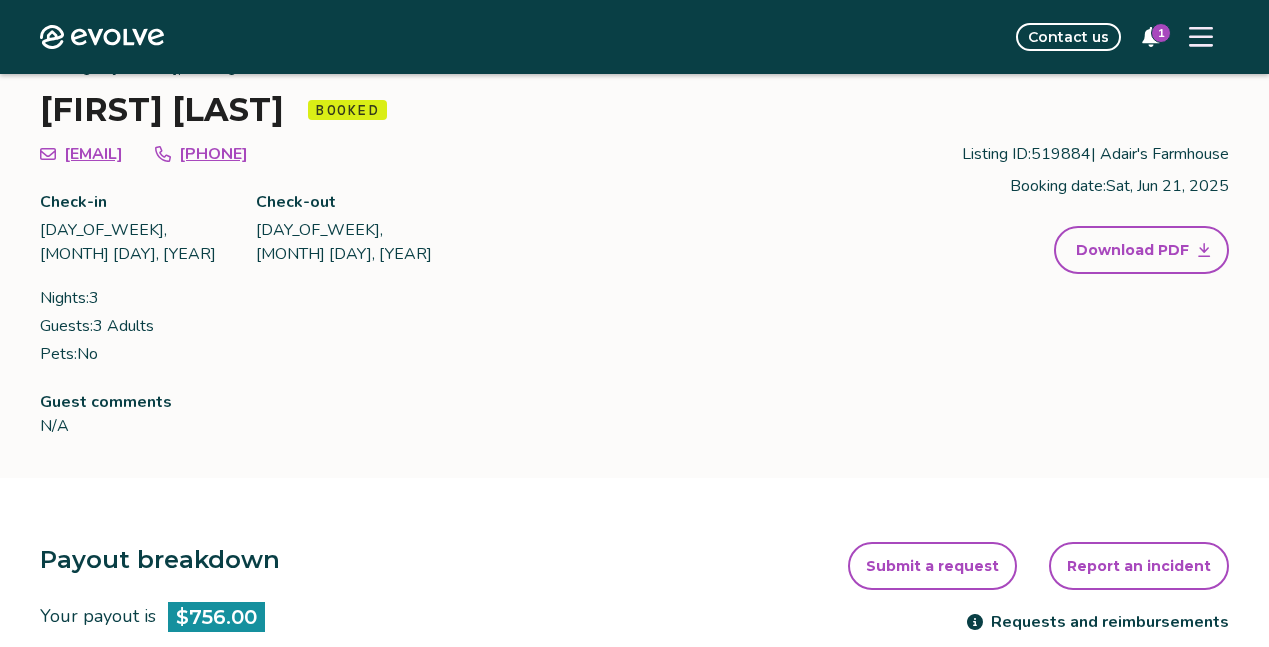 click on "Submit a request" at bounding box center [932, 566] 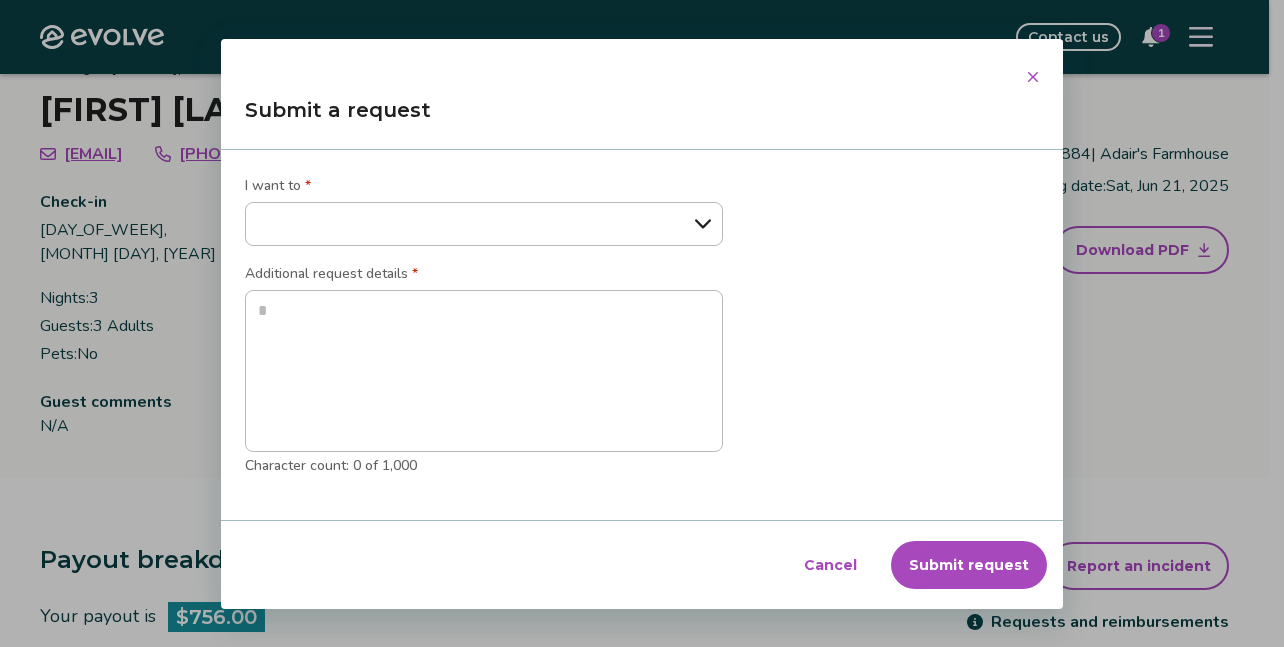click on "**********" at bounding box center (484, 224) 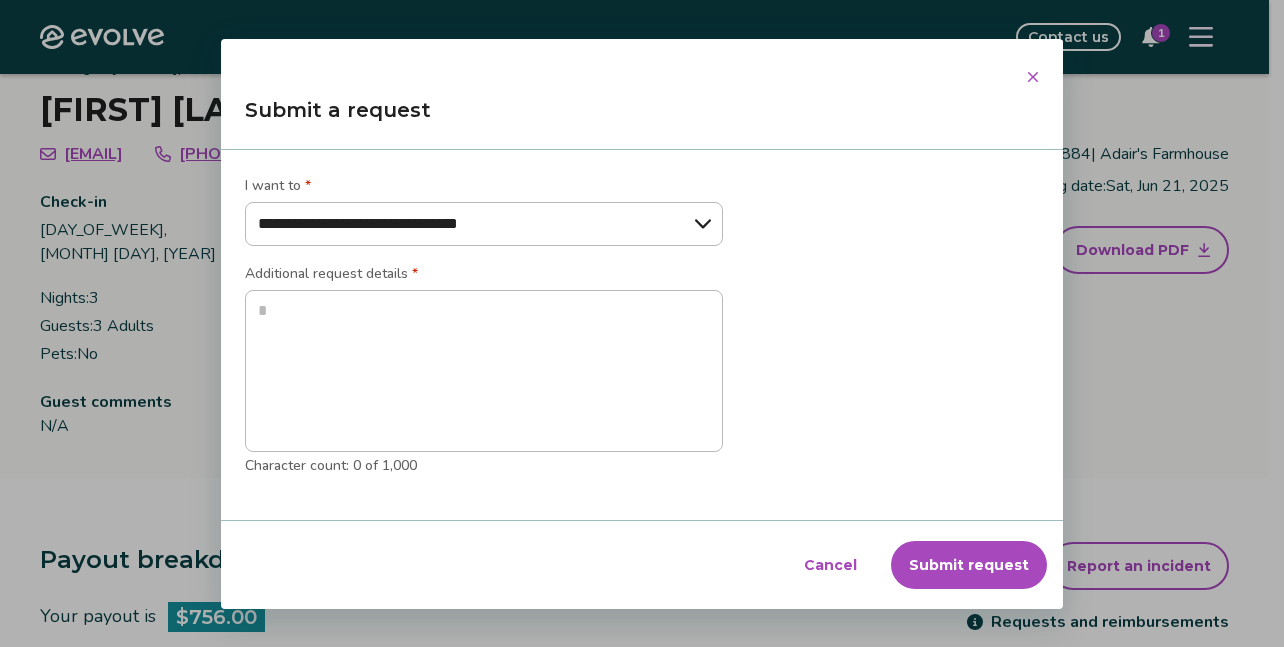 click on "**********" at bounding box center (484, 224) 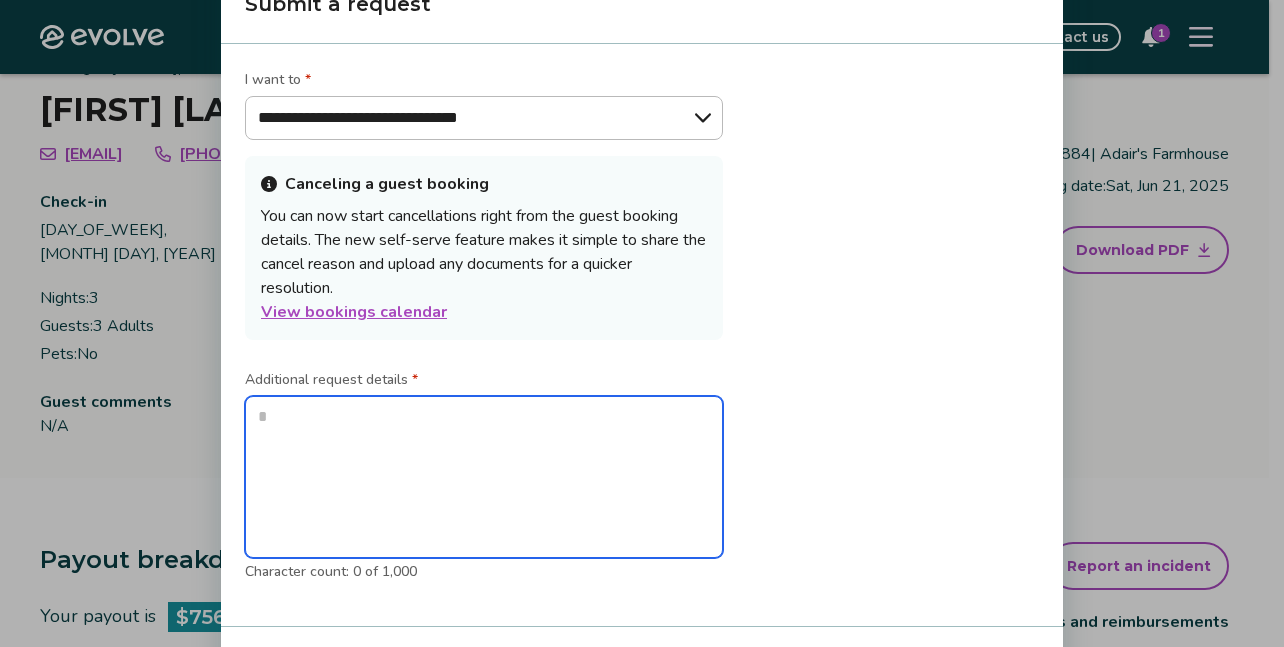click at bounding box center (484, 477) 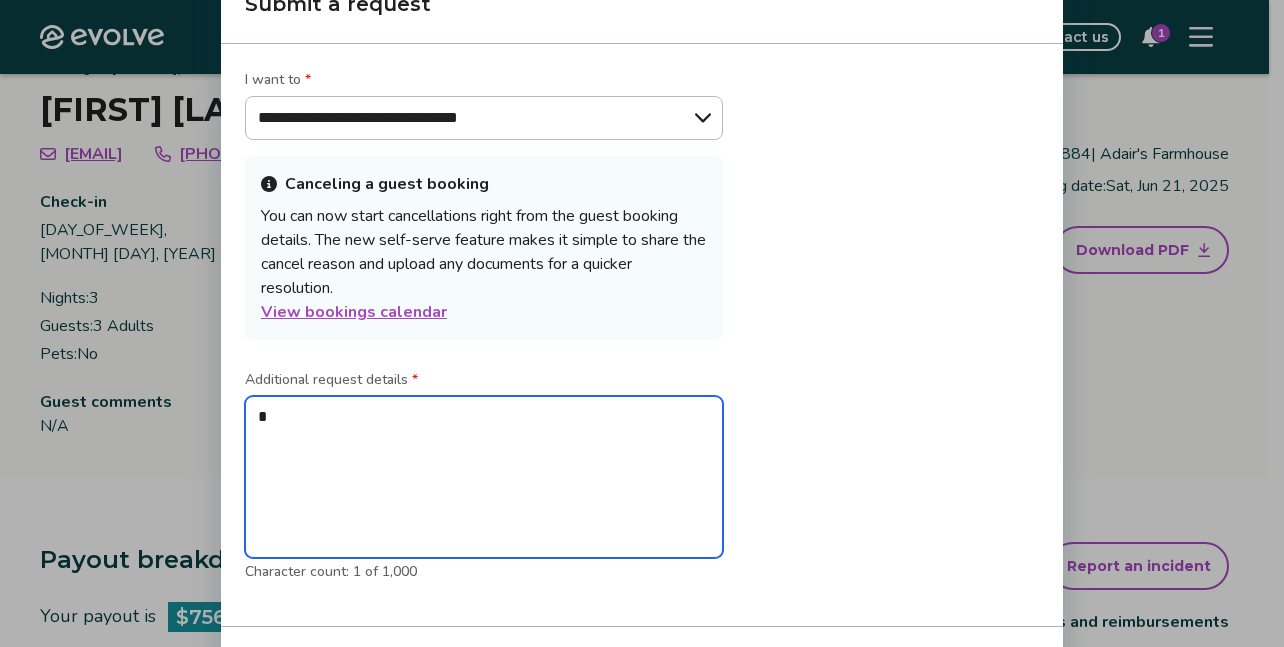 type on "*" 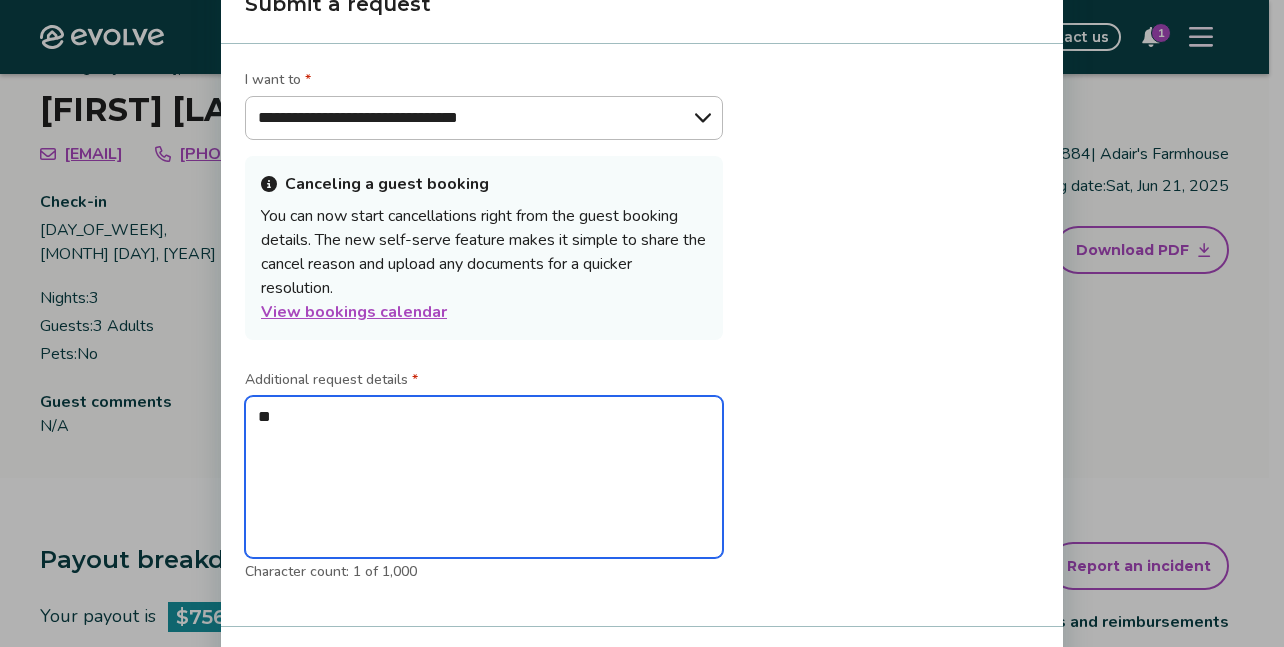 type on "*" 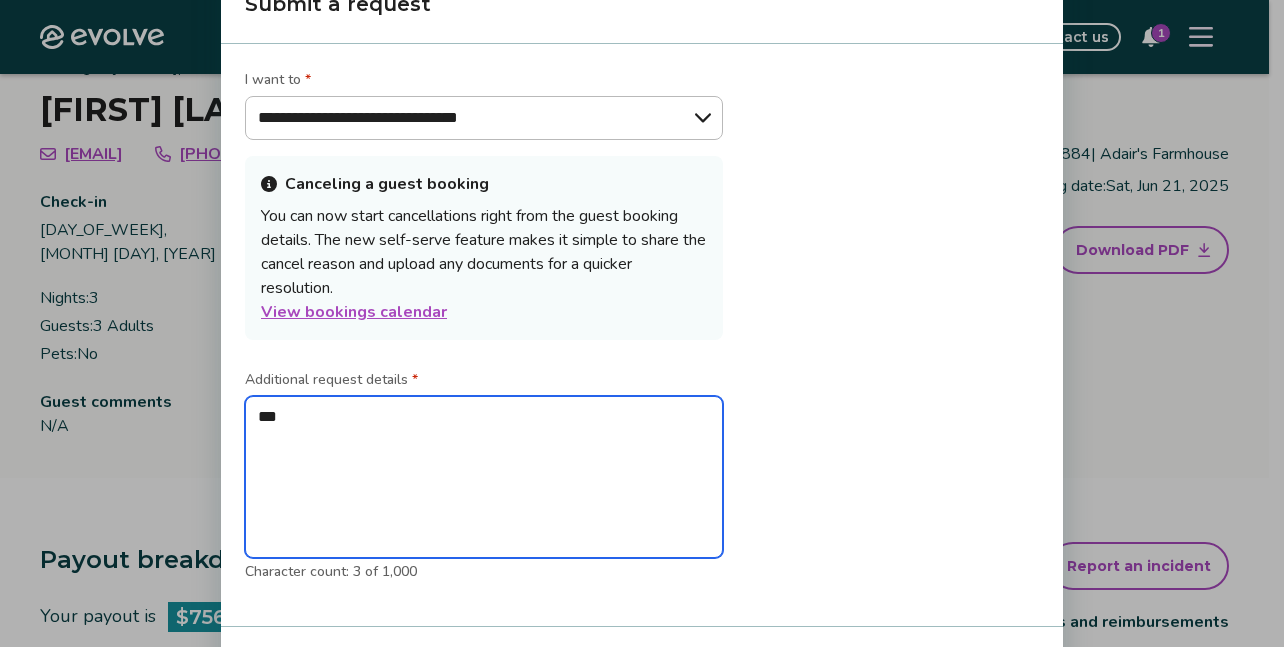 type on "*" 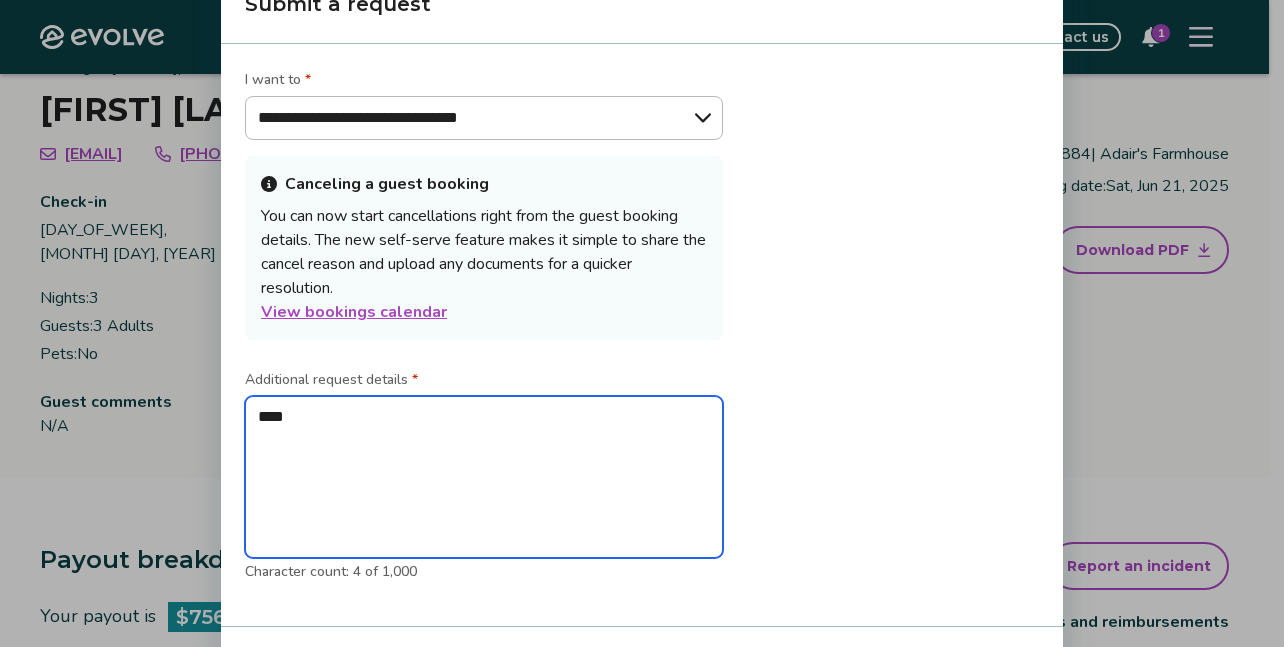 type on "*" 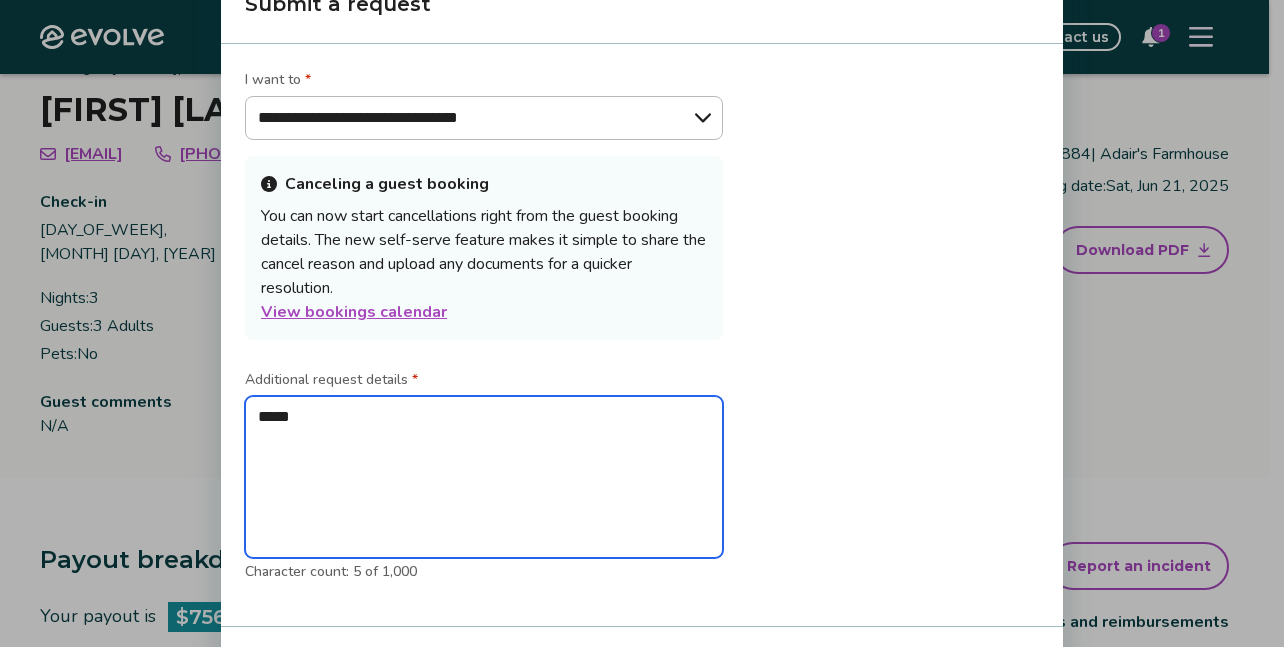 type on "*" 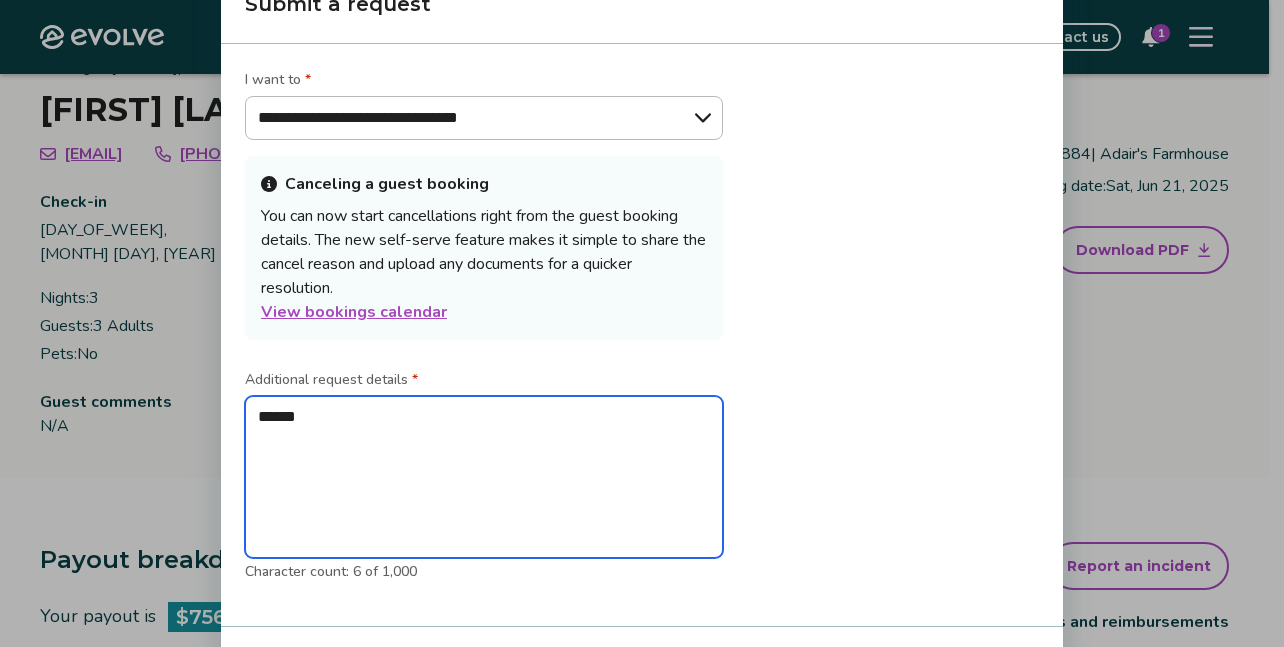 type on "*" 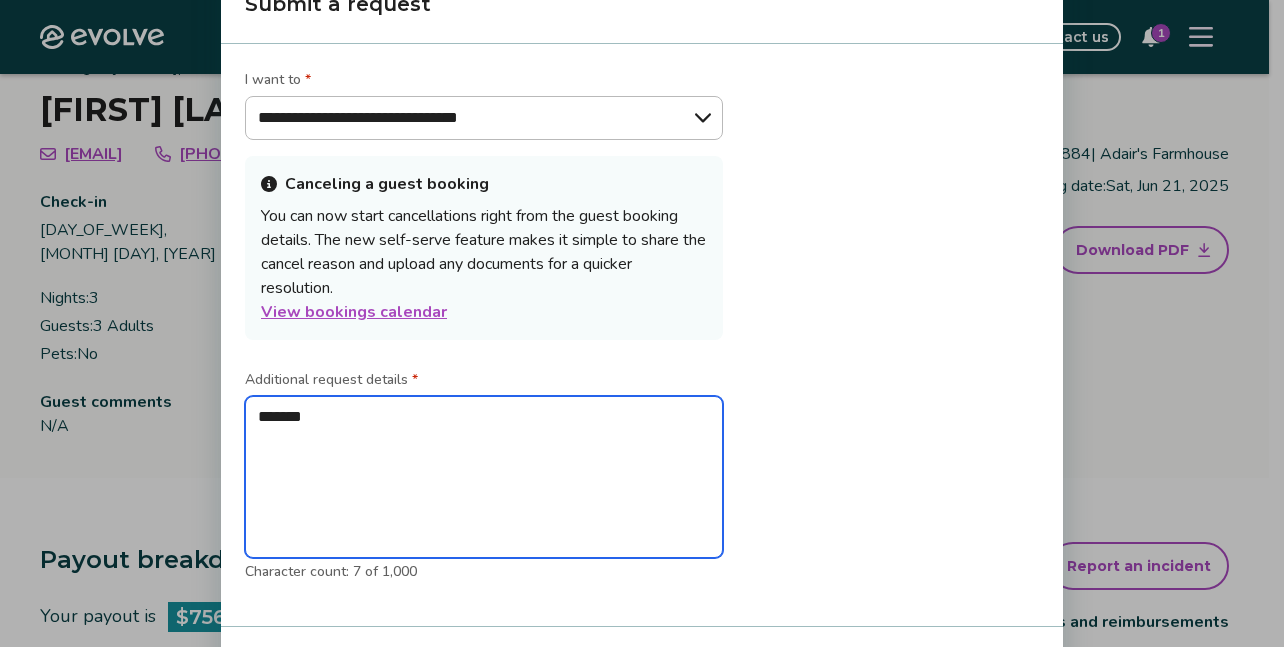type on "*" 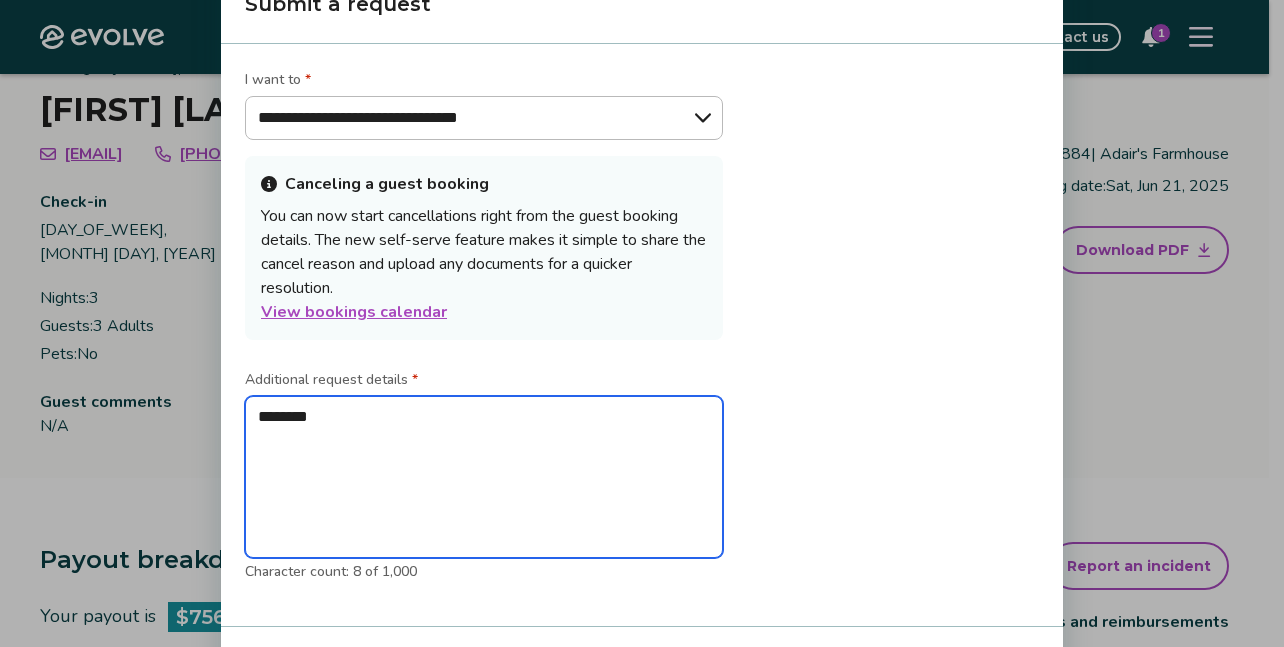 type on "*" 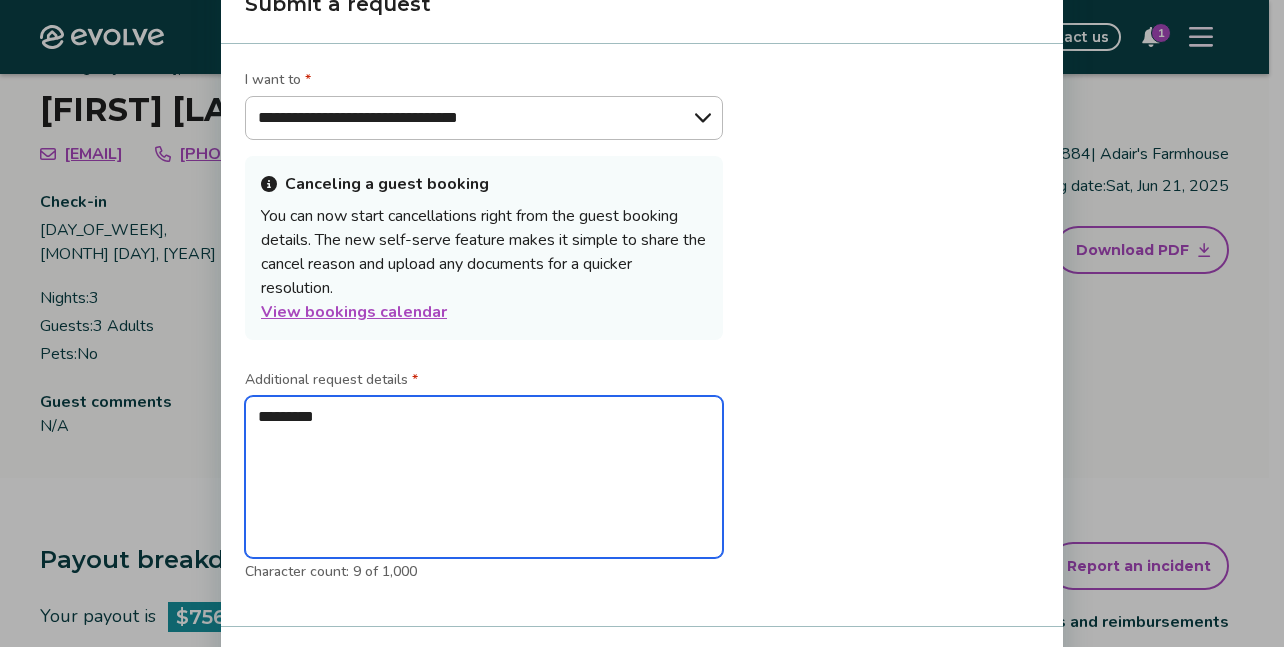 type on "*" 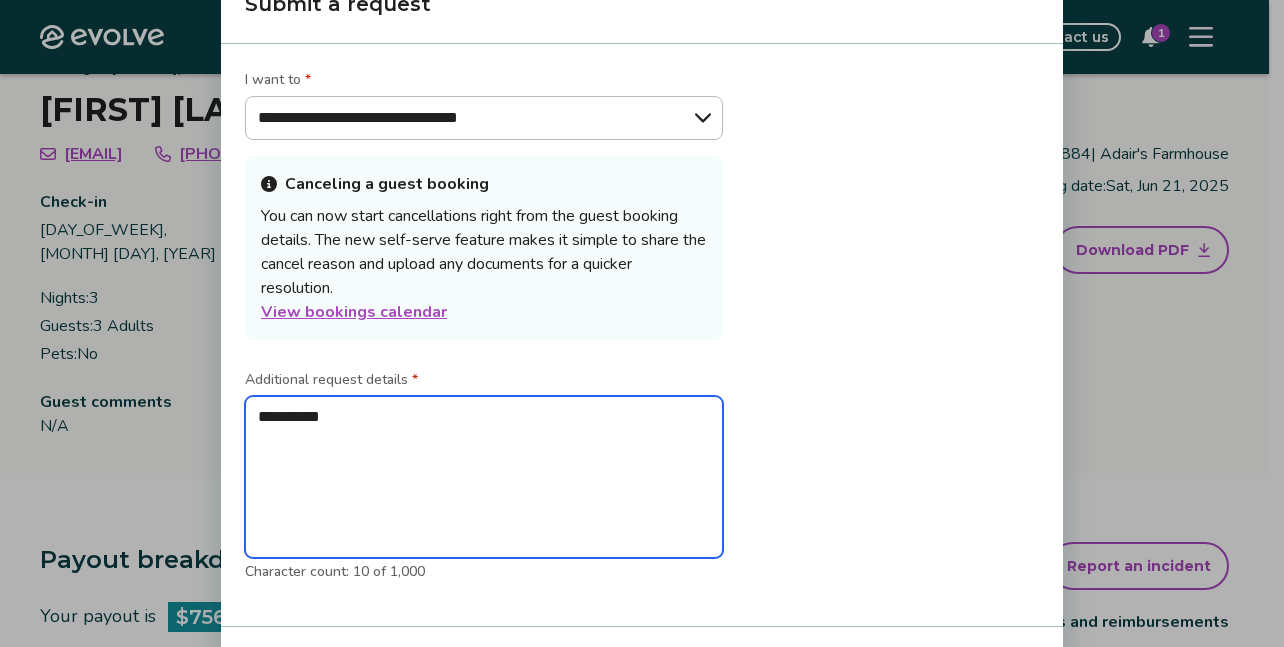 type on "*" 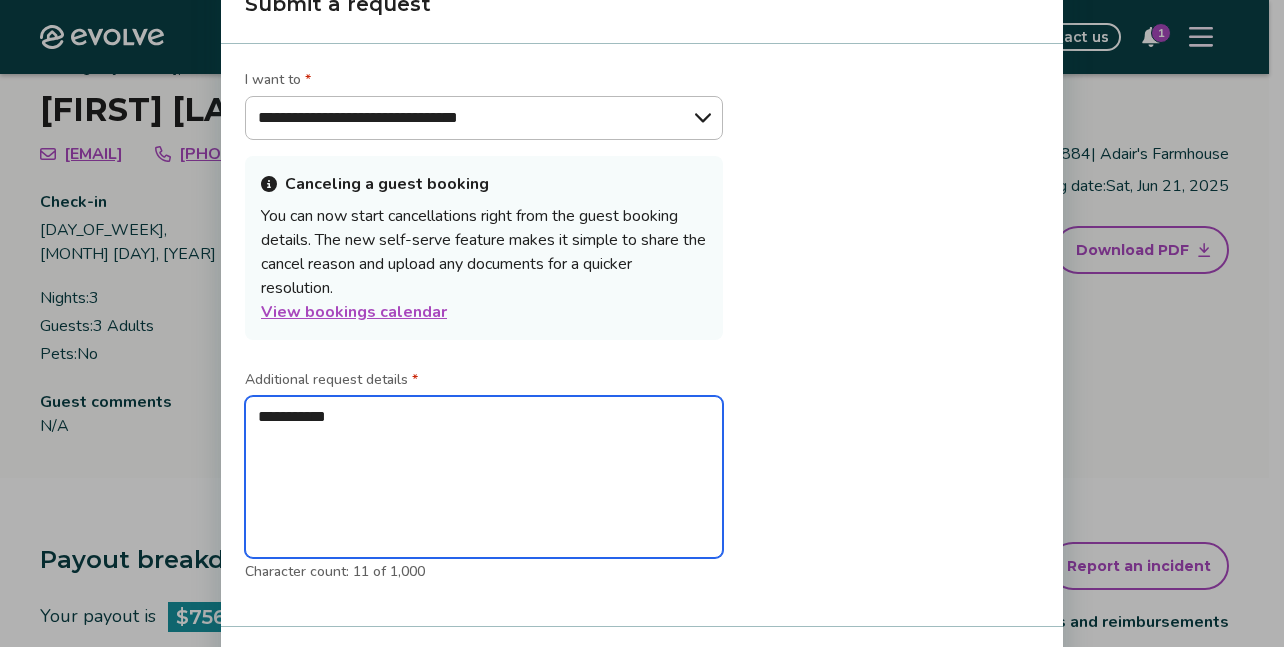 type on "*" 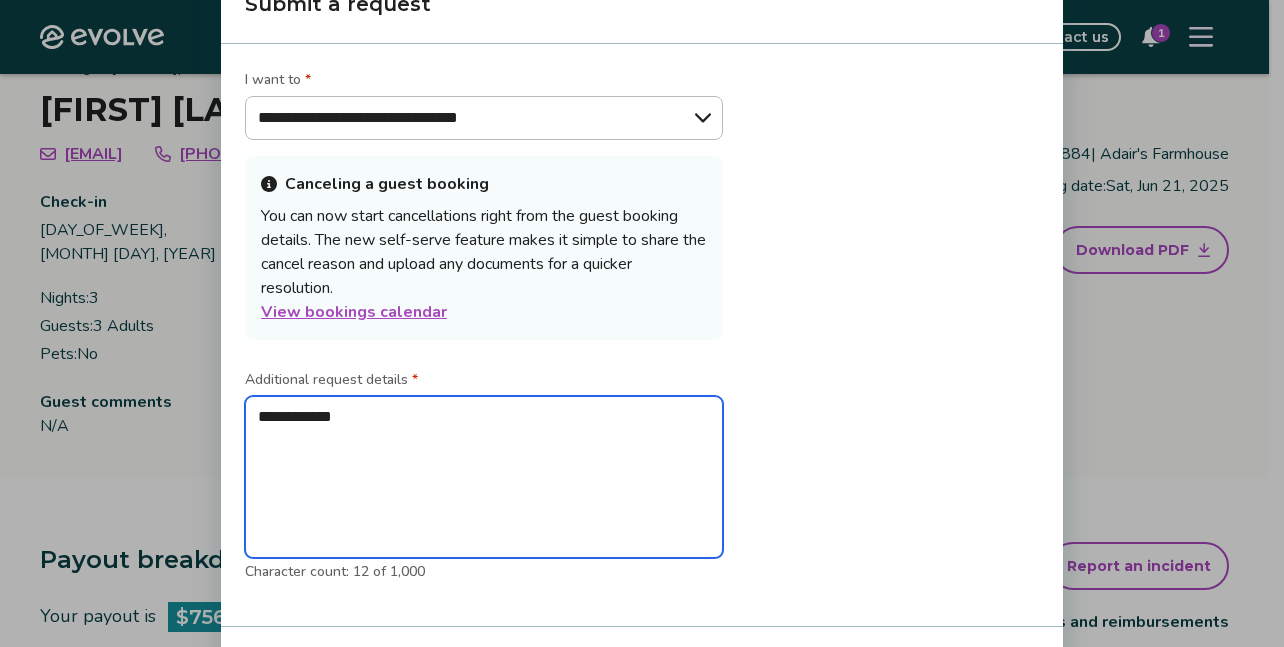type on "*" 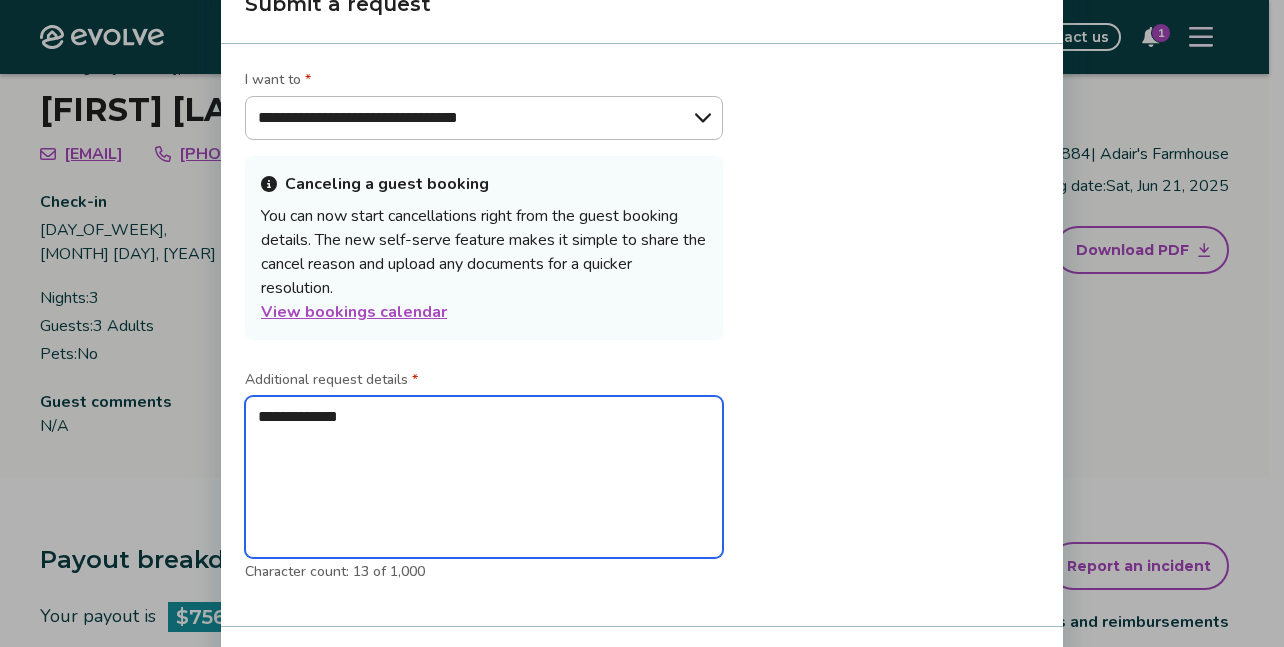 type on "*" 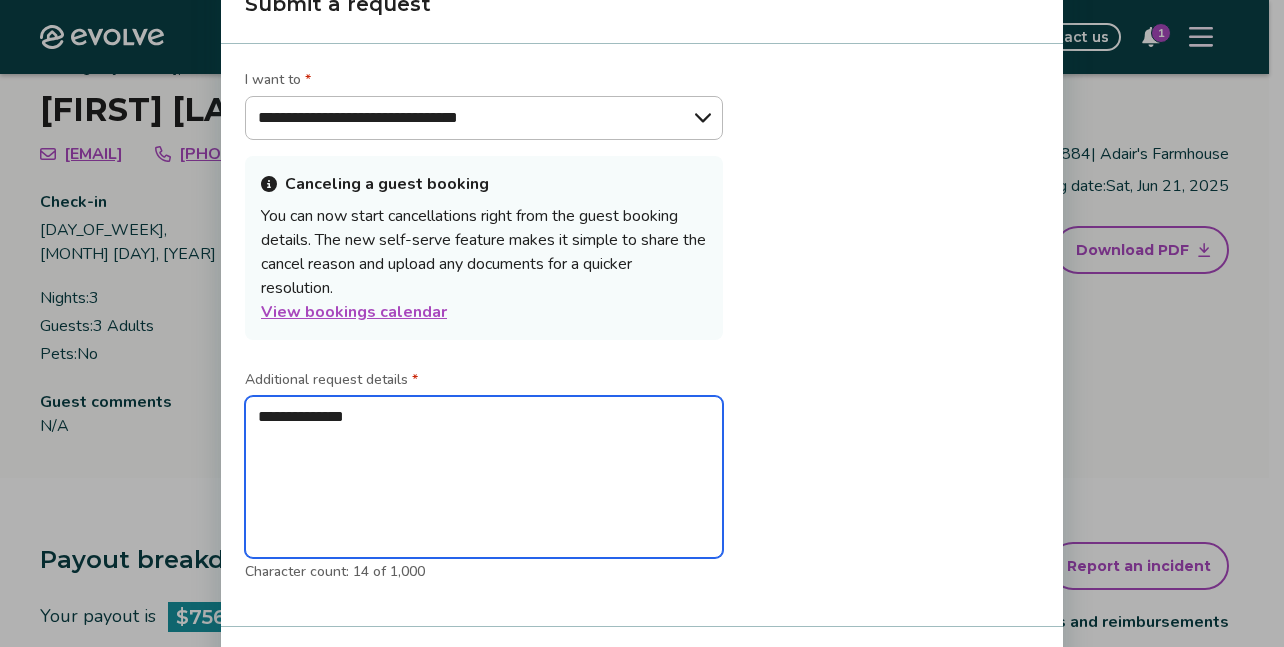 type on "*" 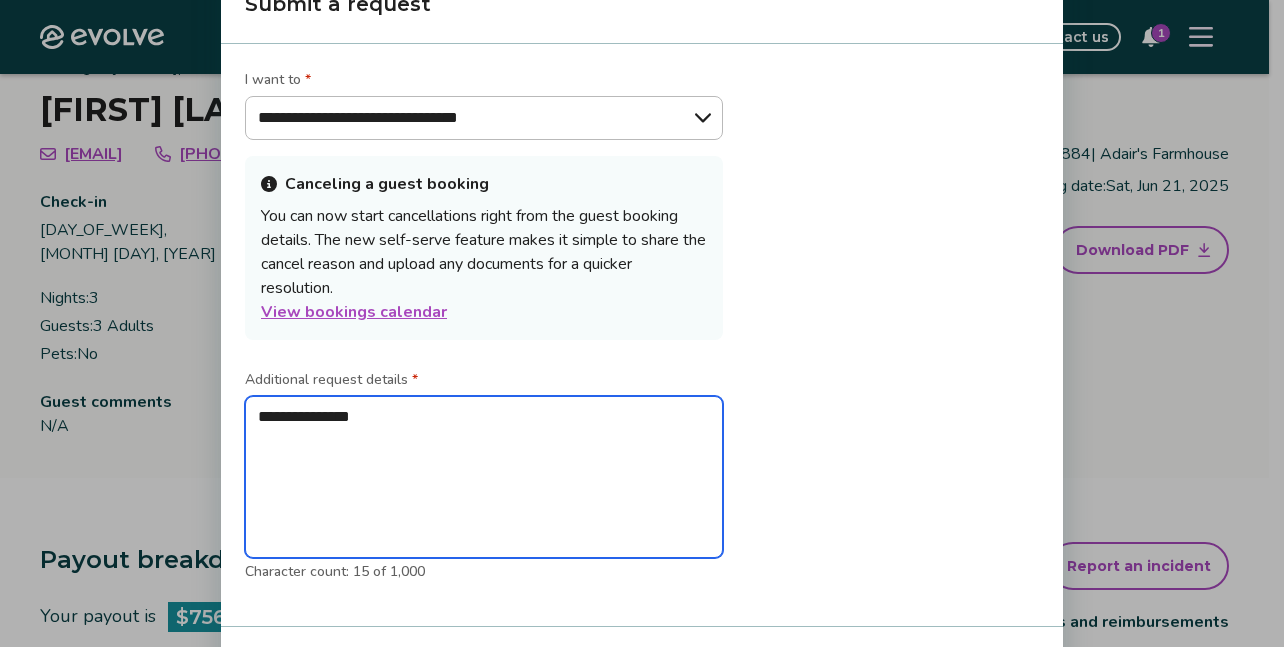 type on "*" 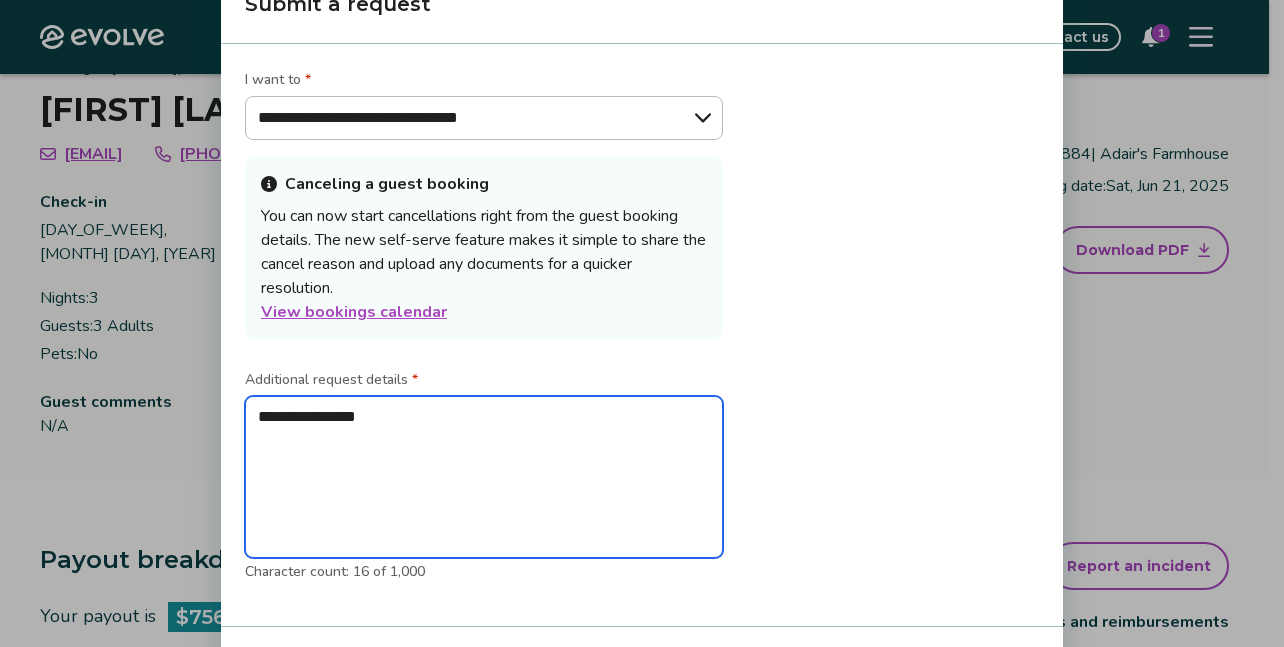 type on "*" 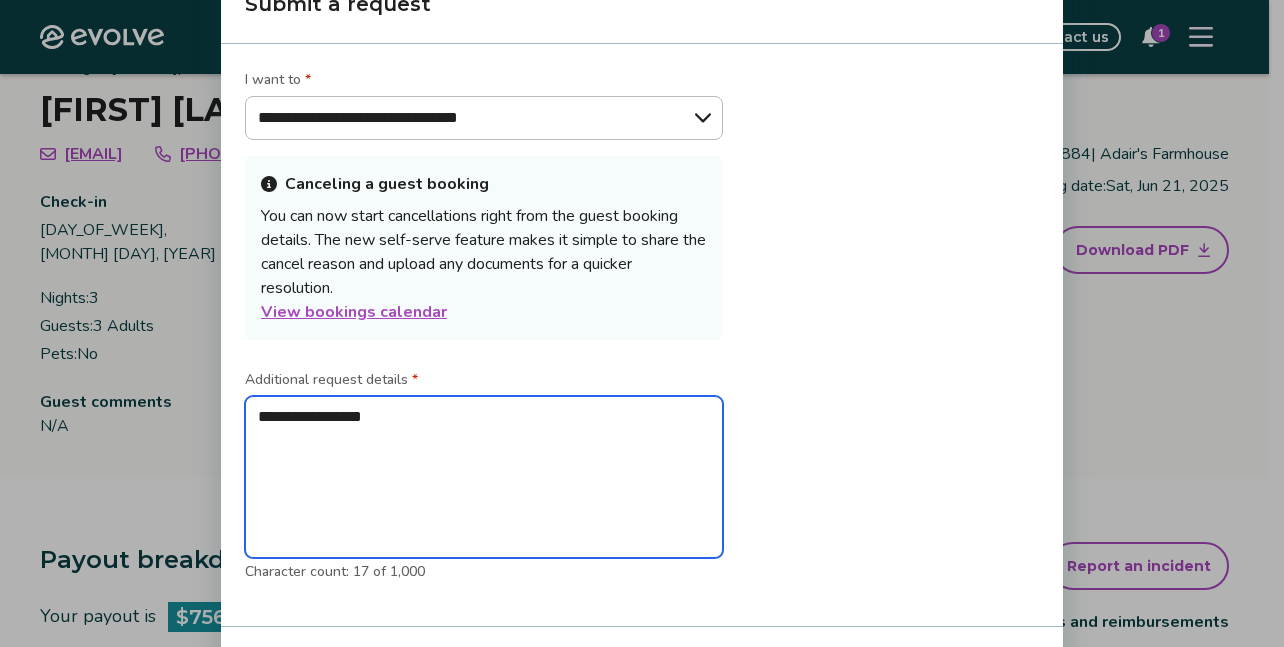 type on "*" 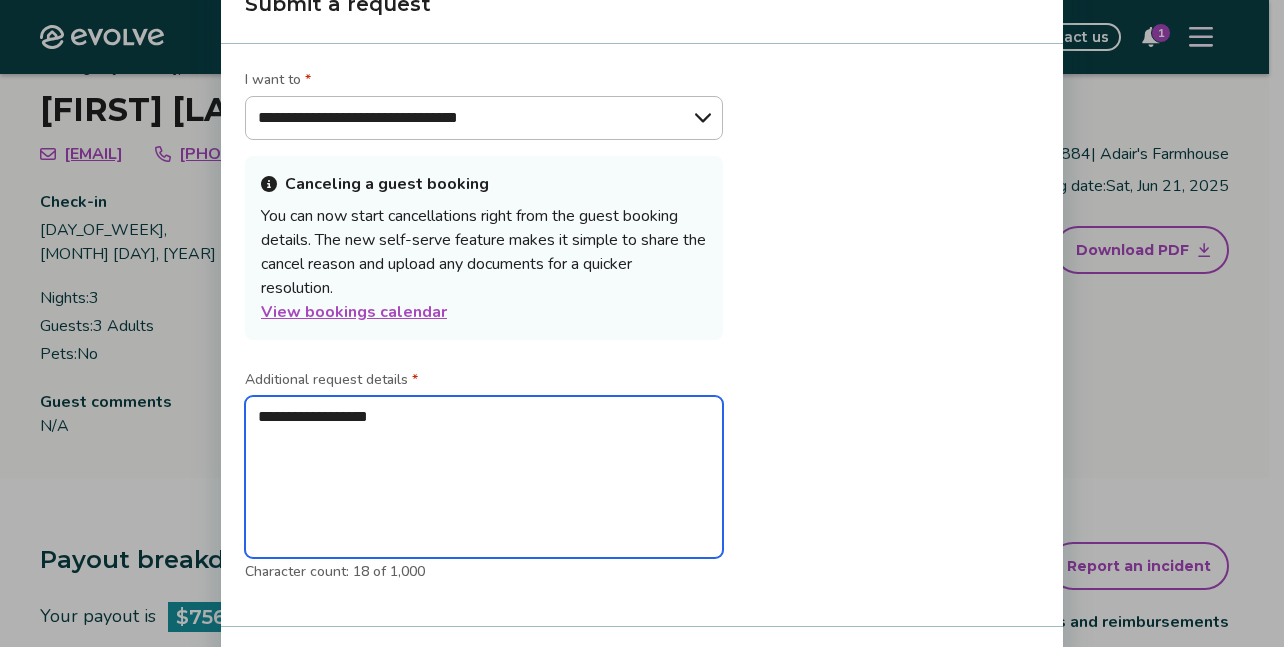 type on "*" 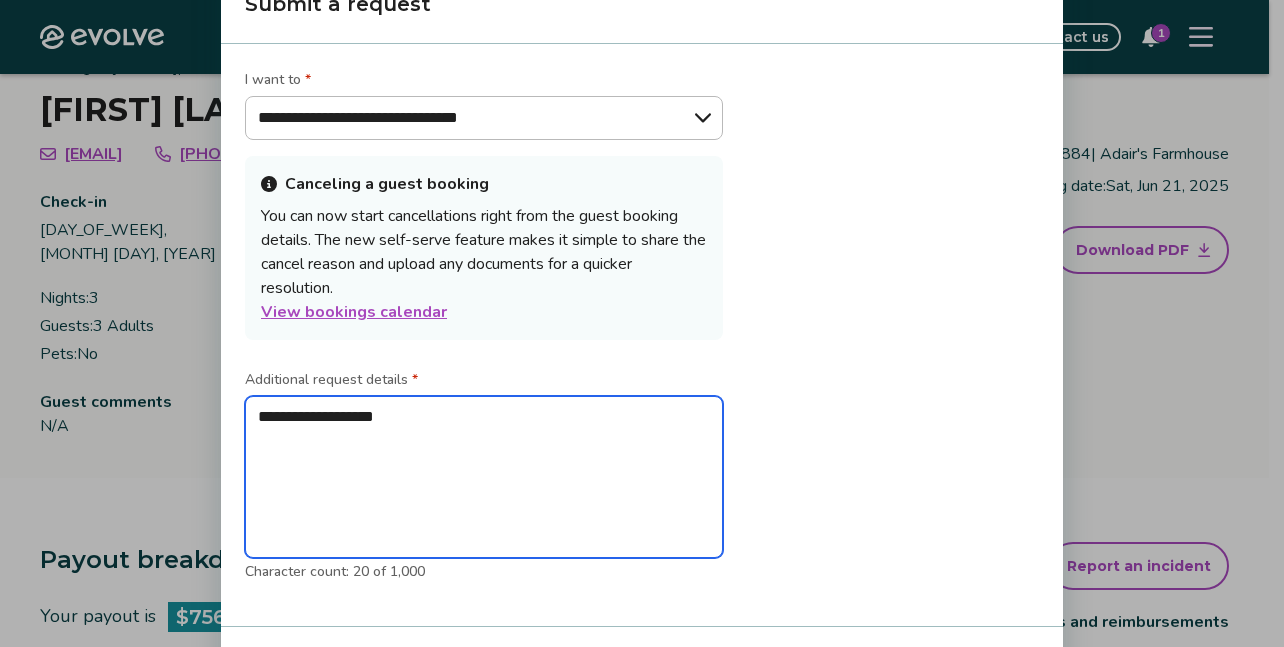 type on "*" 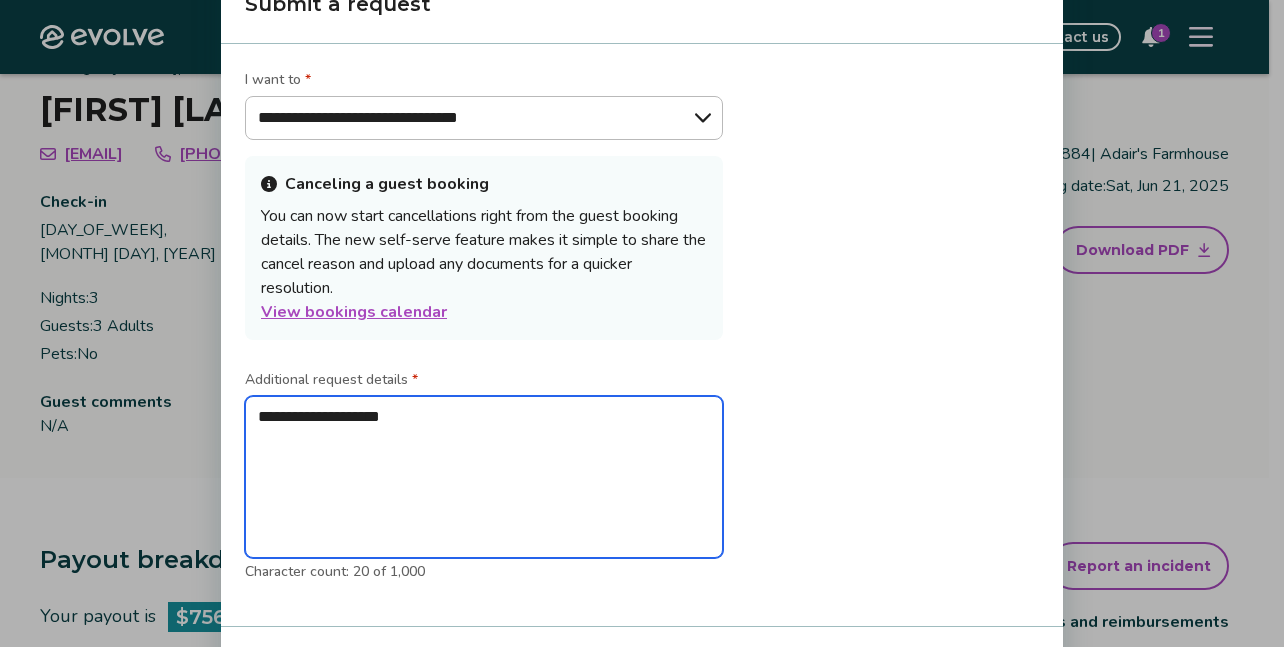 type on "*" 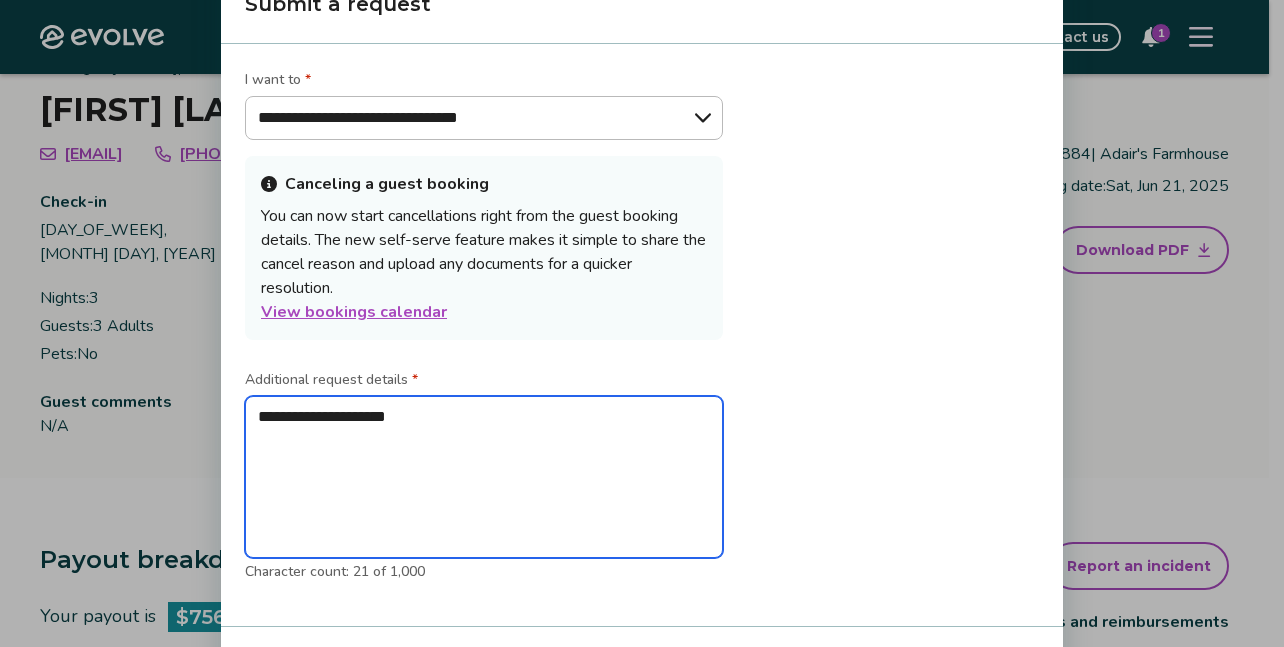 type on "*" 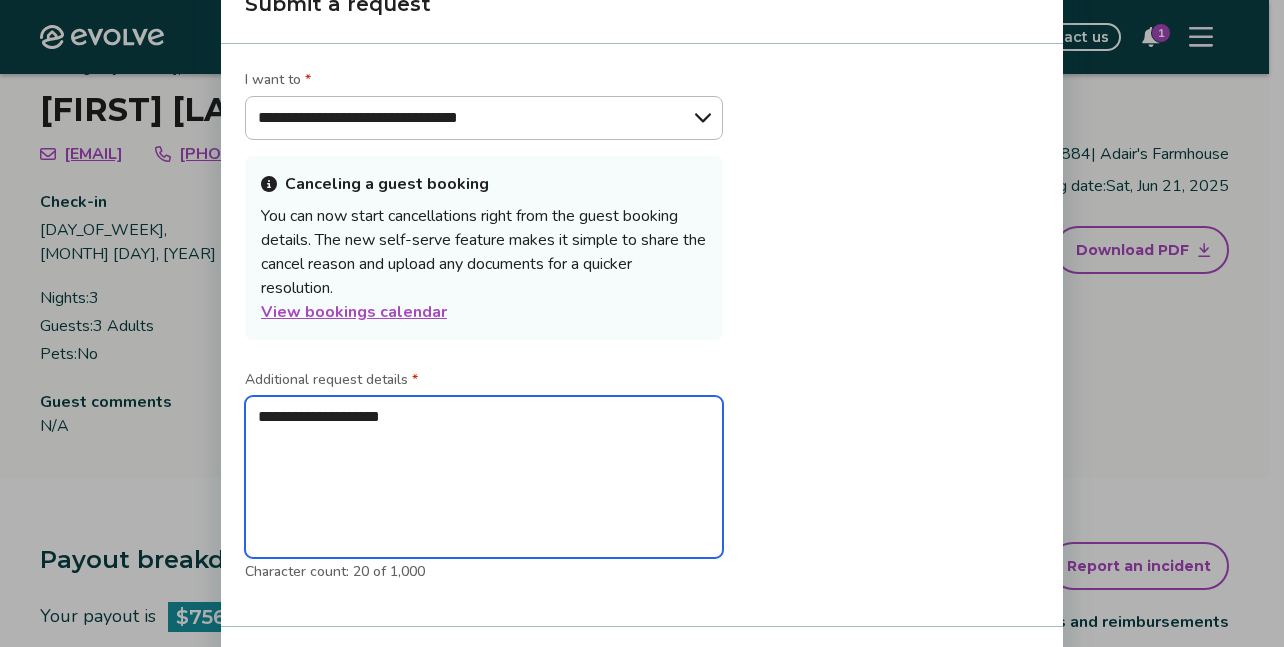 type on "*" 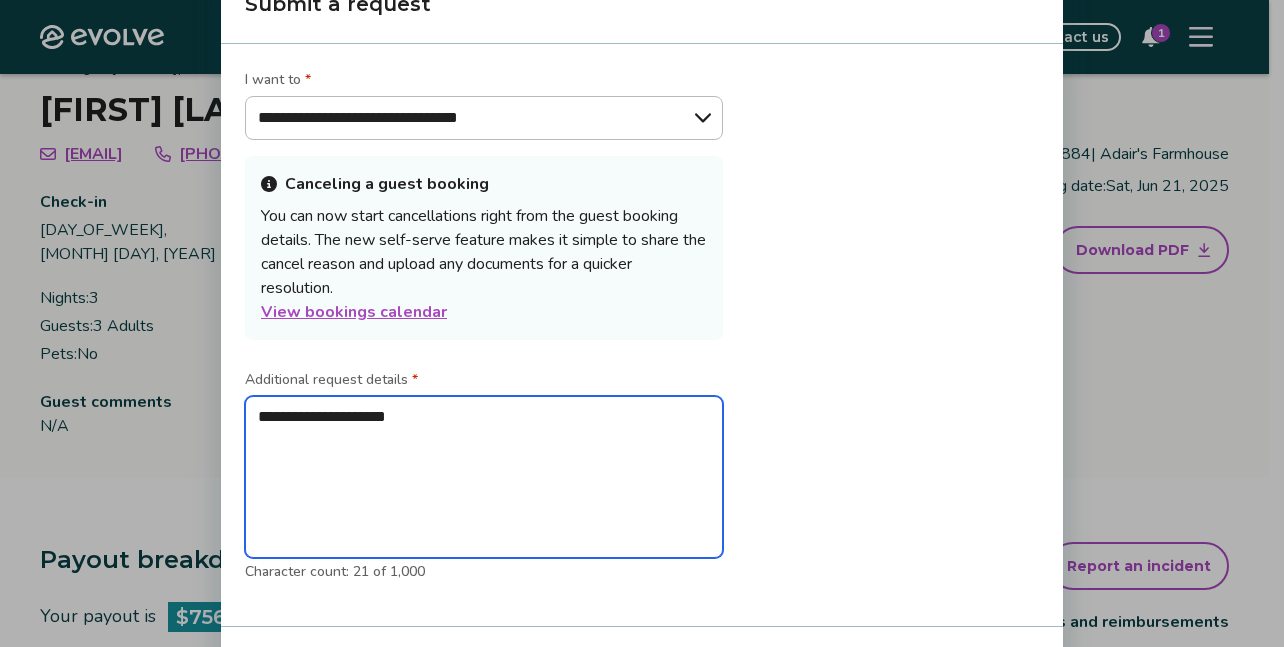 type on "*" 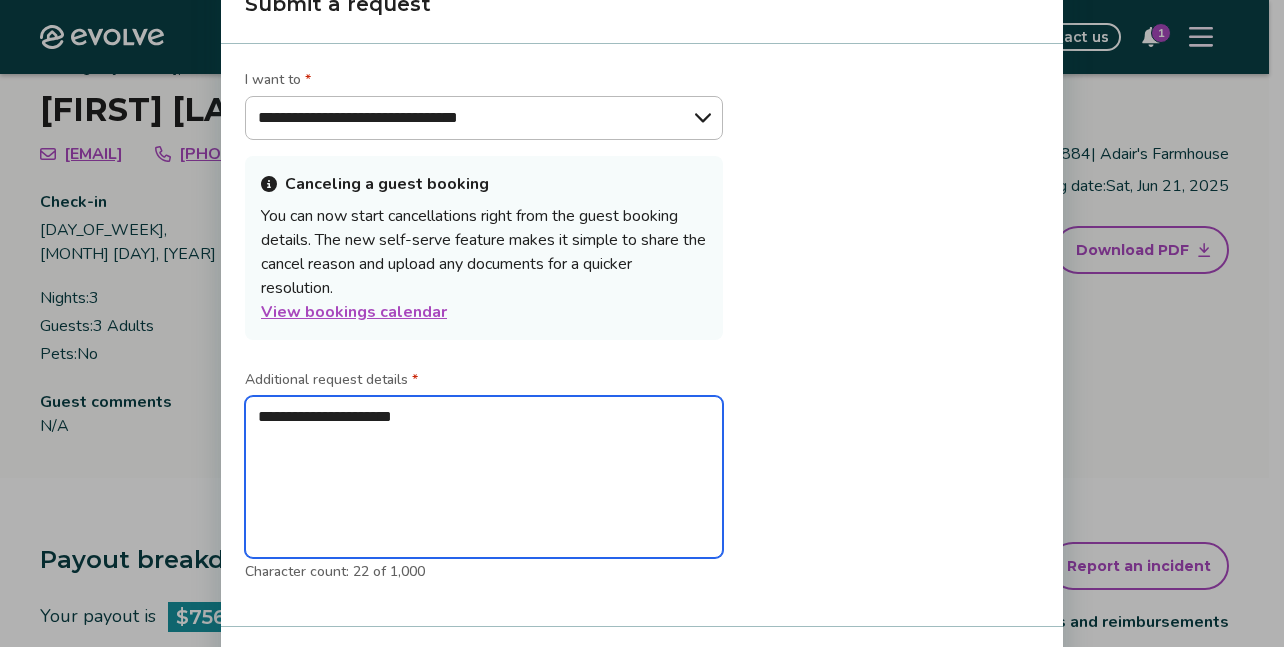 type on "*" 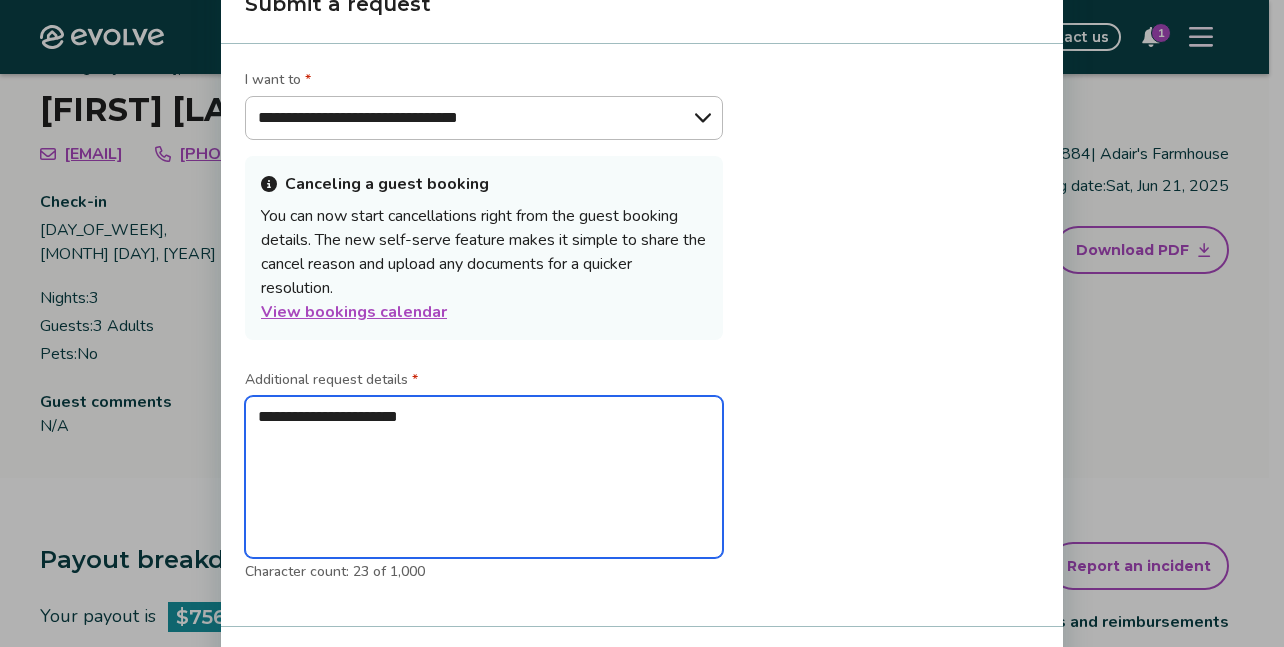 type on "*" 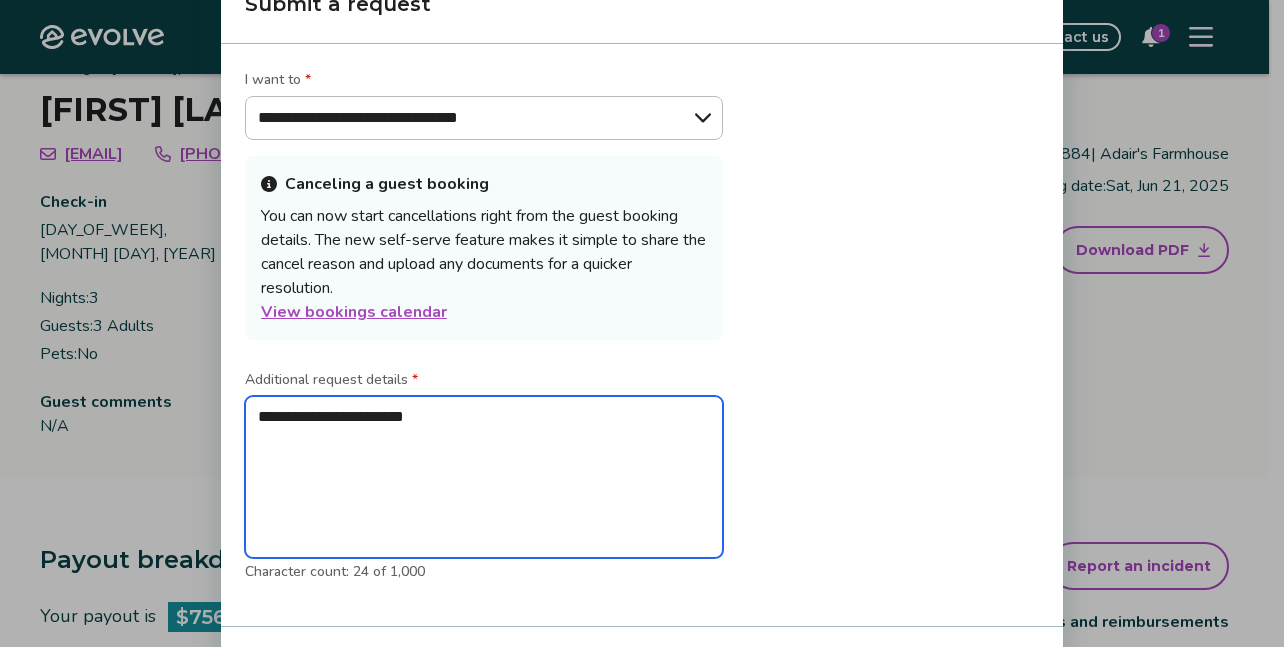 type on "*" 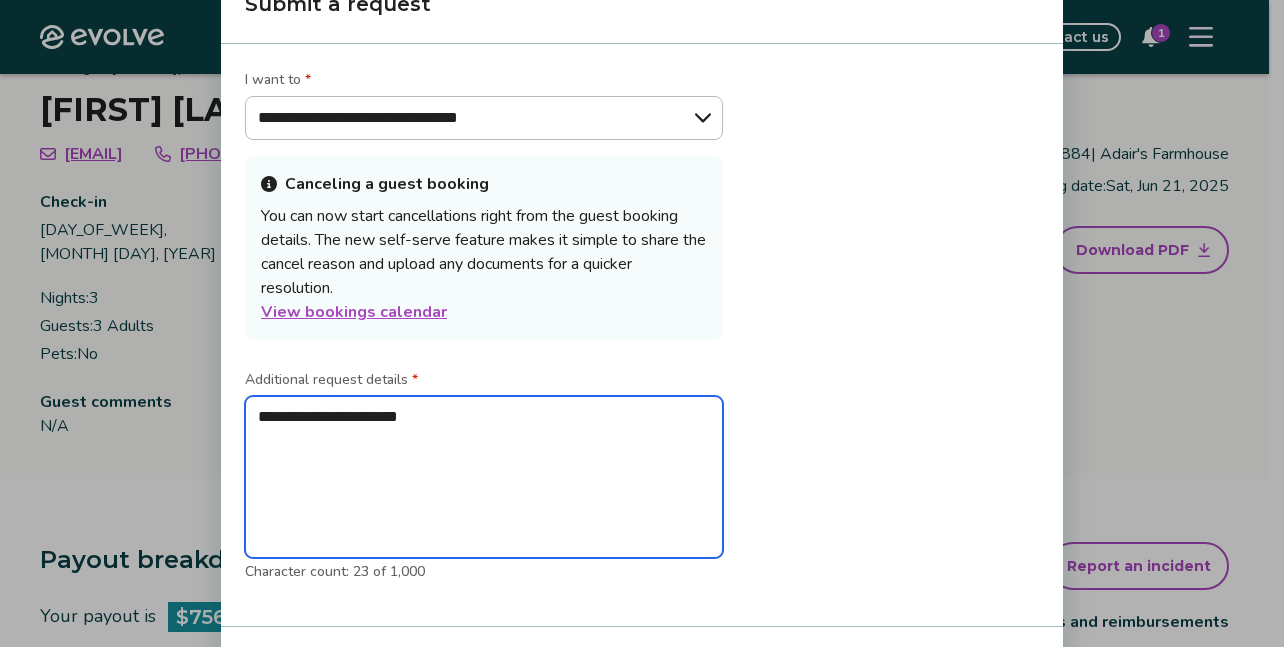 type on "*" 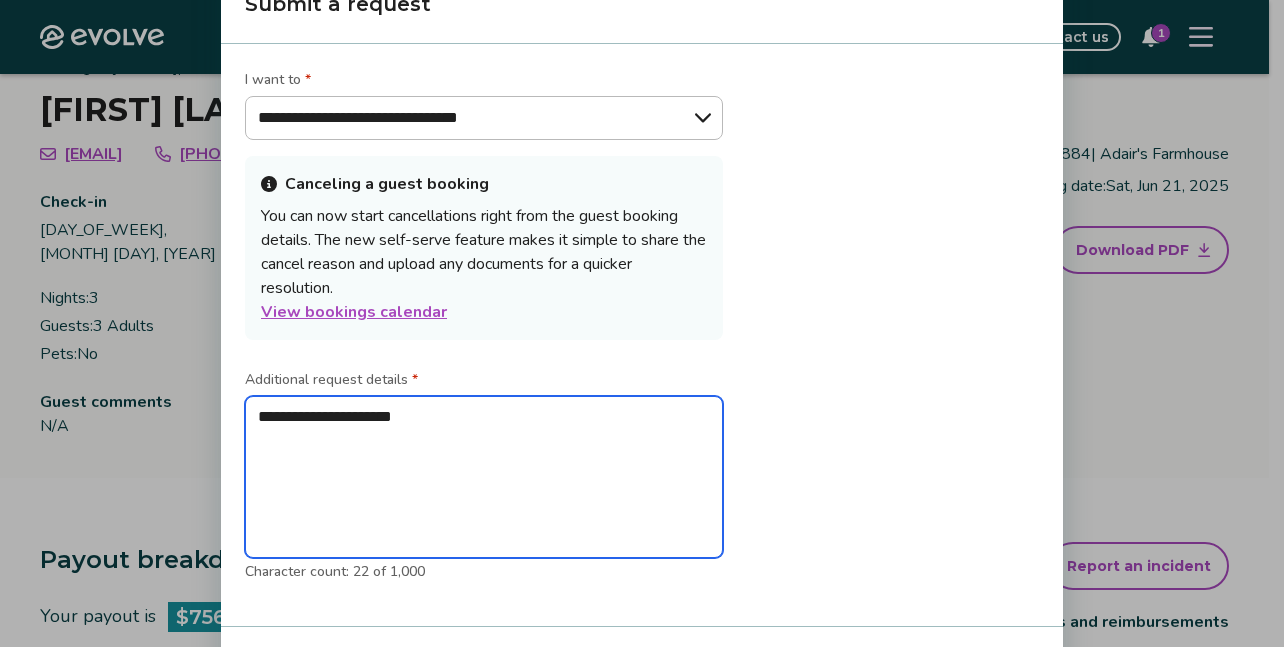 type on "*" 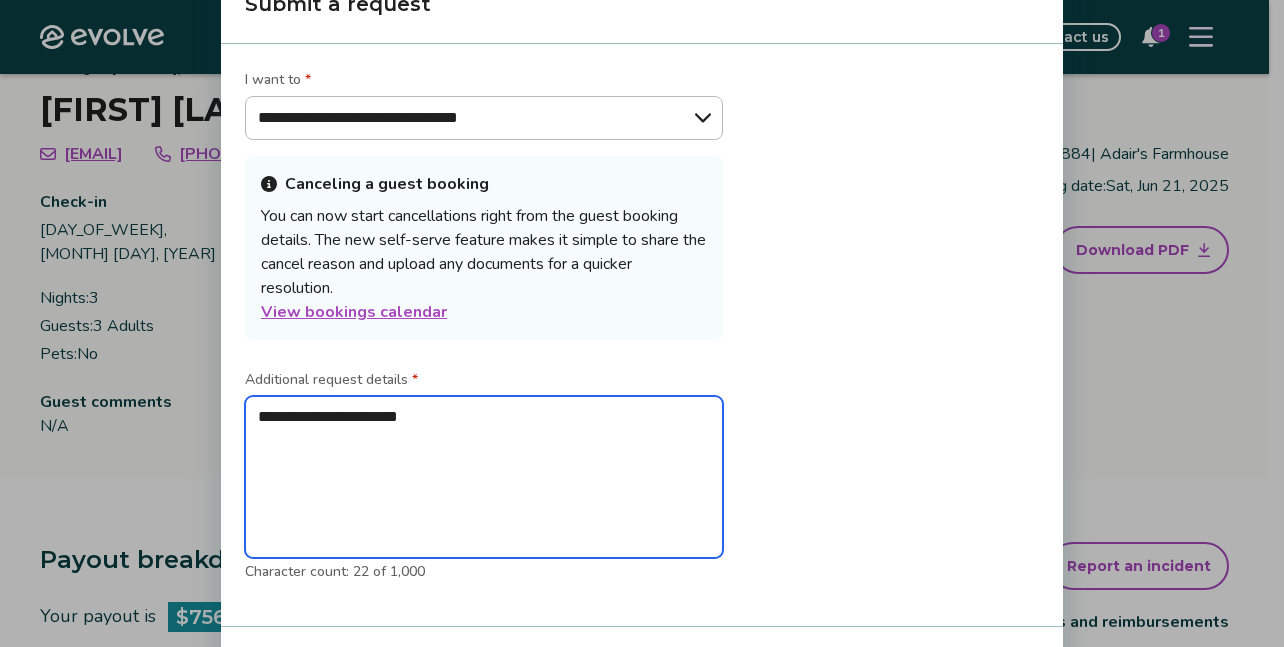 type on "*" 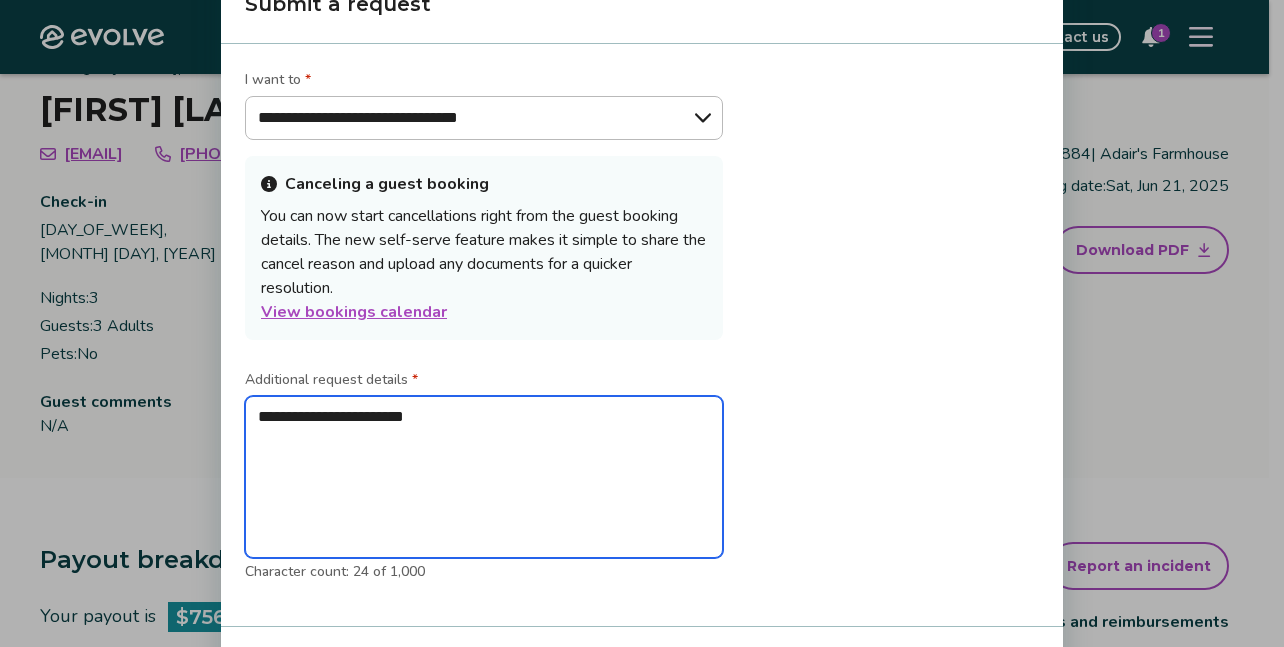 type on "*" 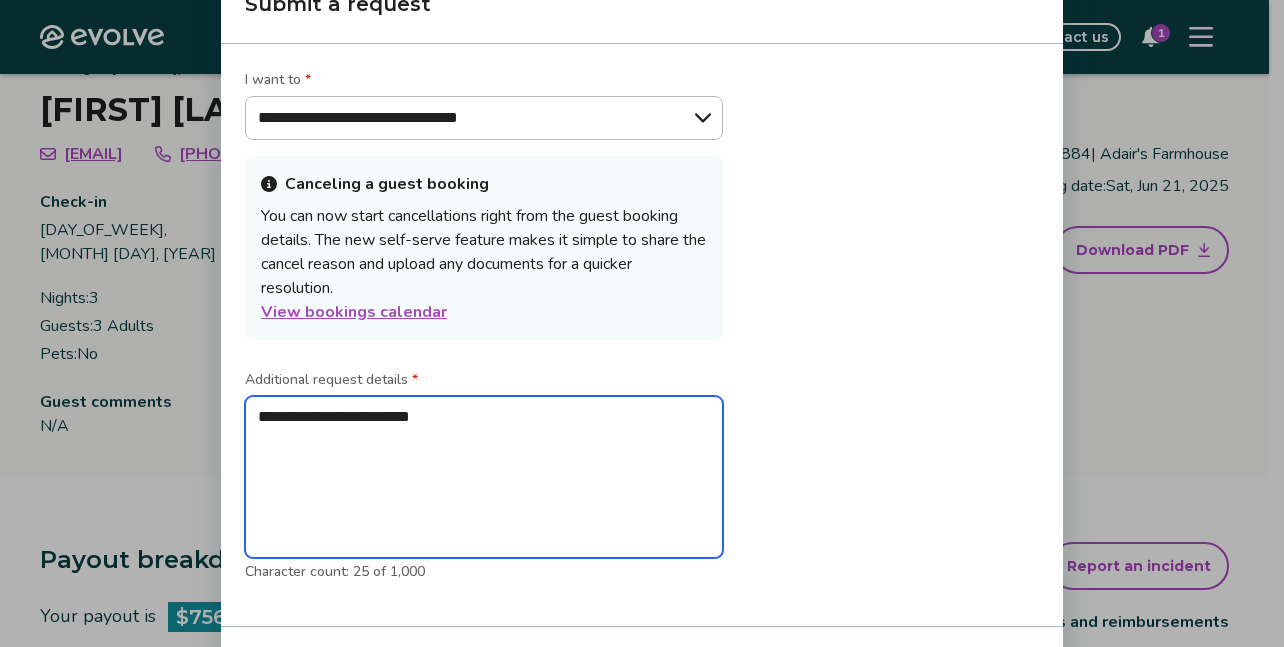 type on "*" 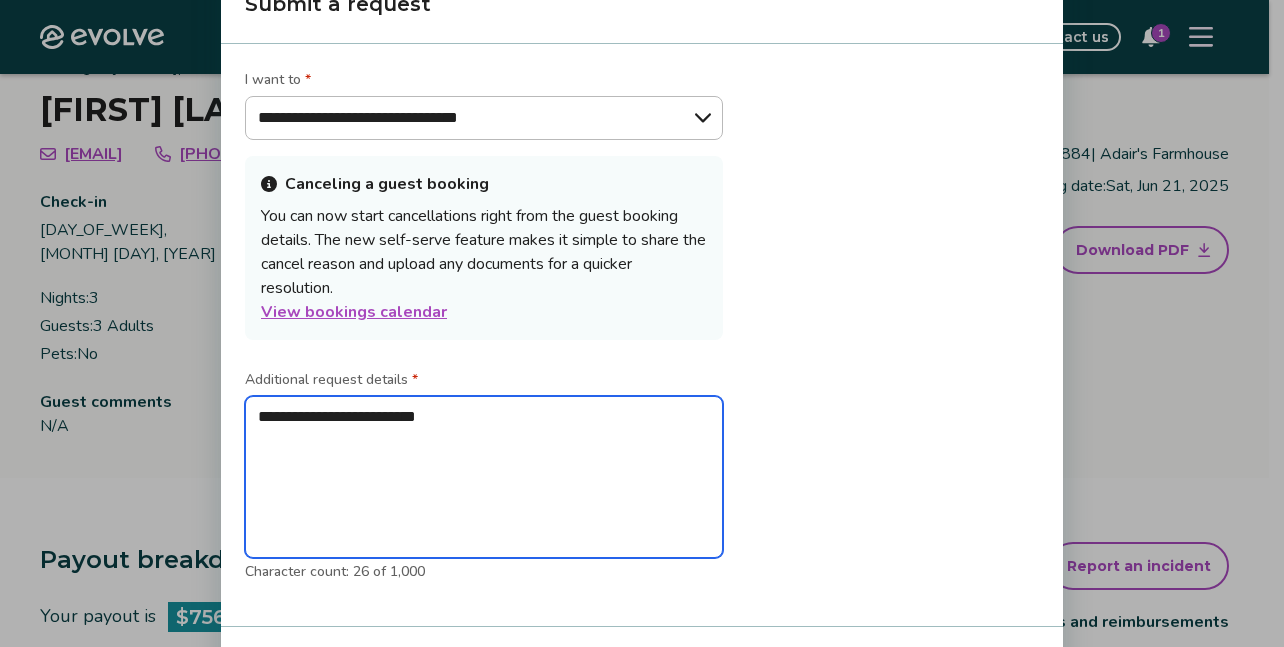 type on "*" 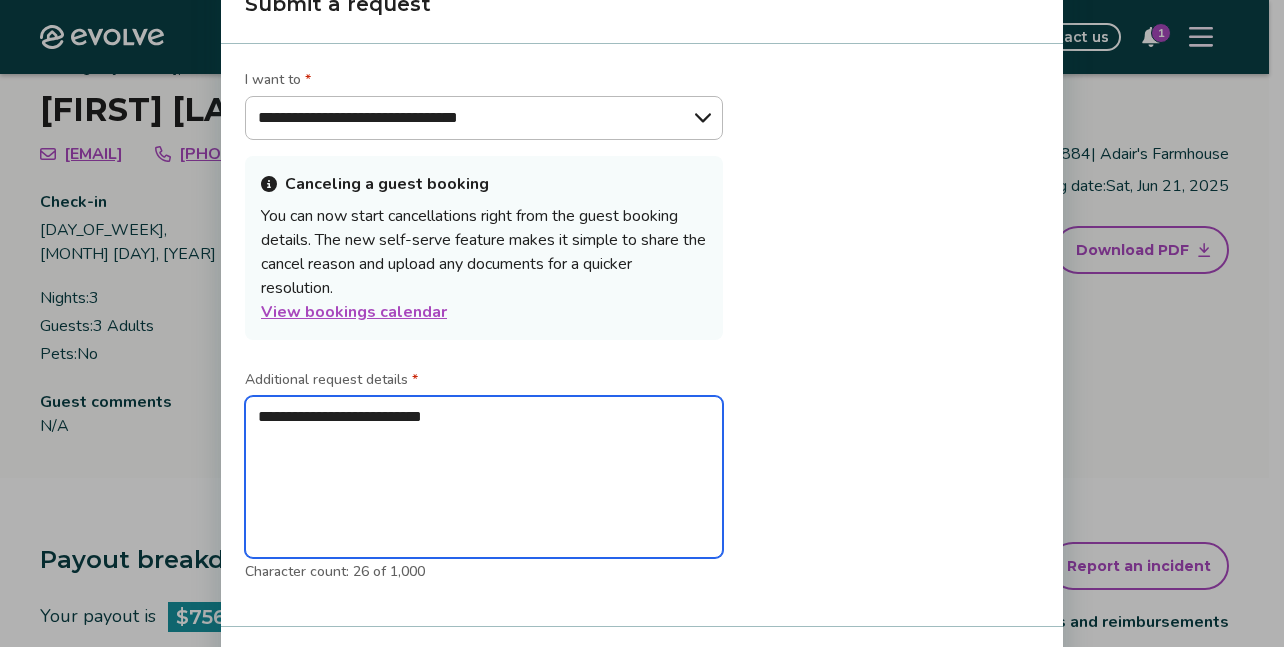 type on "**********" 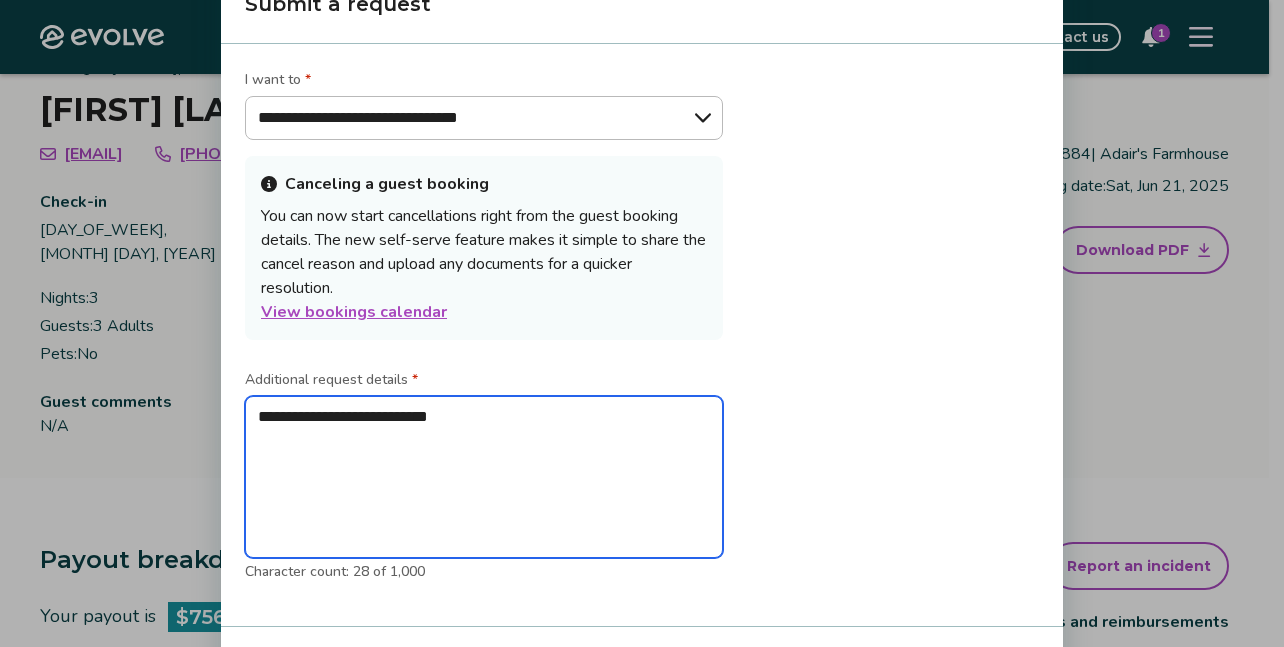 type on "*" 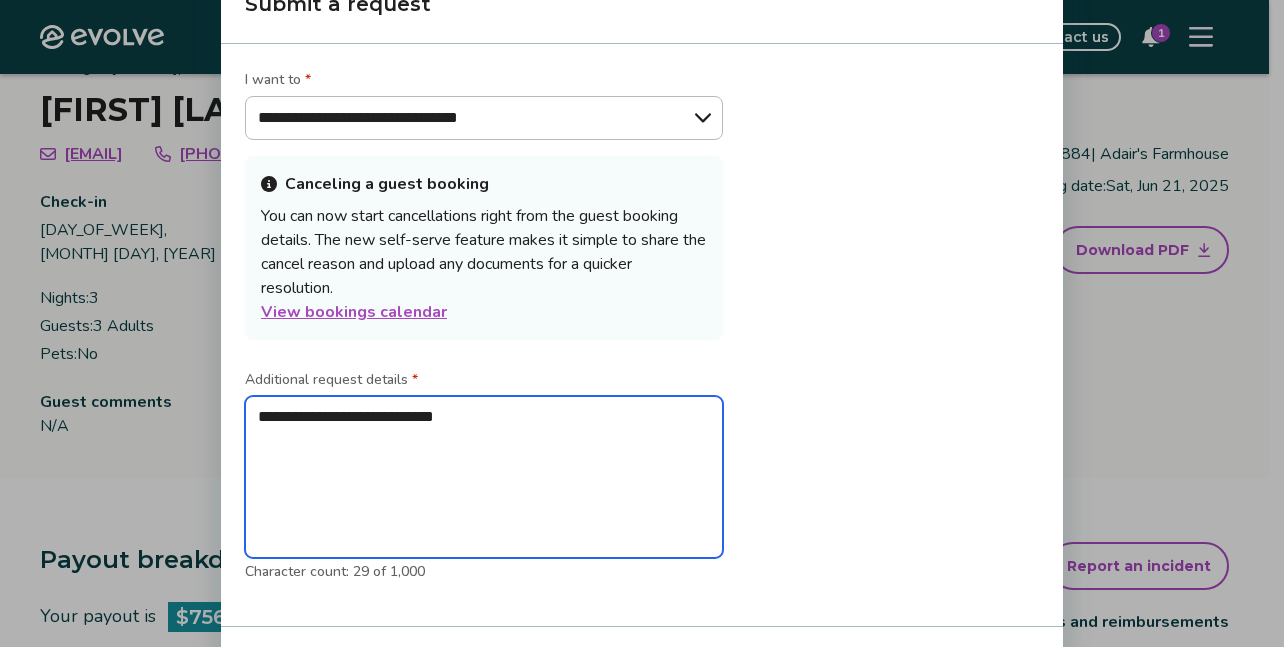 type on "*" 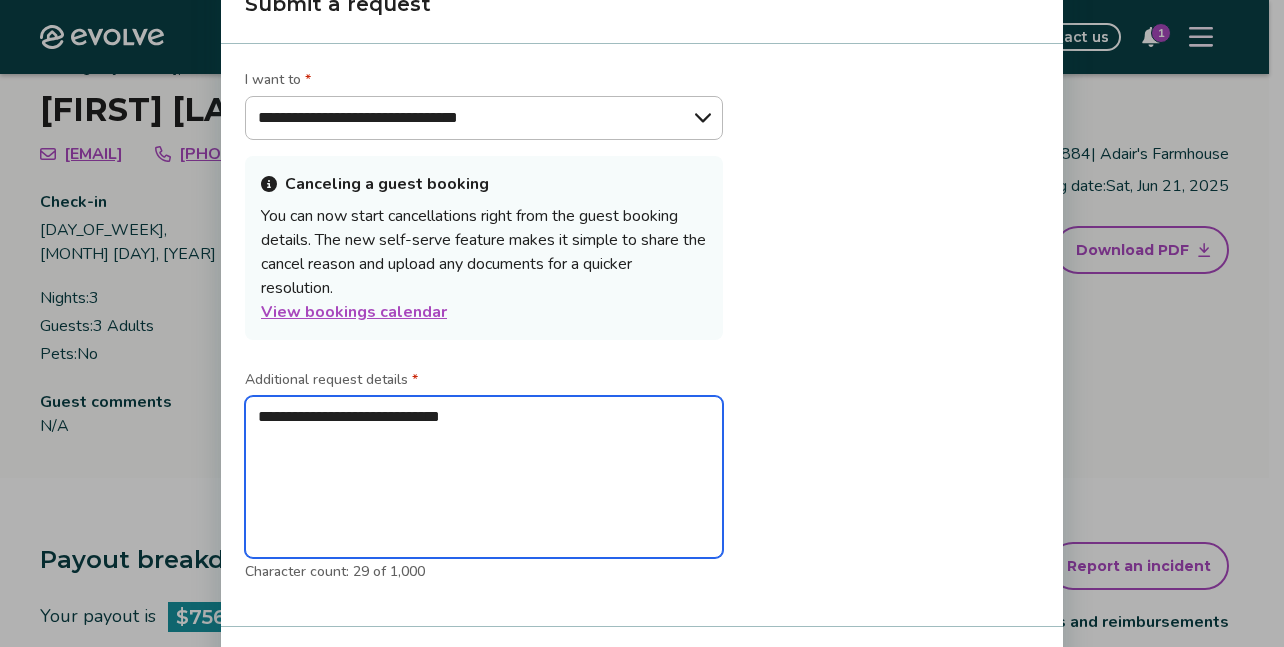 type on "**********" 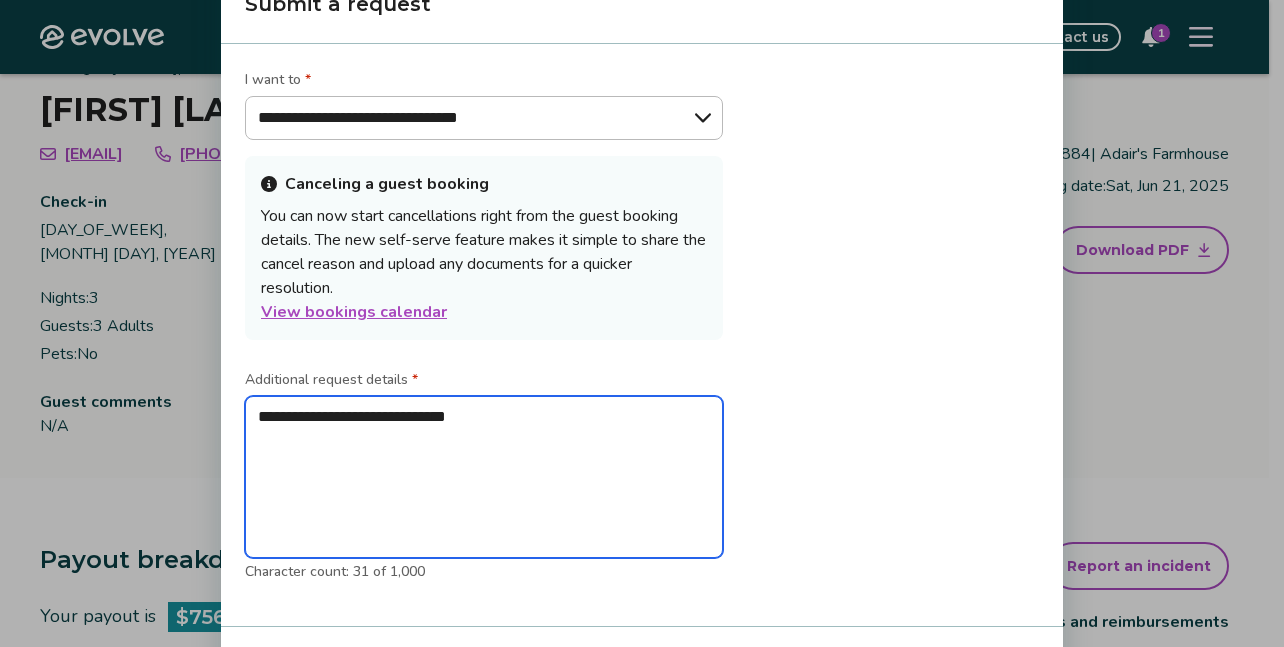 type on "*" 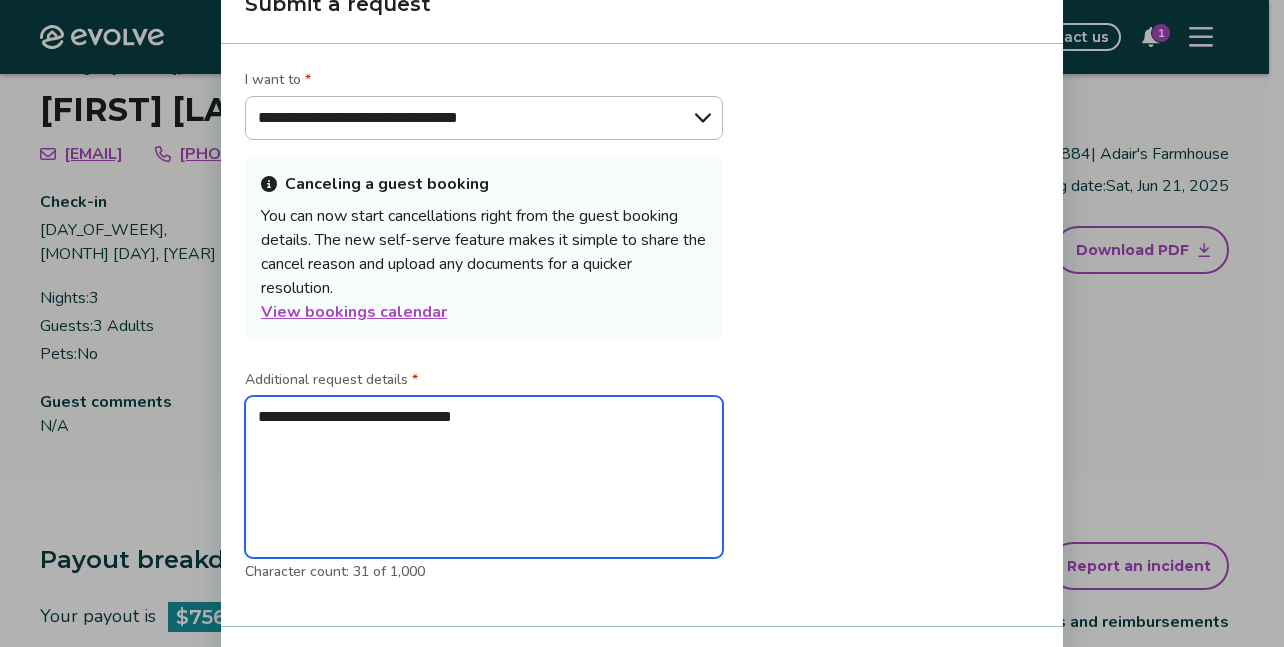 type on "*" 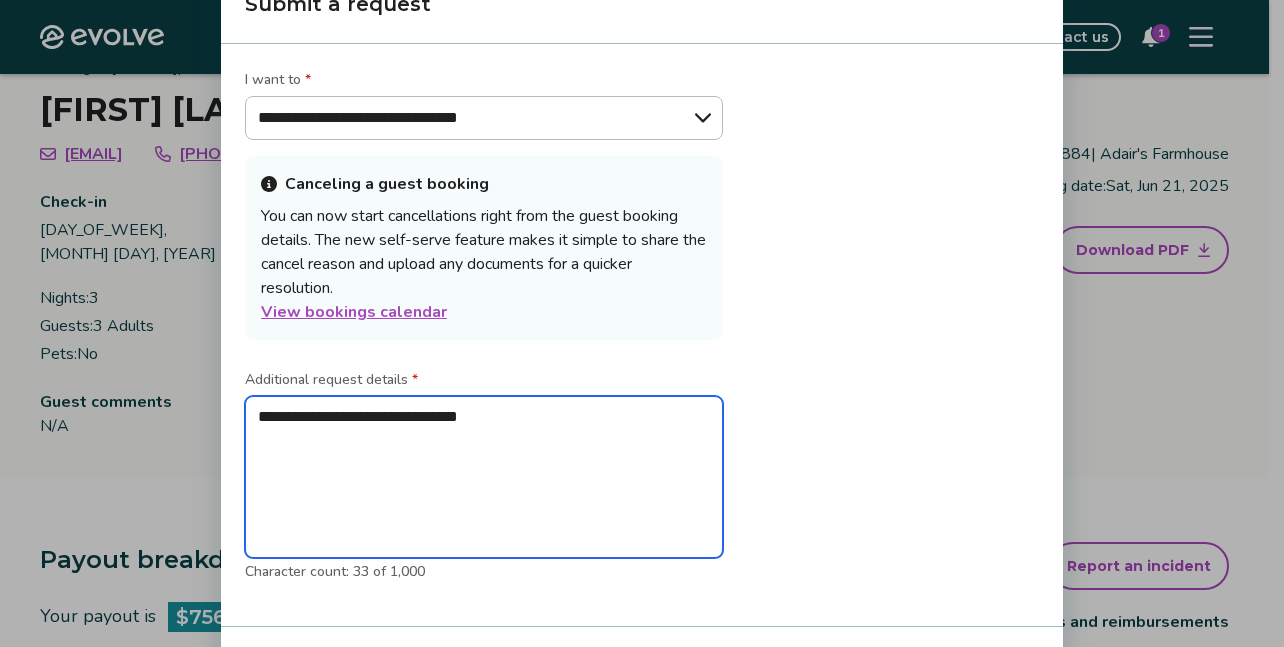 type on "*" 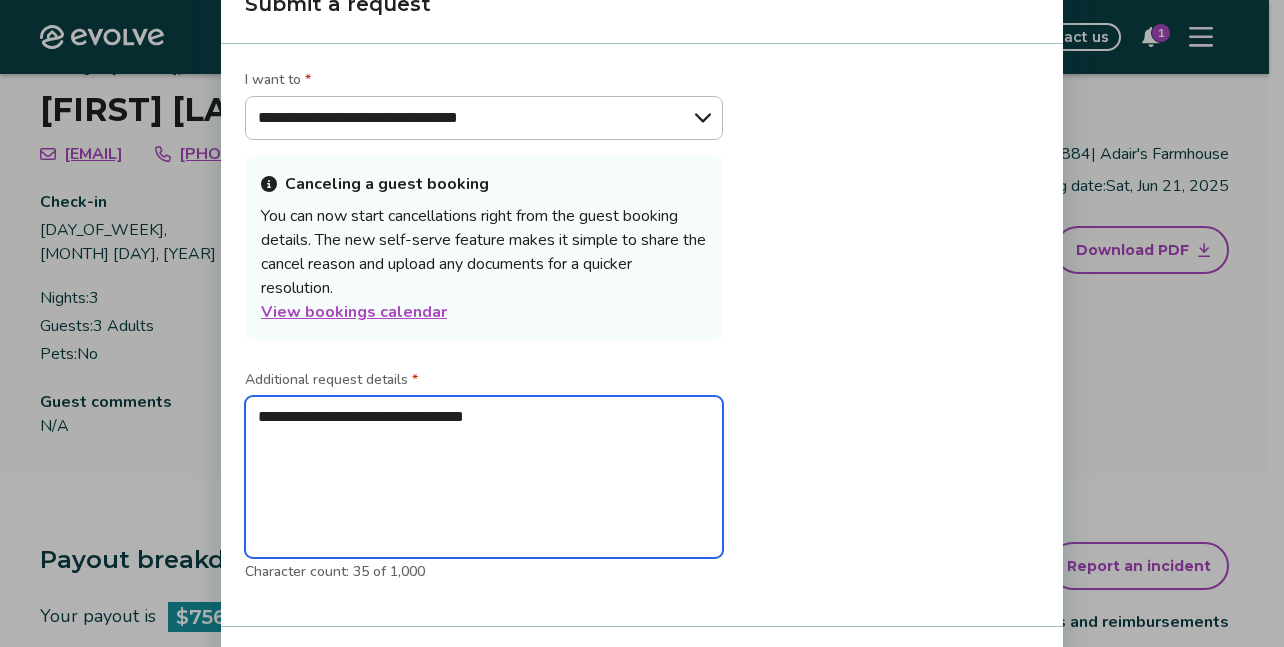 type on "*" 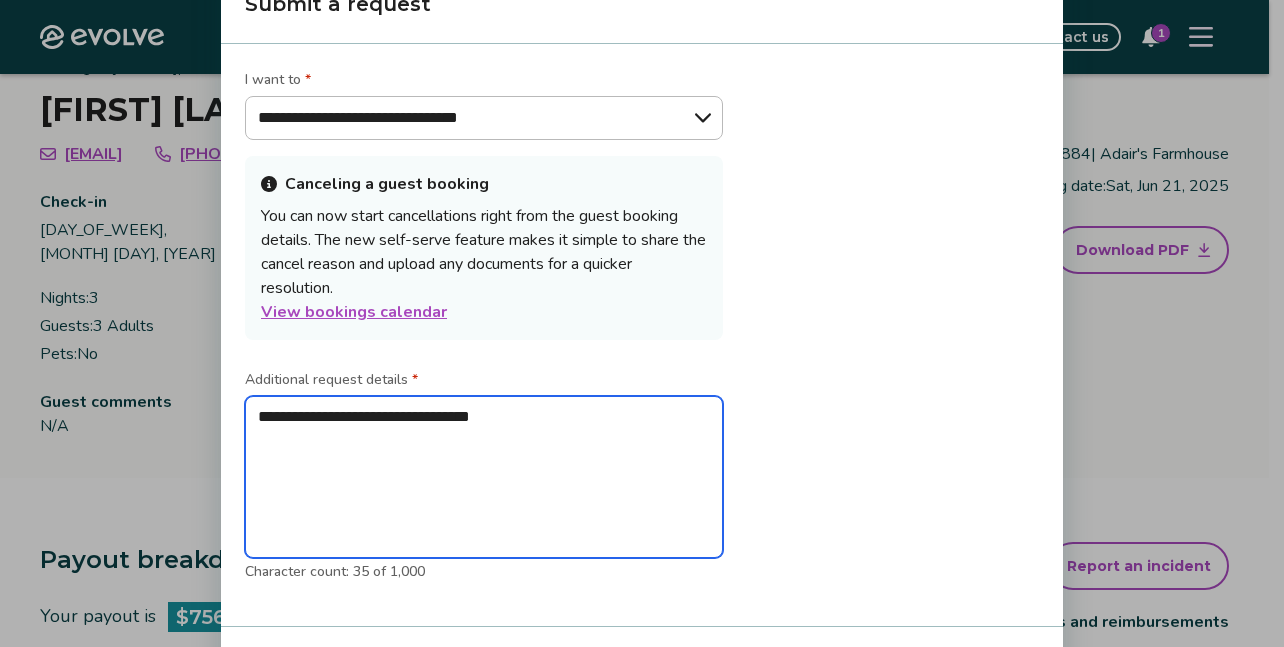 type on "*" 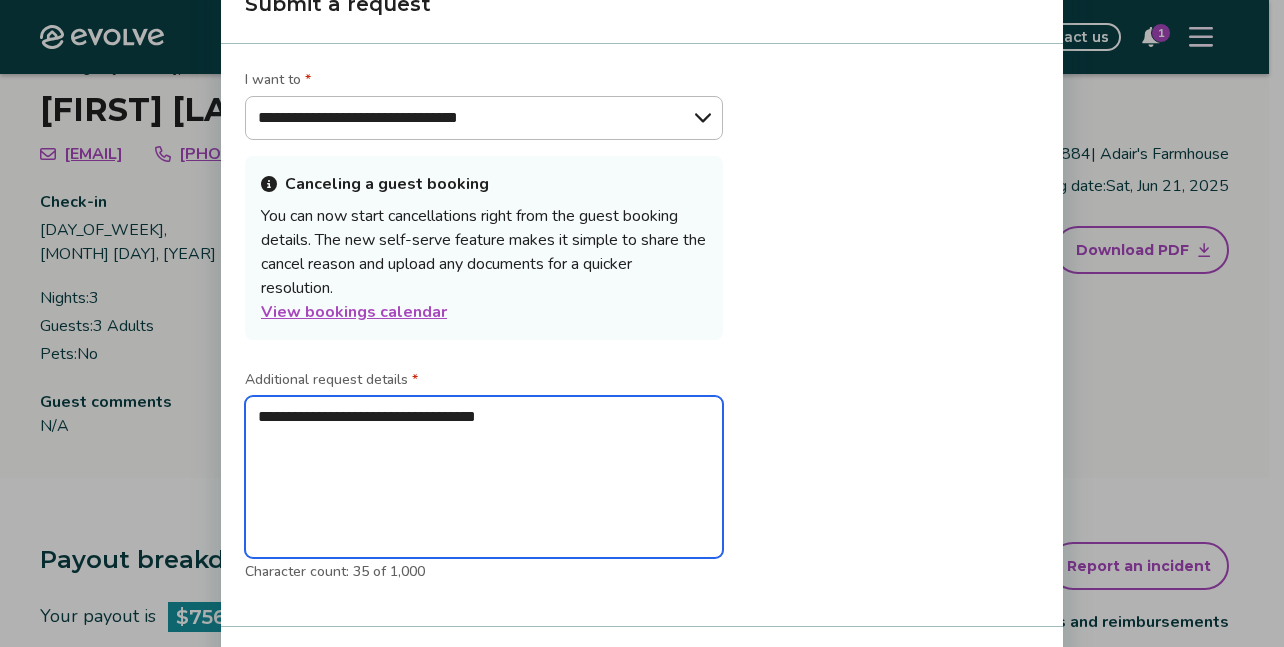 type on "*" 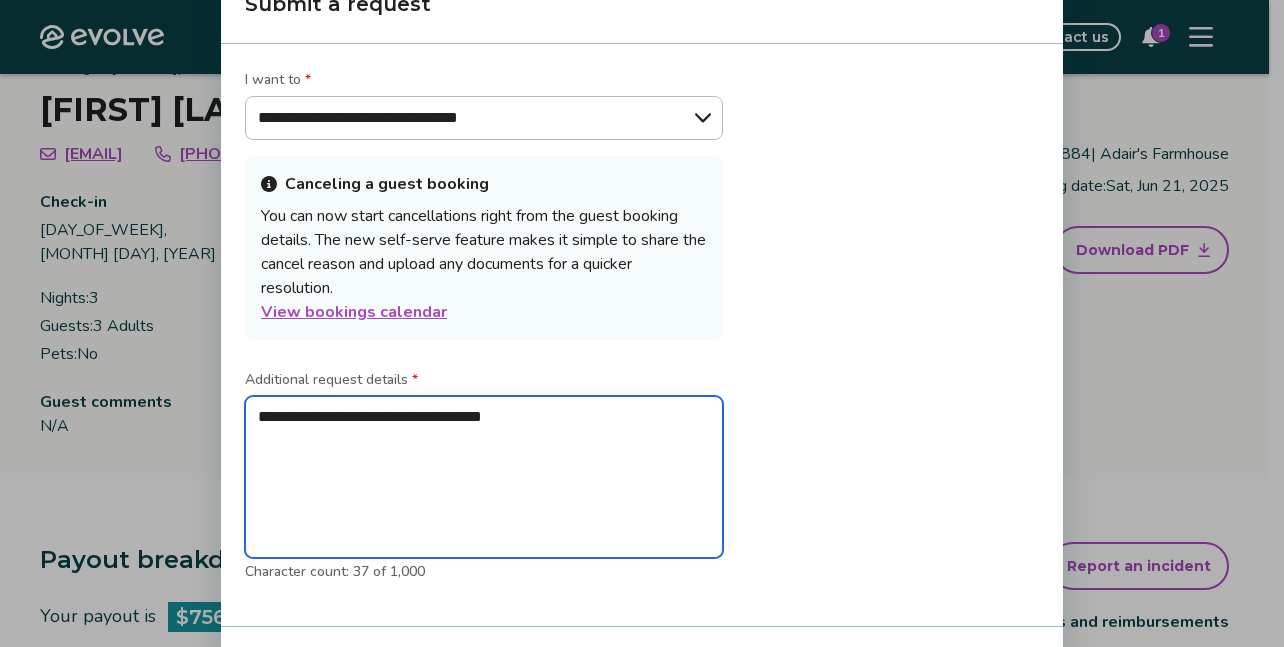 type on "*" 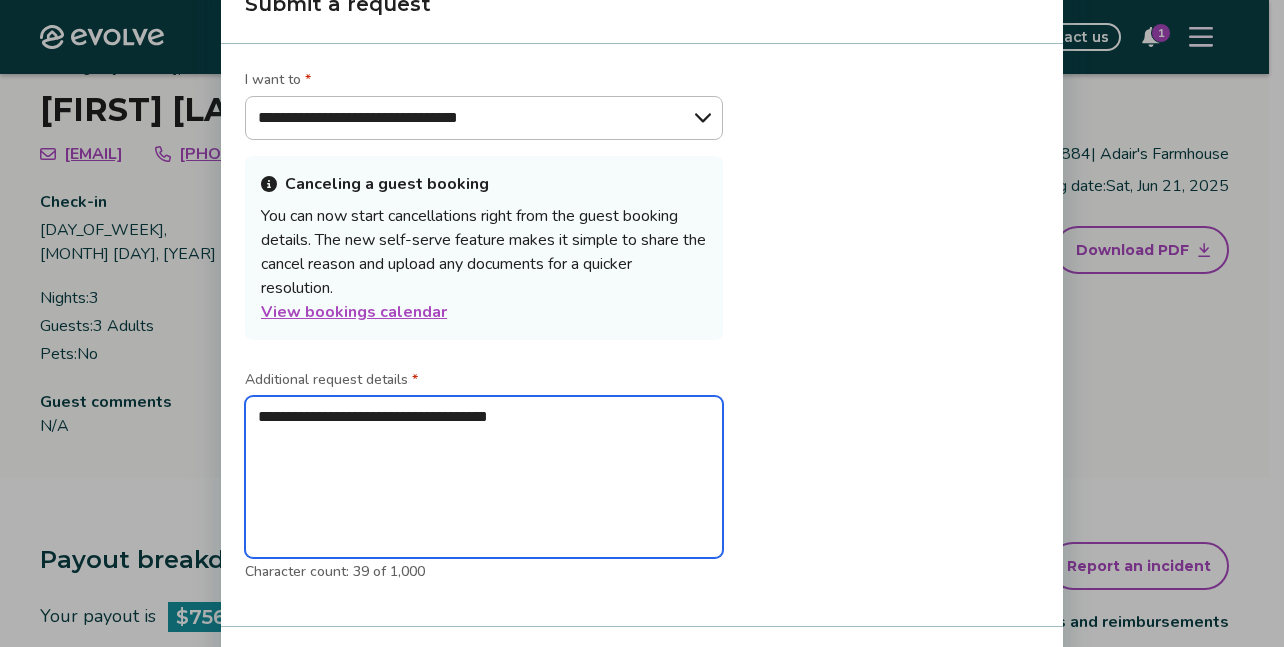 type on "*" 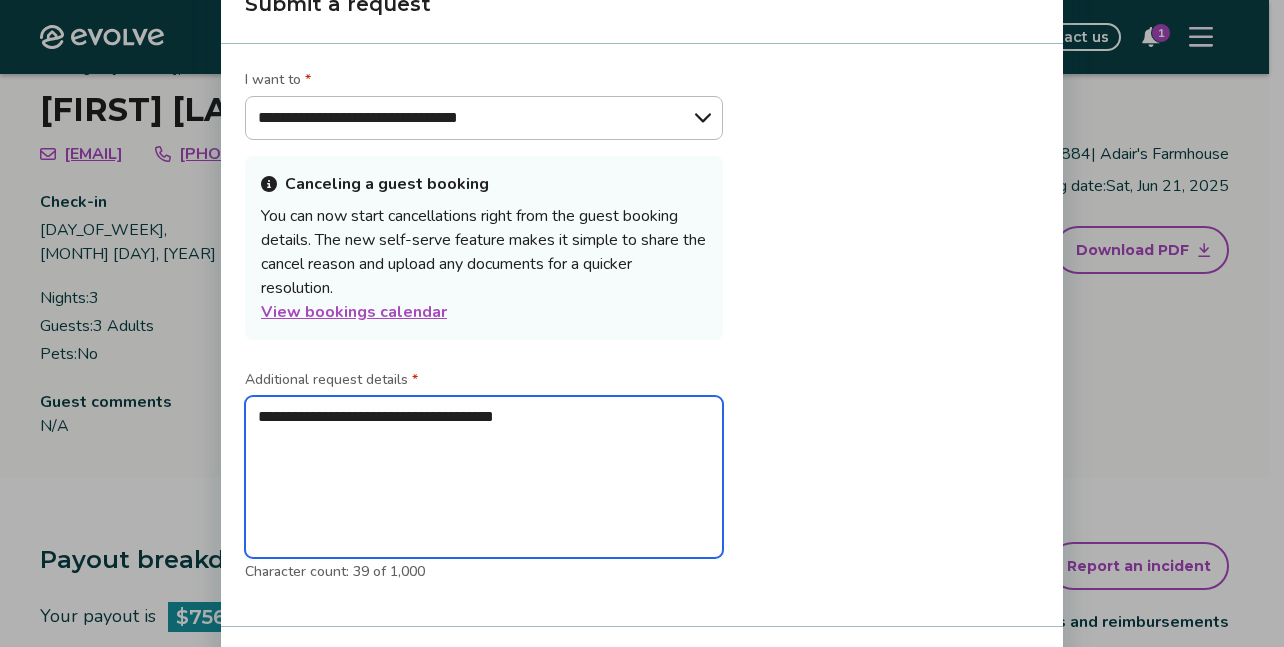type on "*" 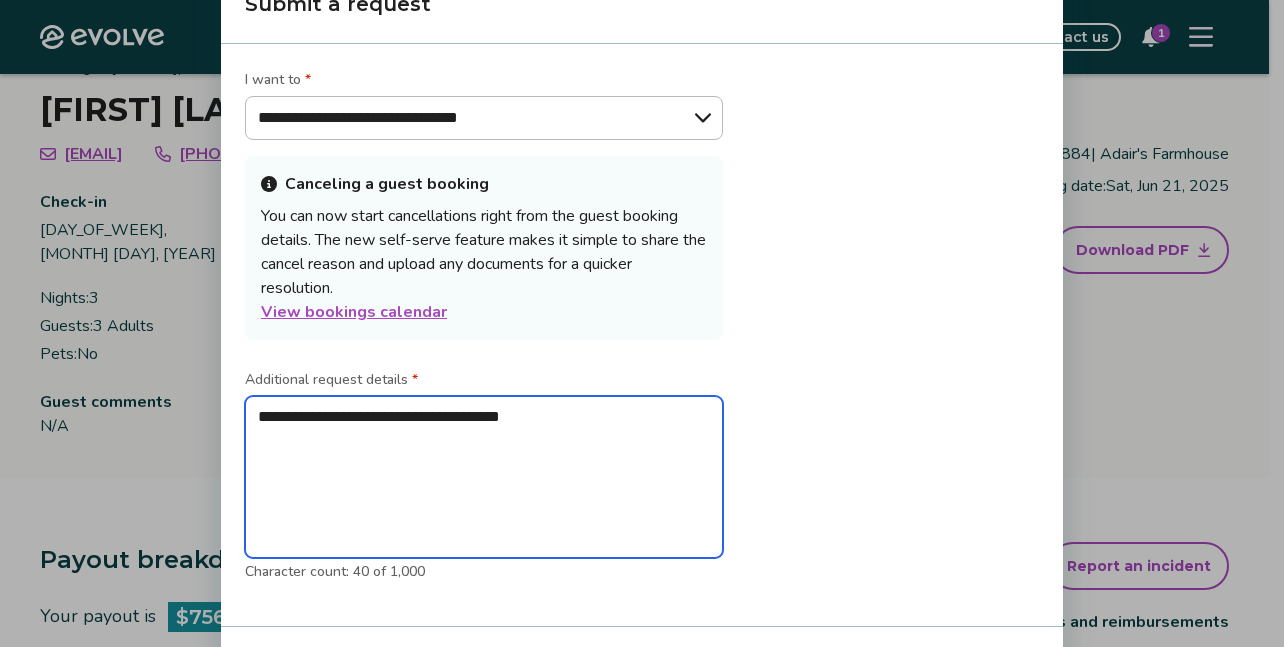 type on "*" 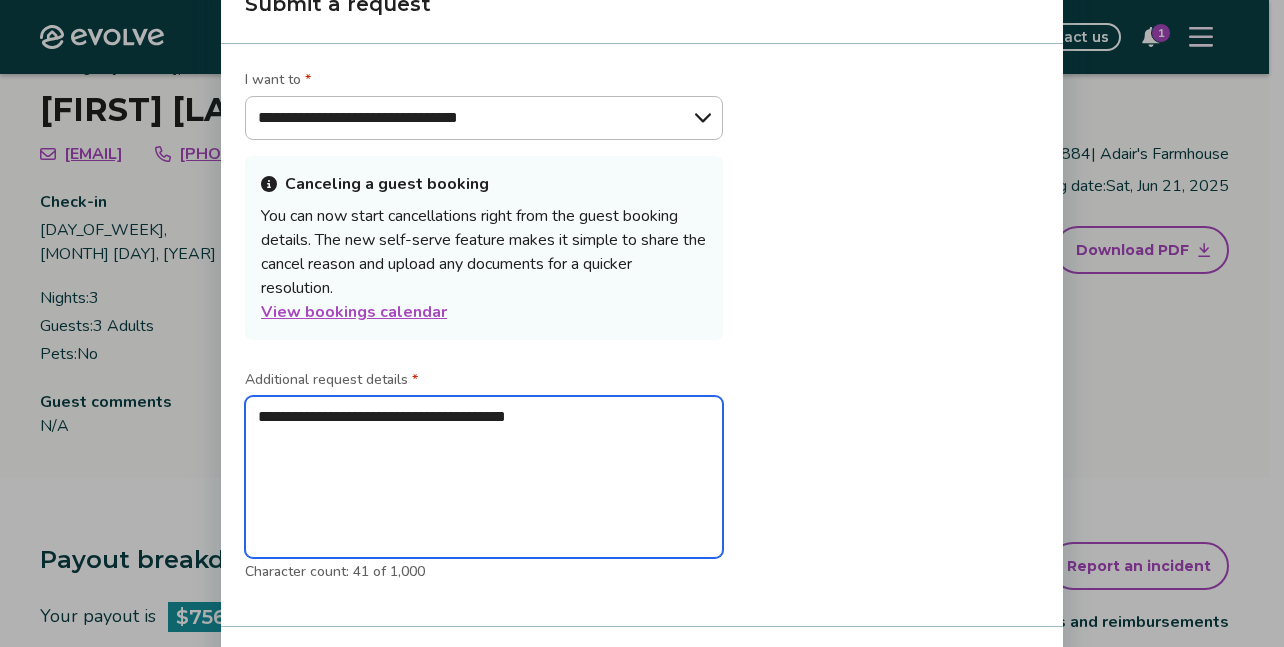 type on "*" 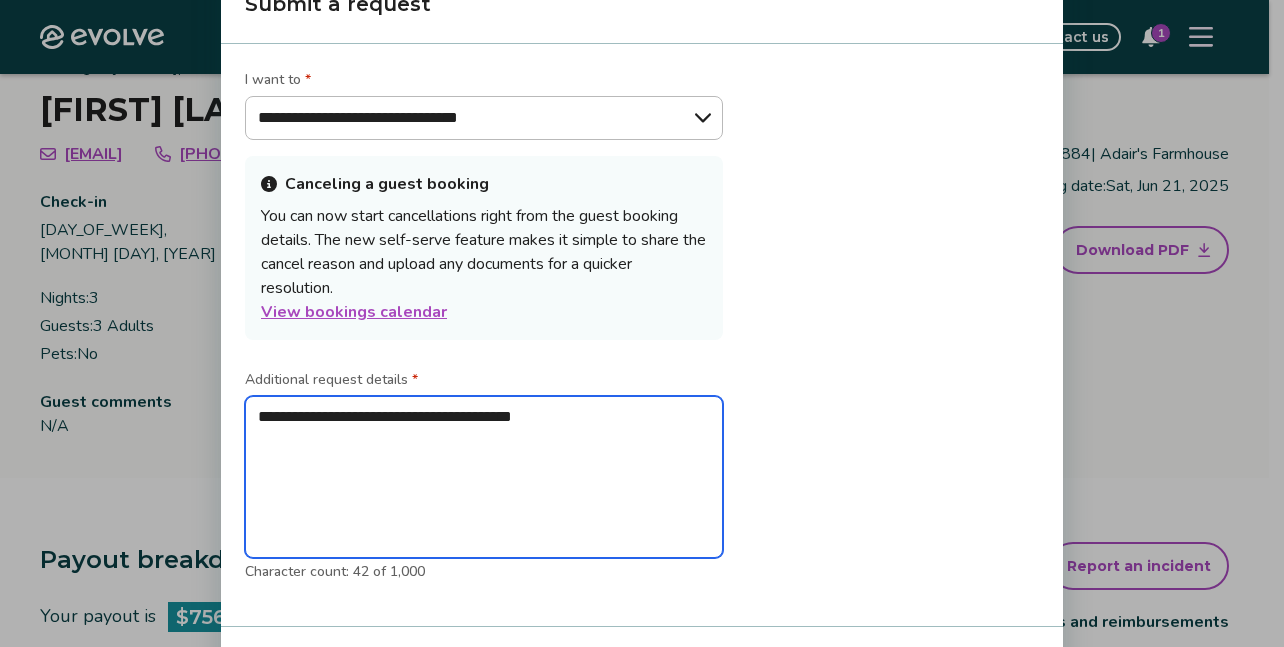 type on "*" 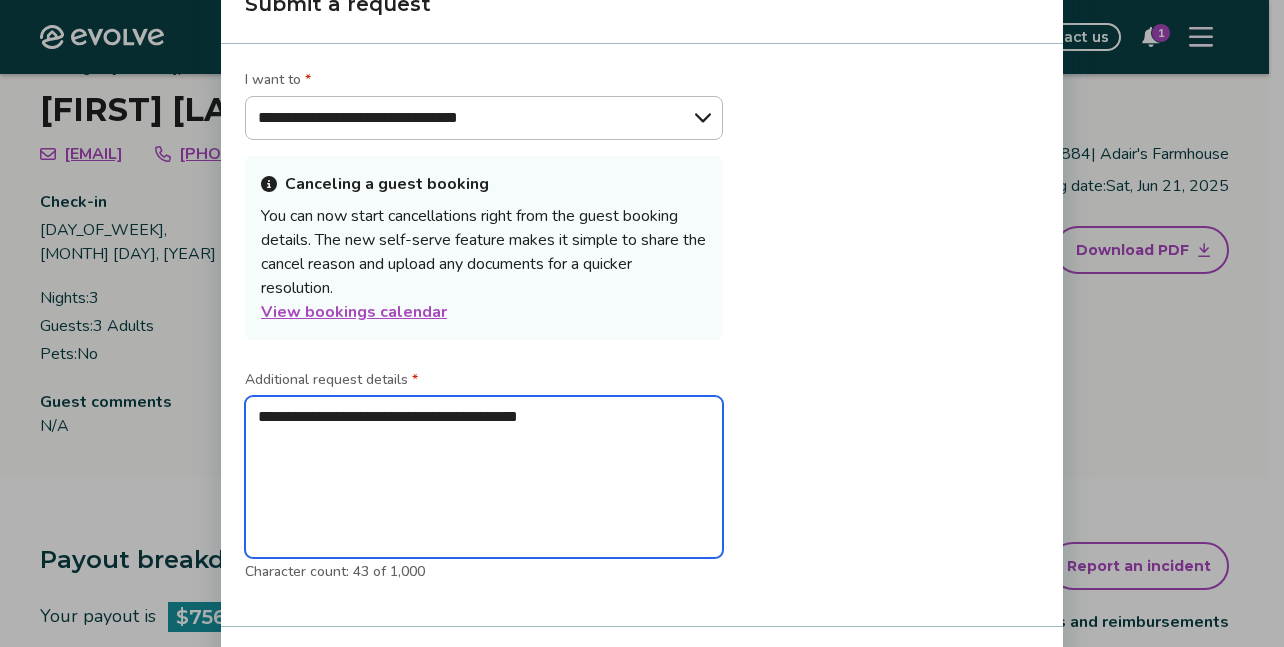 type on "*" 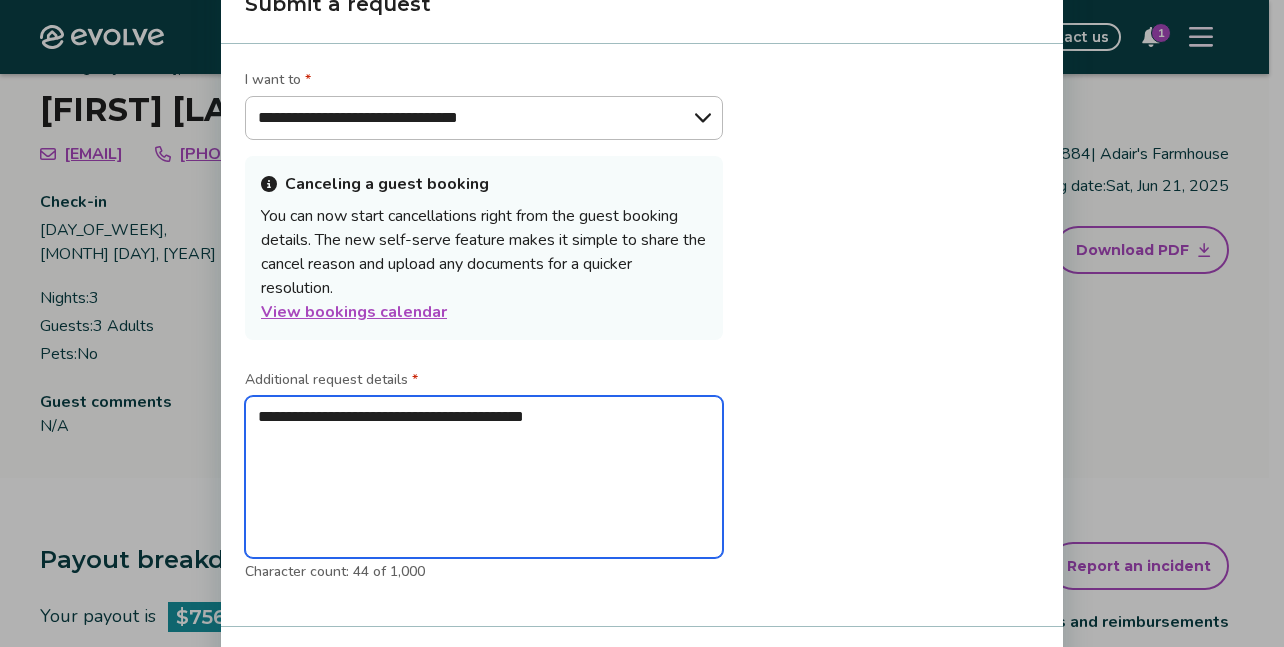 type on "*" 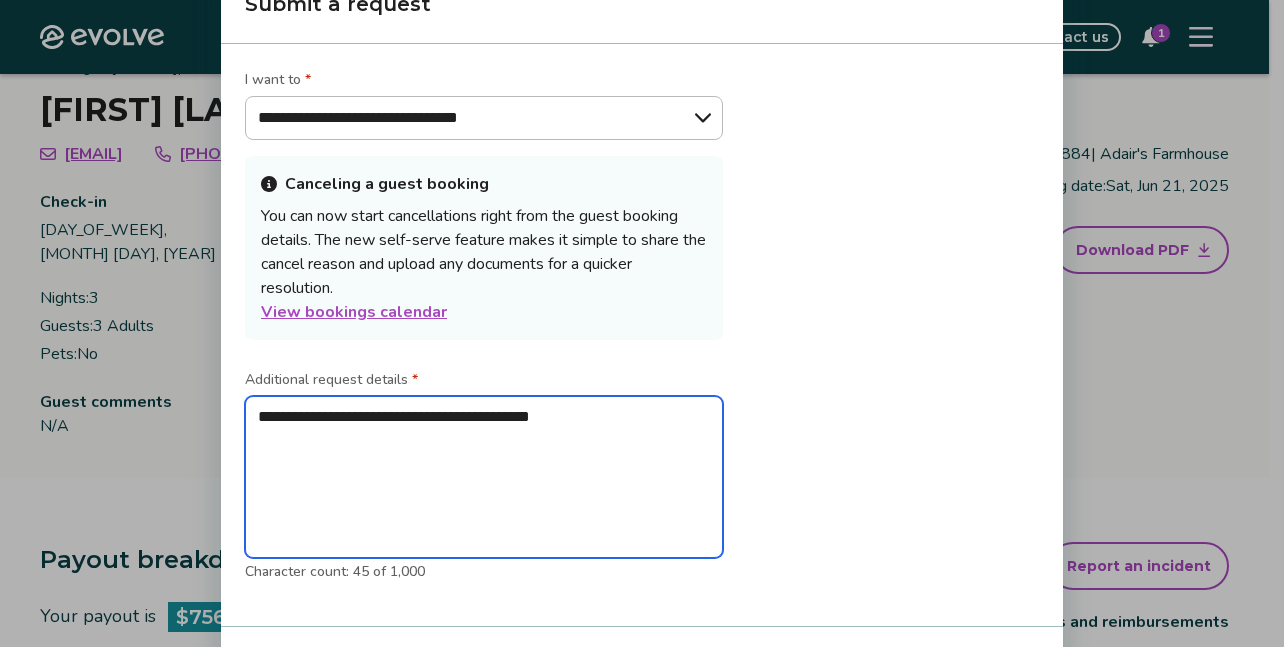 type on "*" 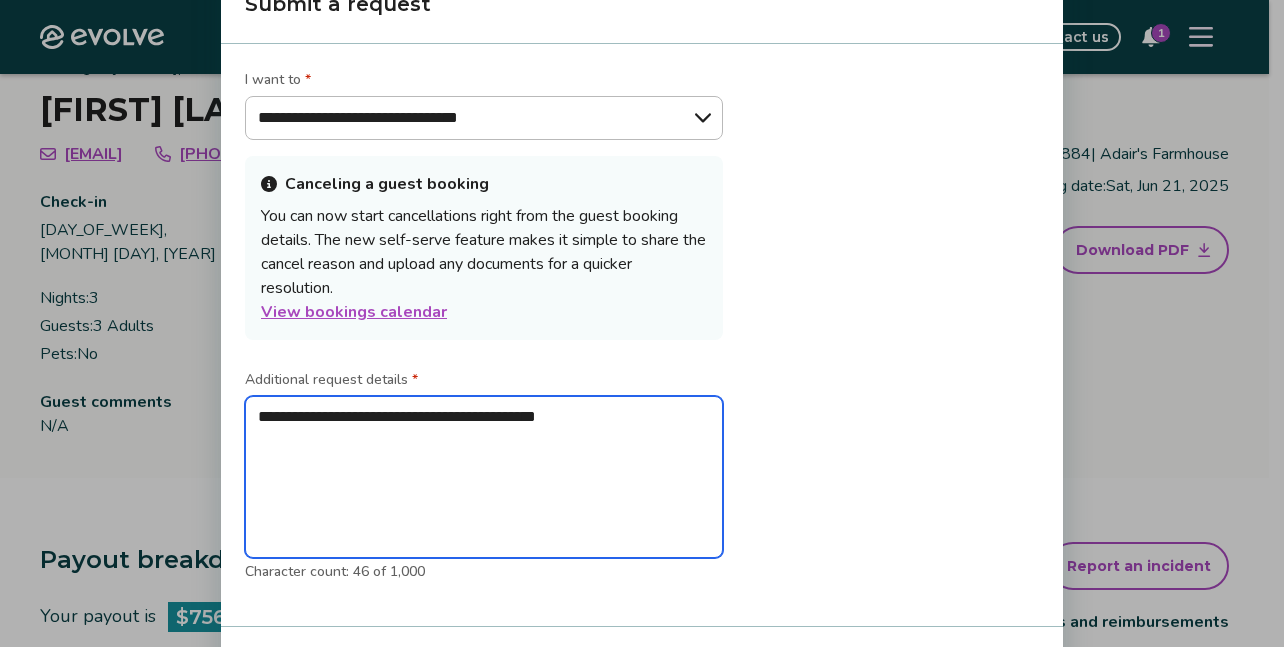 type on "**********" 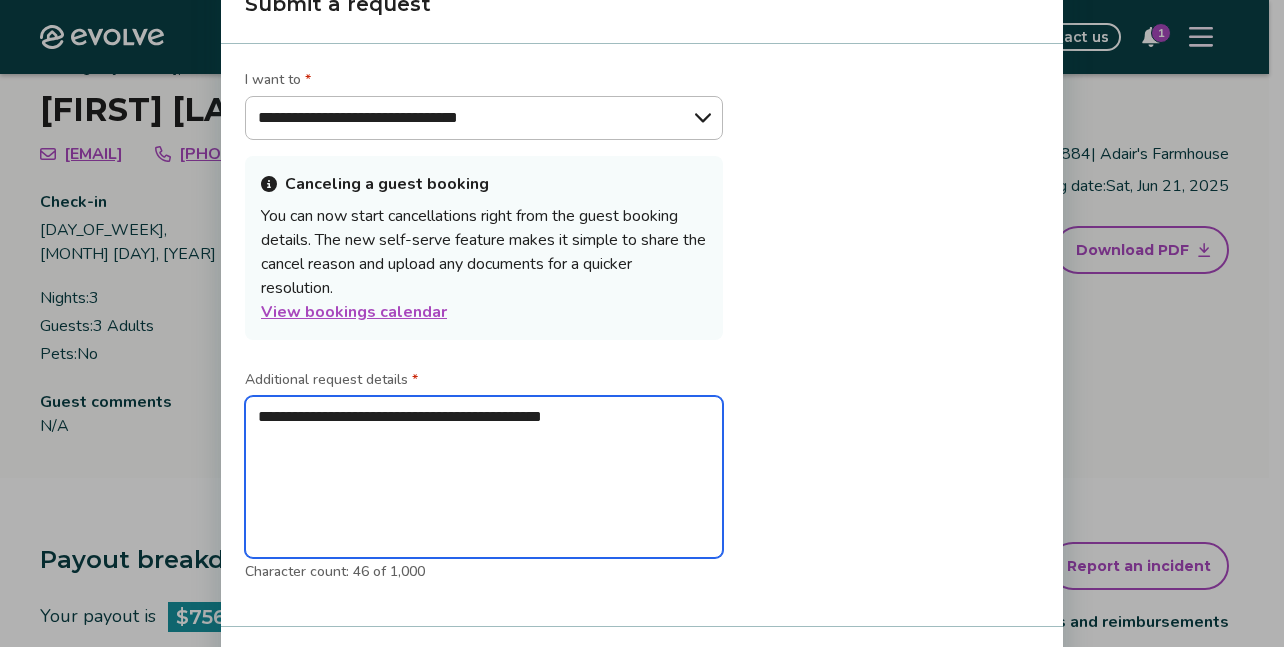 type on "*" 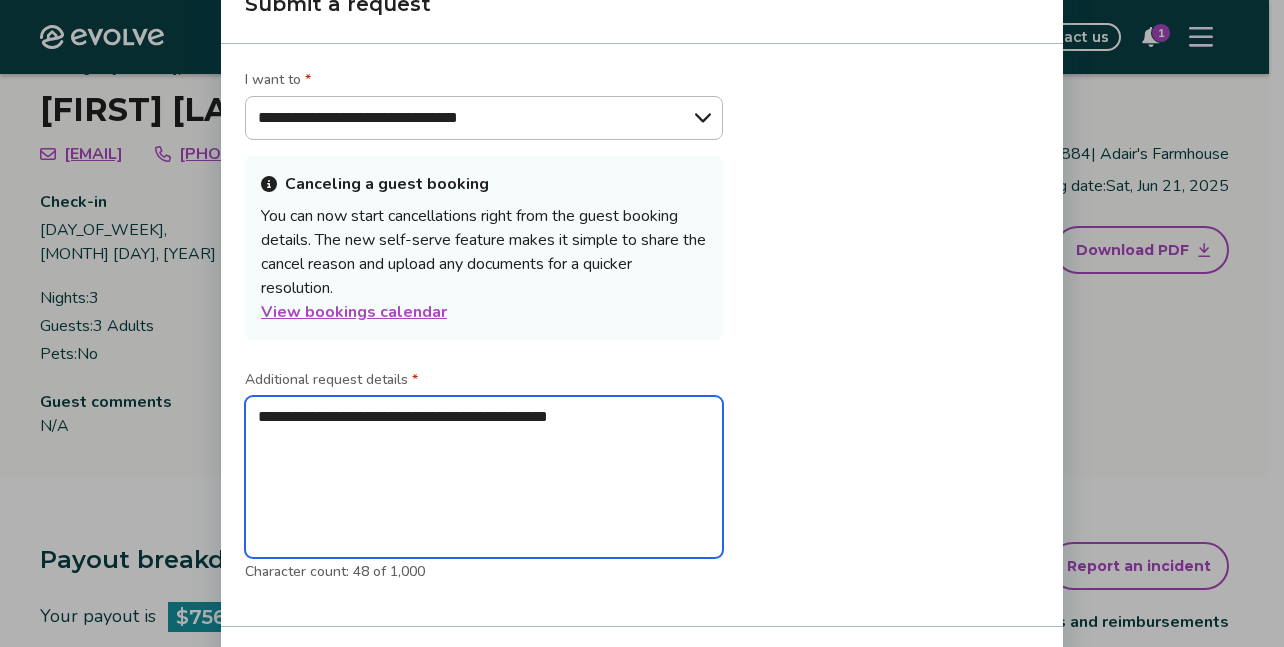 type on "*" 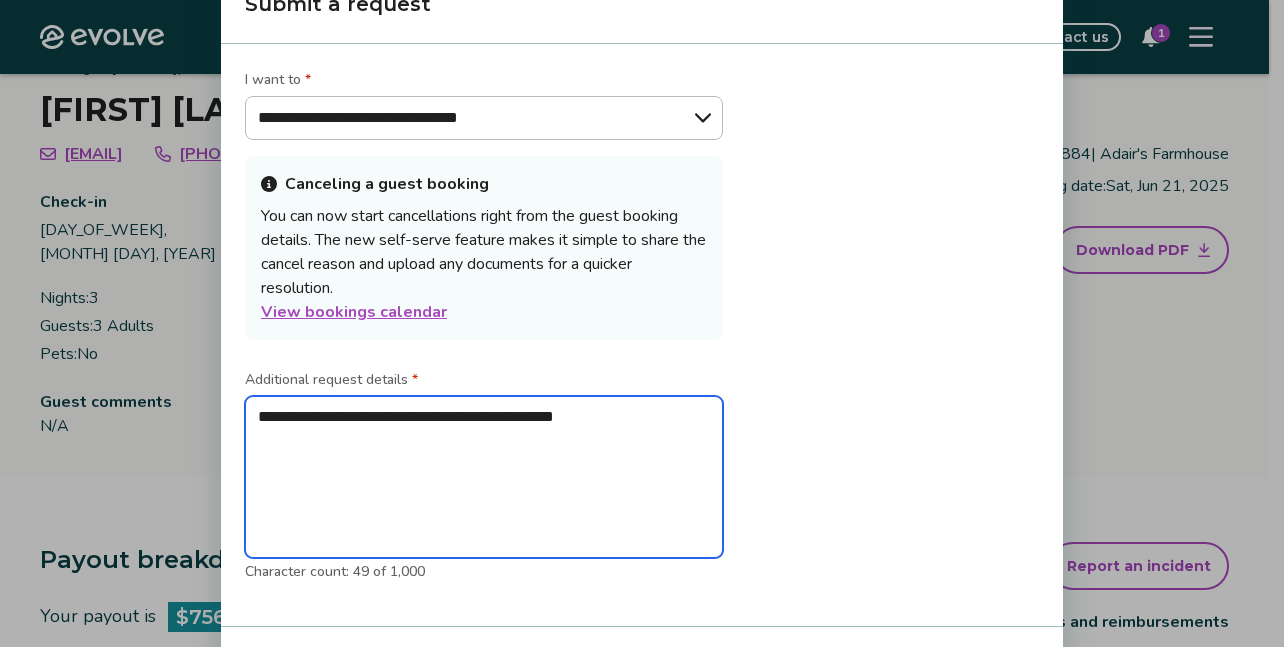 type on "*" 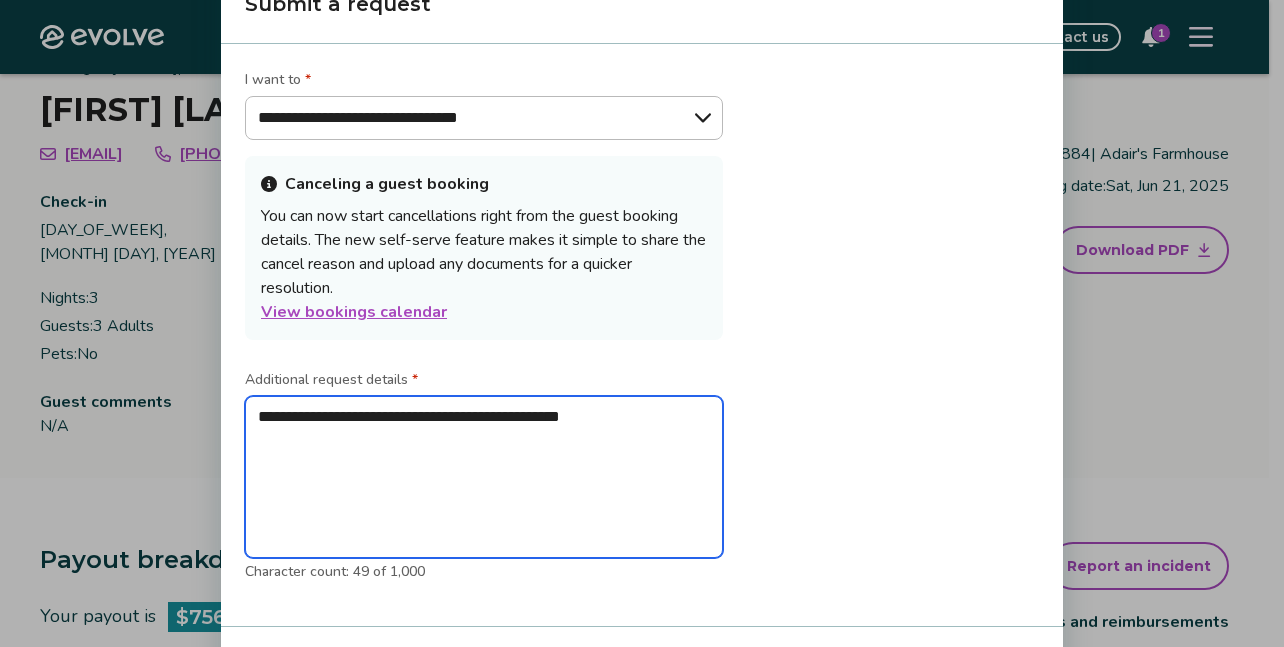 type on "*" 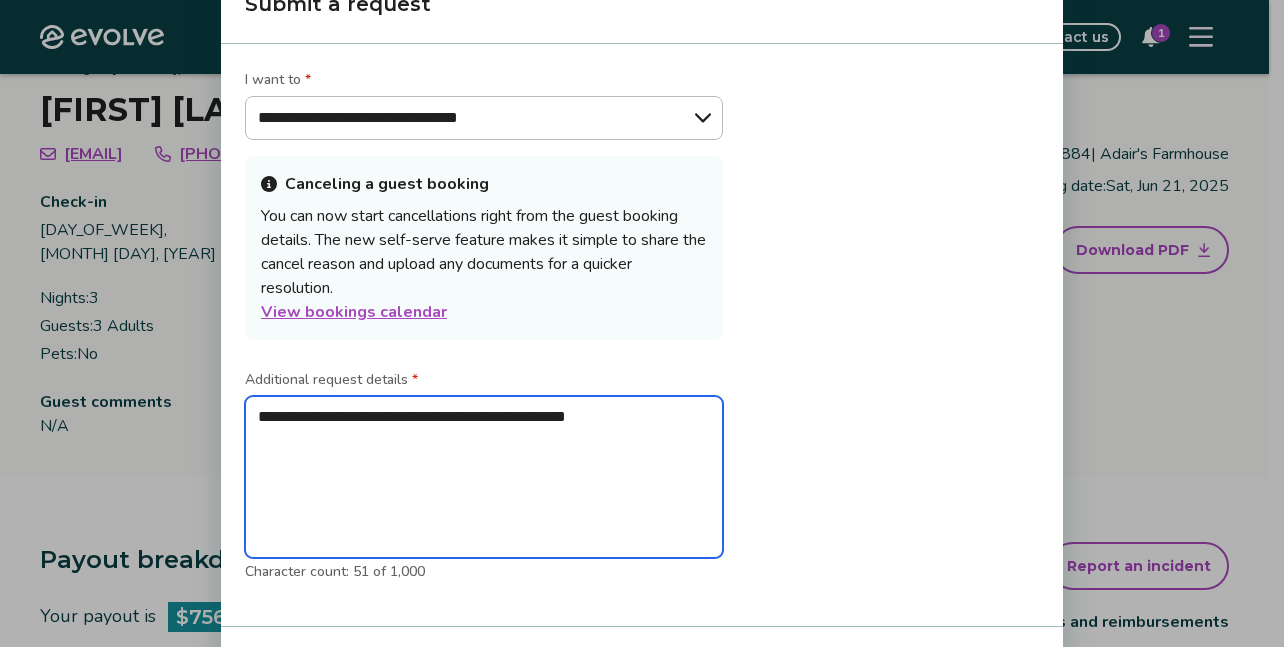 type on "*" 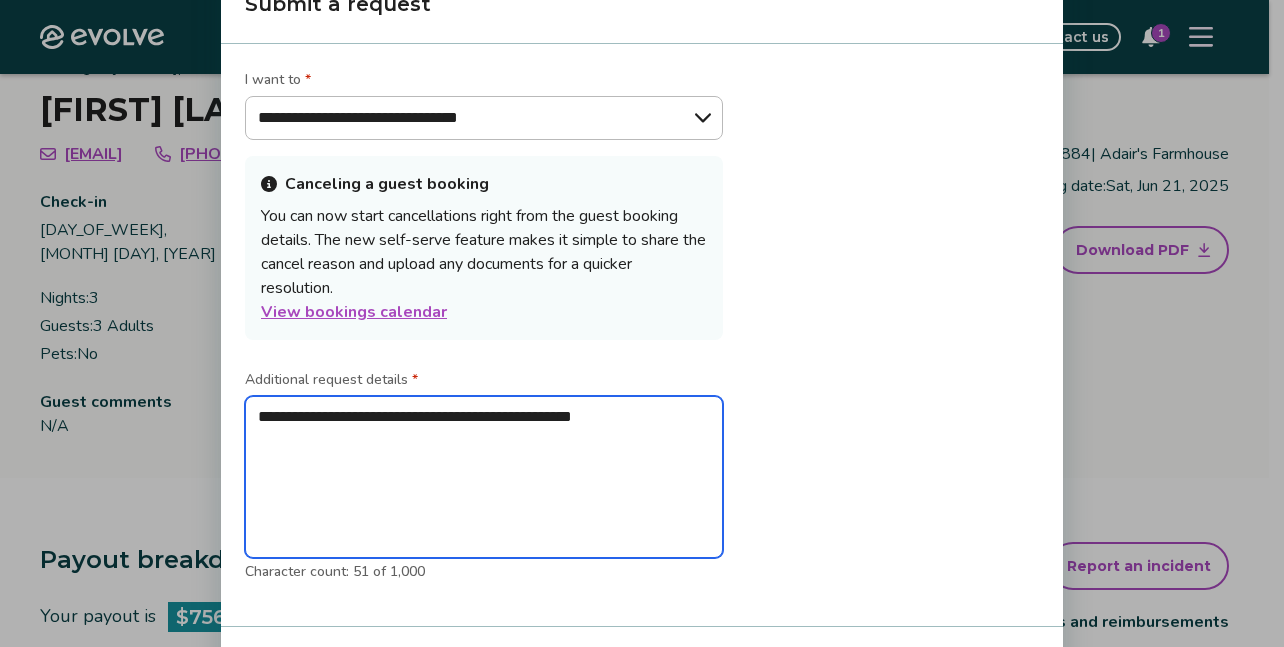 type on "*" 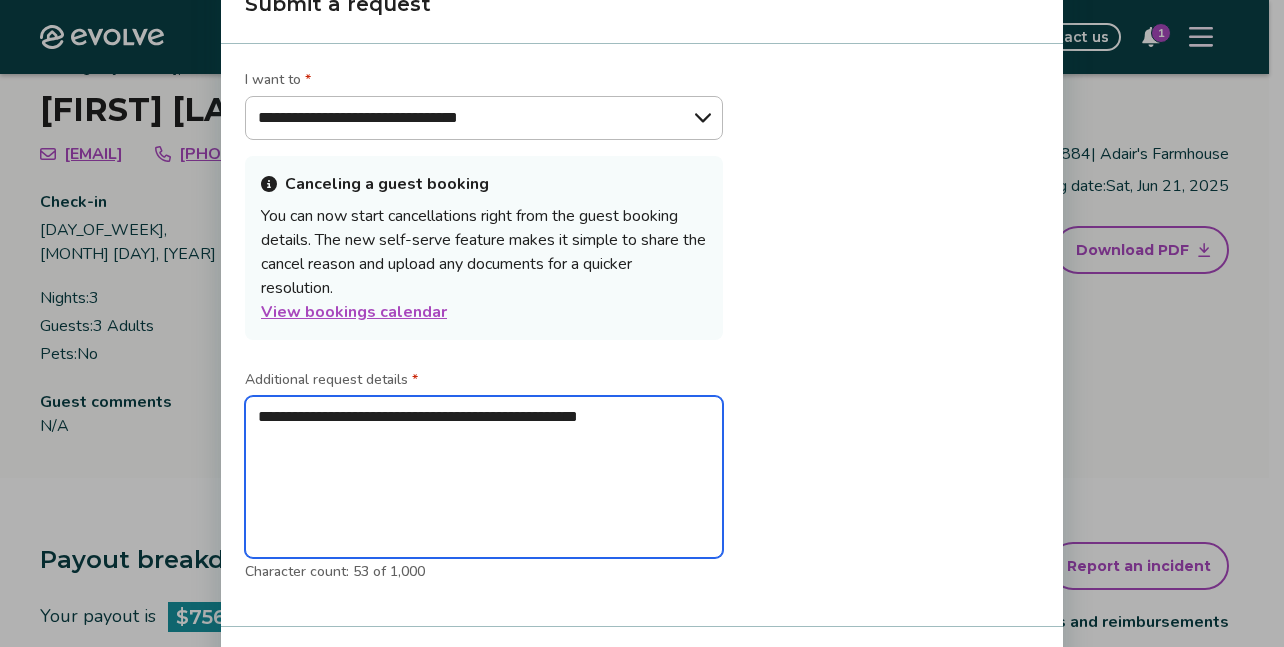 type on "*" 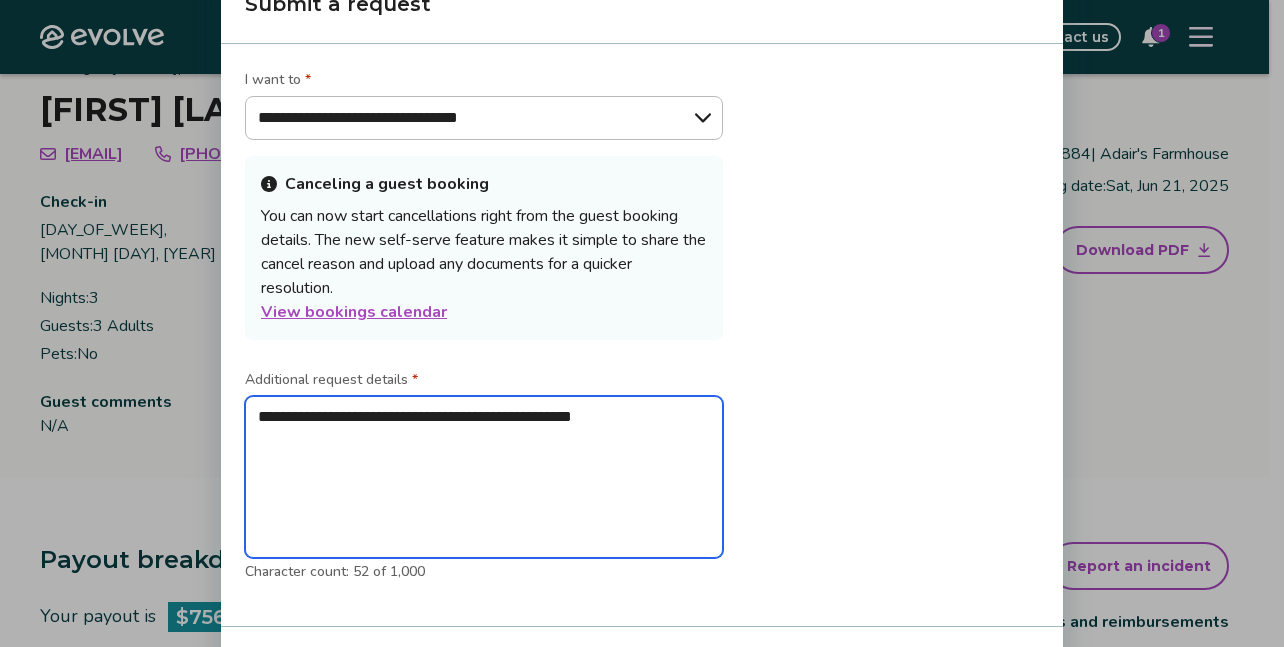 type on "*" 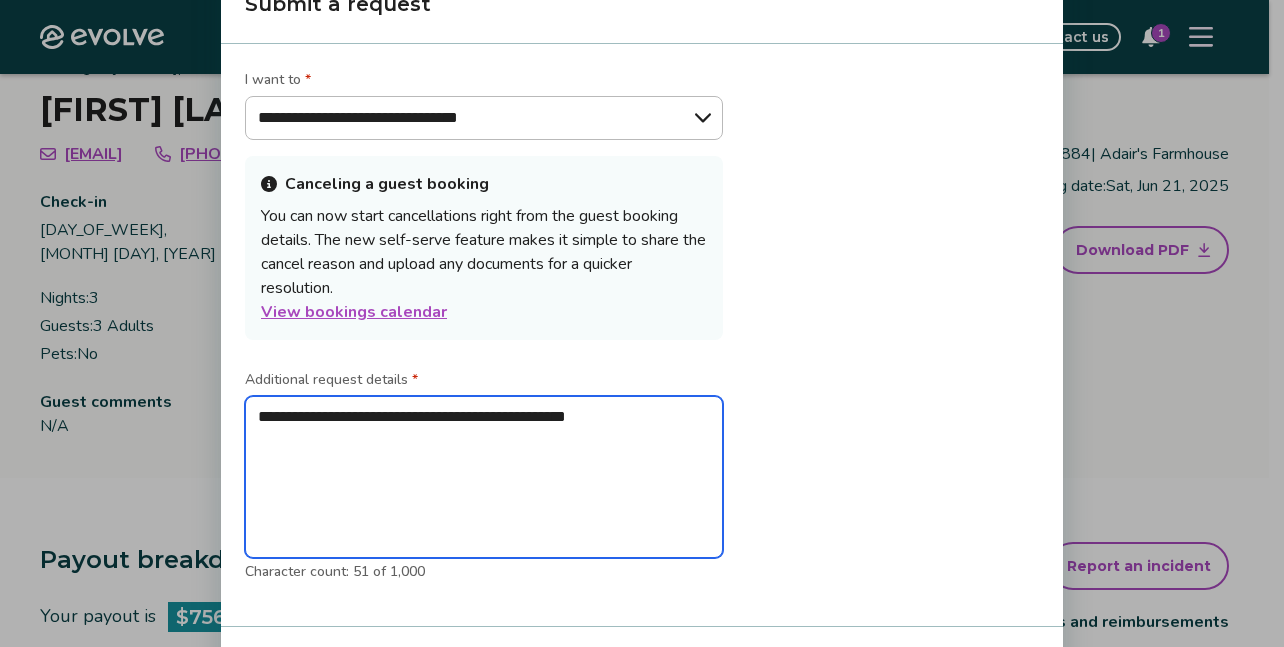 type on "*" 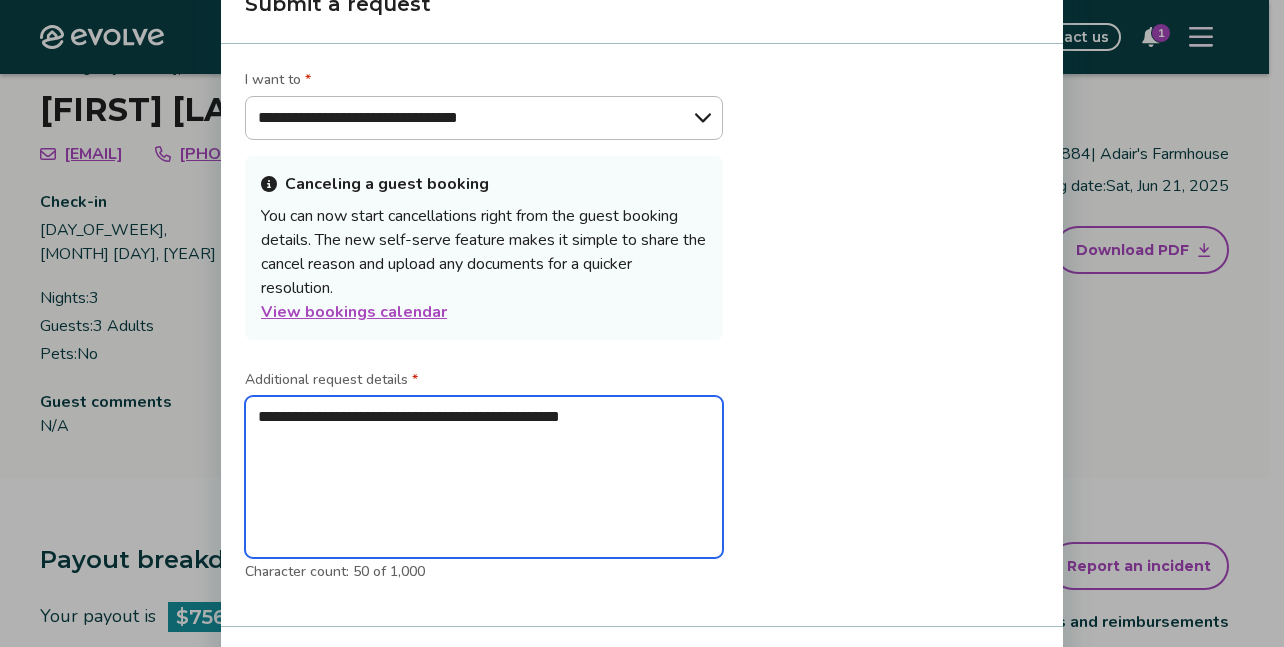 type on "*" 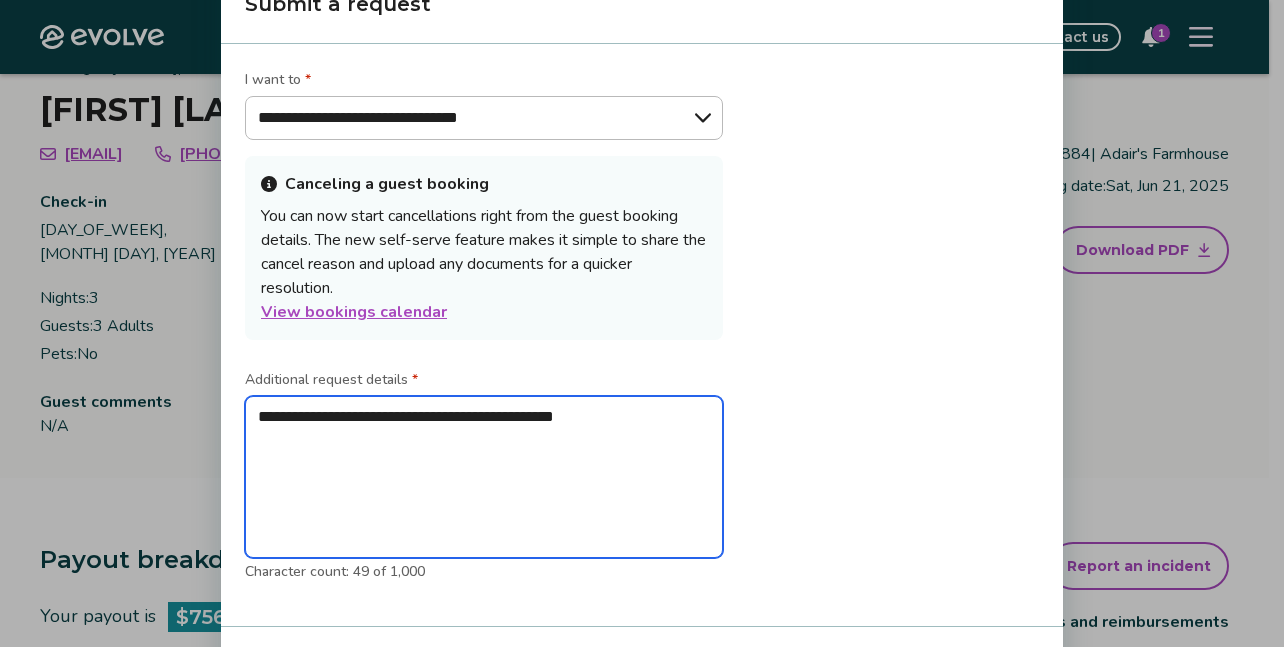 type on "*" 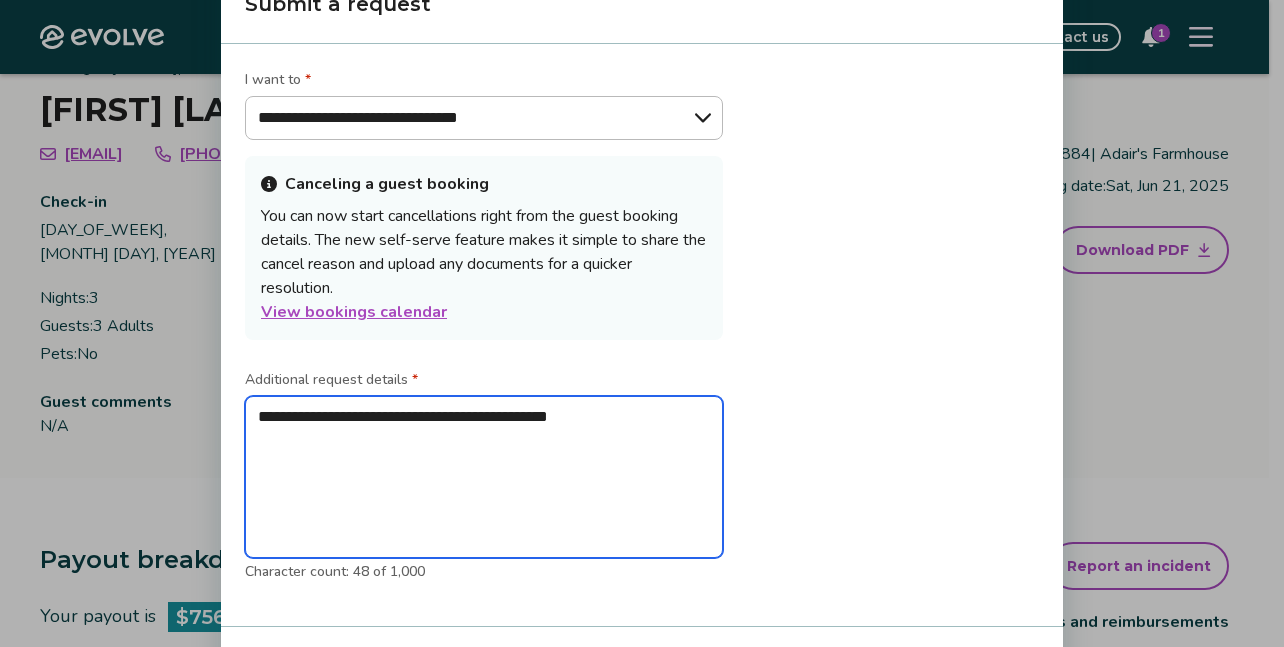 type on "*" 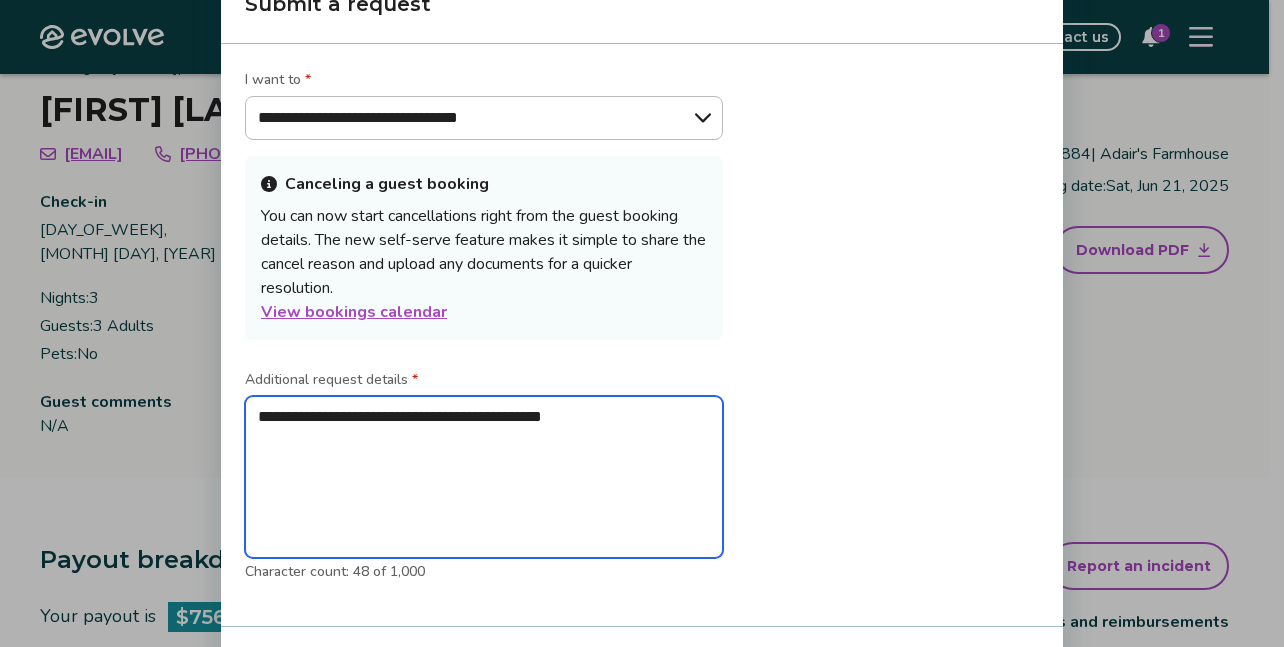 type on "*" 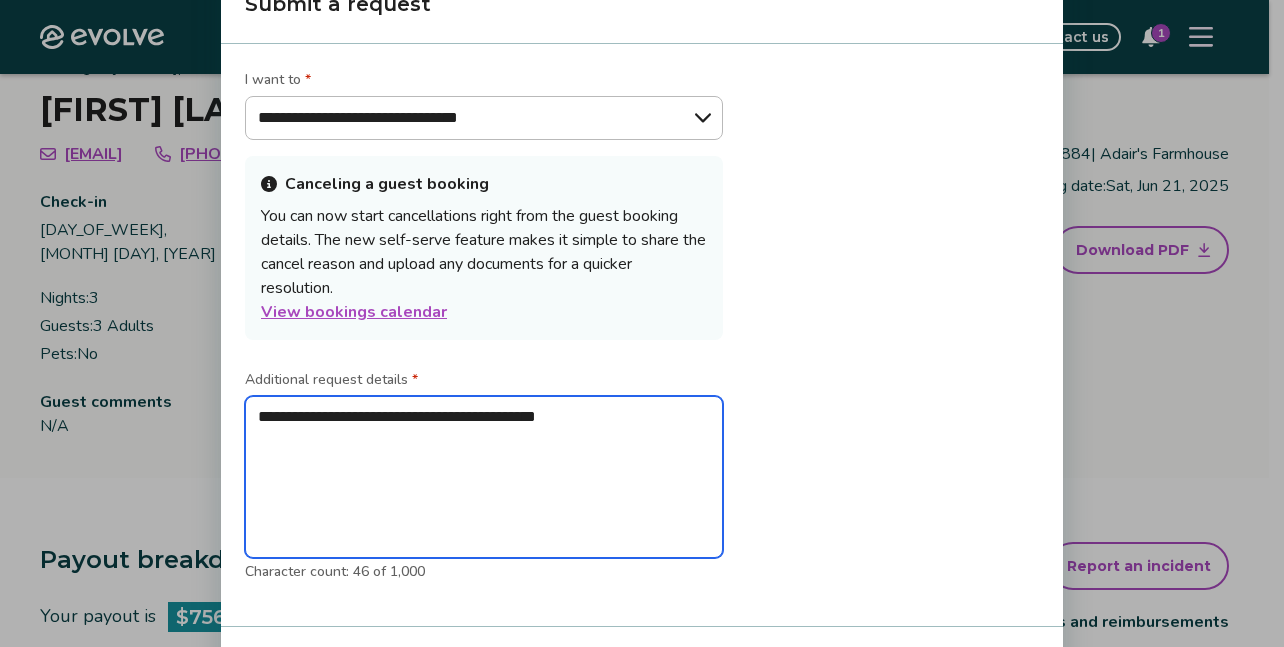 type on "*" 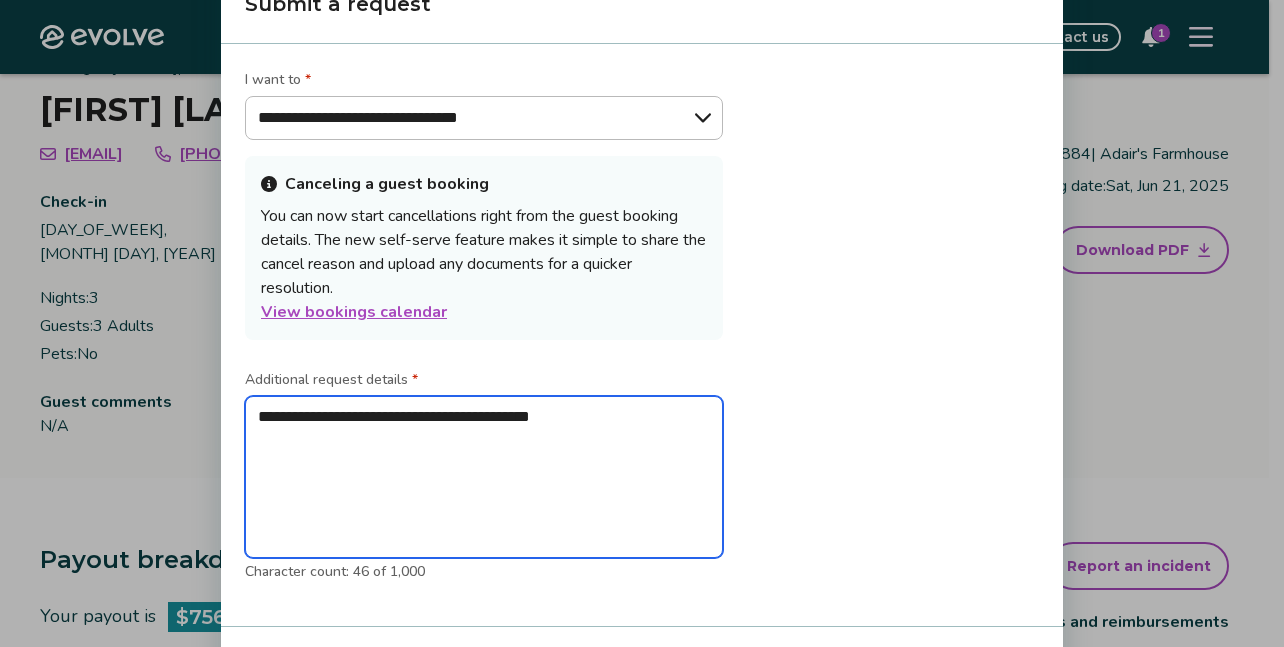 type on "*" 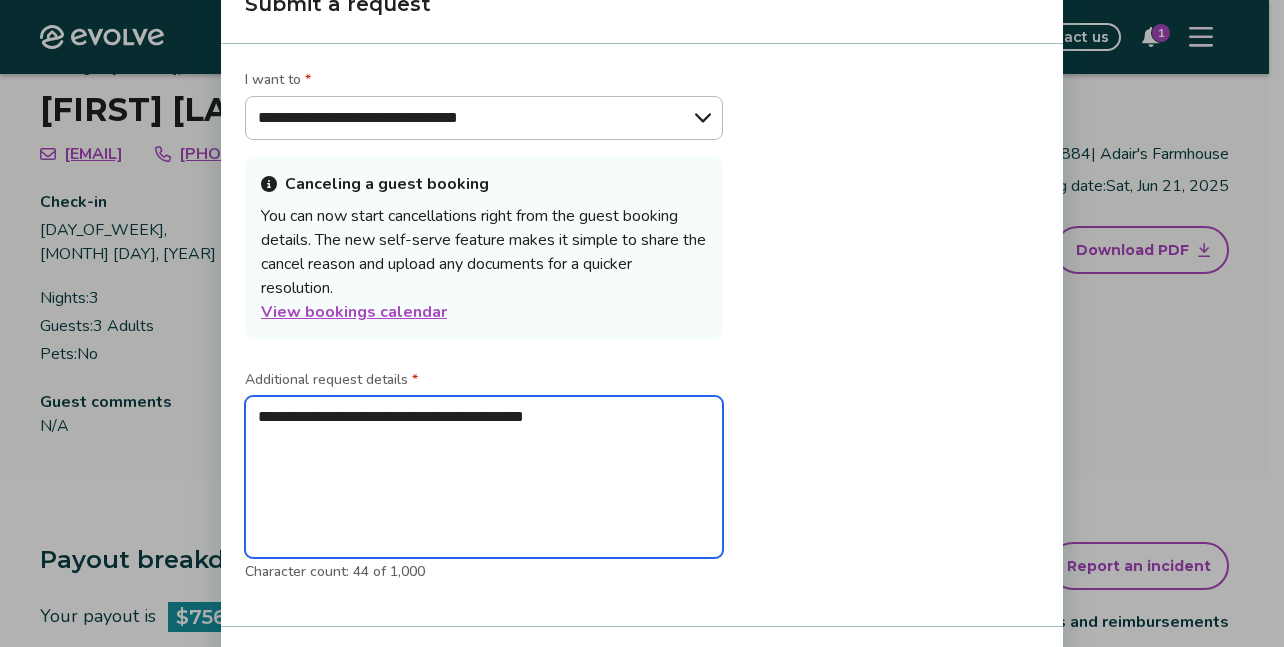 type on "*" 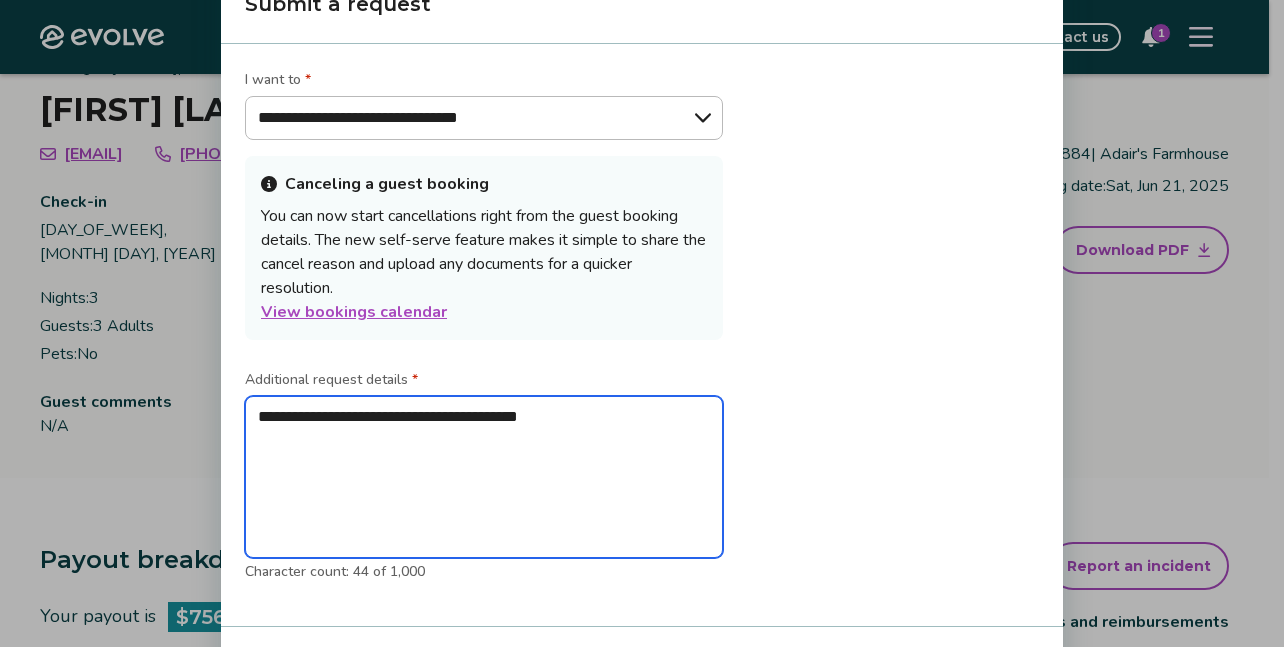 type on "*" 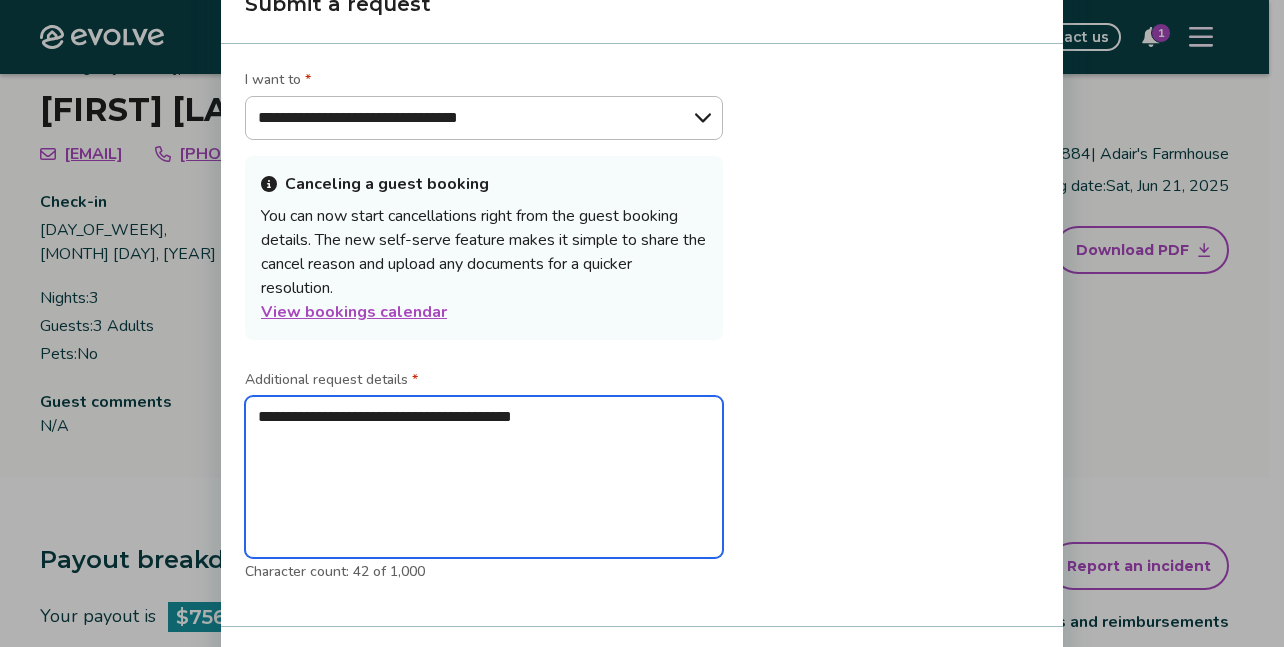 type on "*" 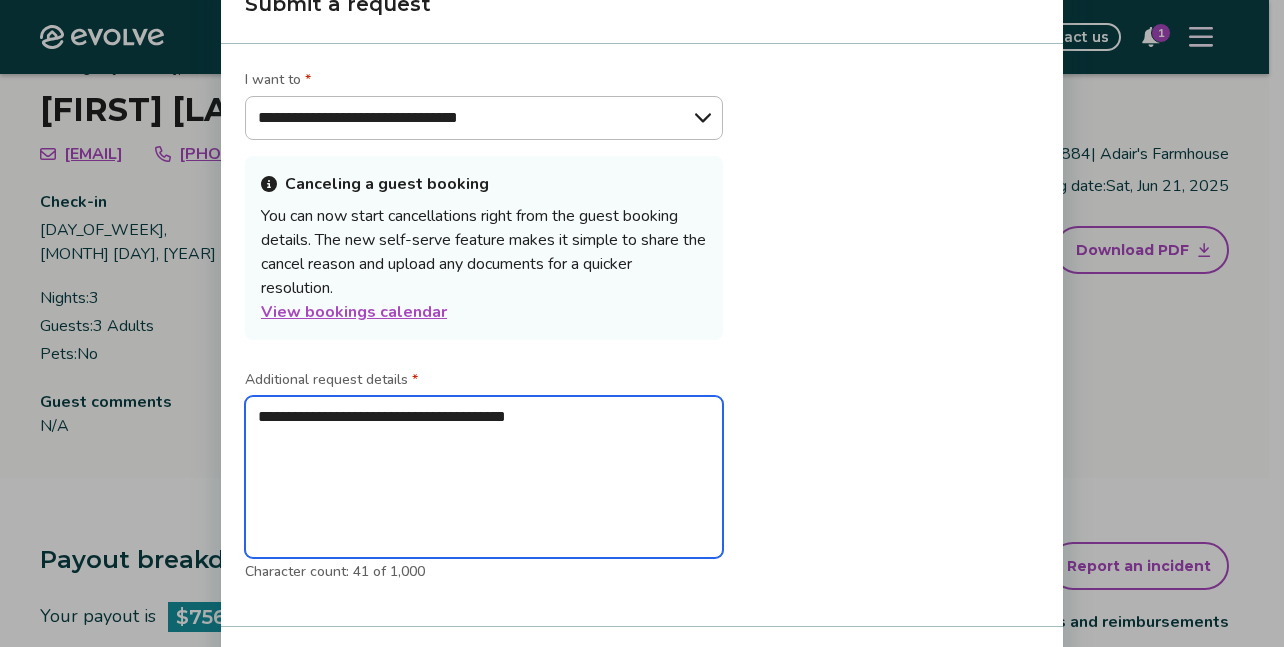 type on "*" 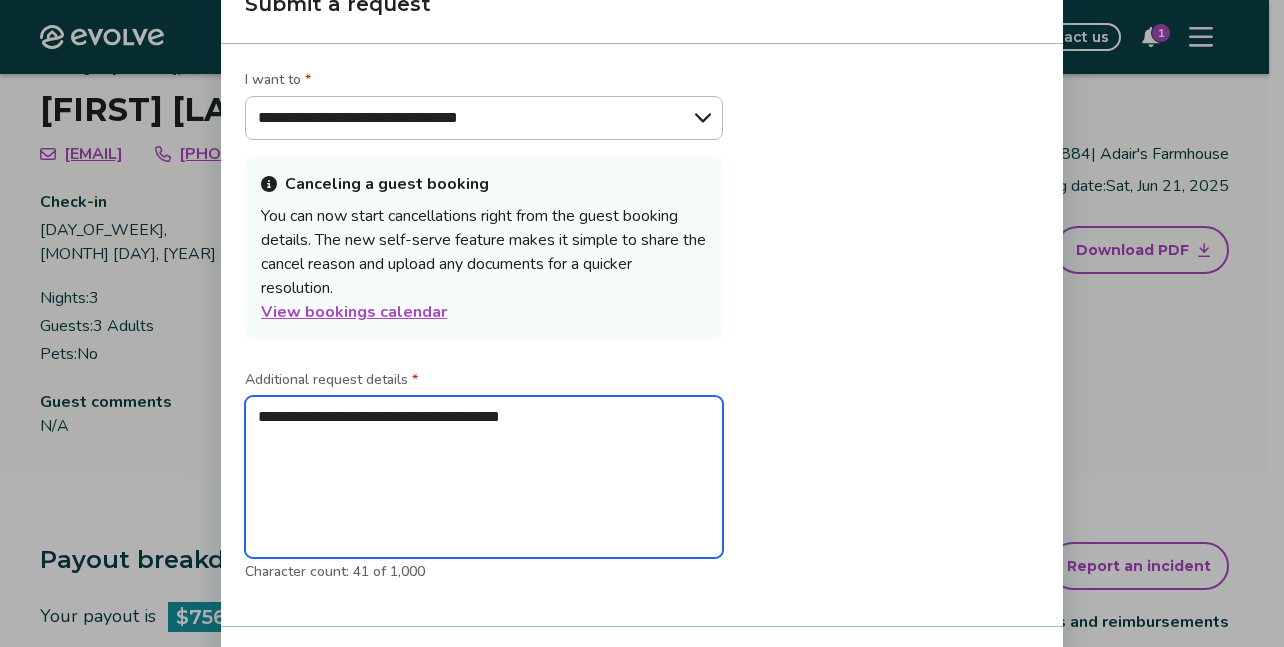 type on "*" 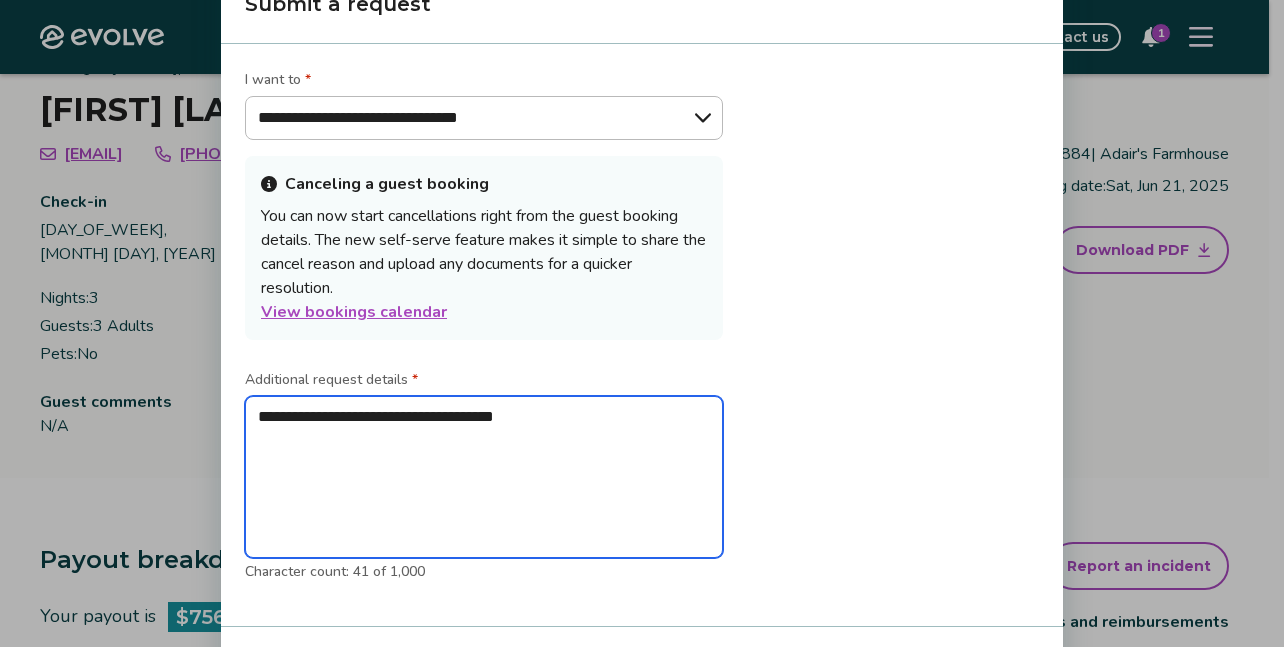 type on "*" 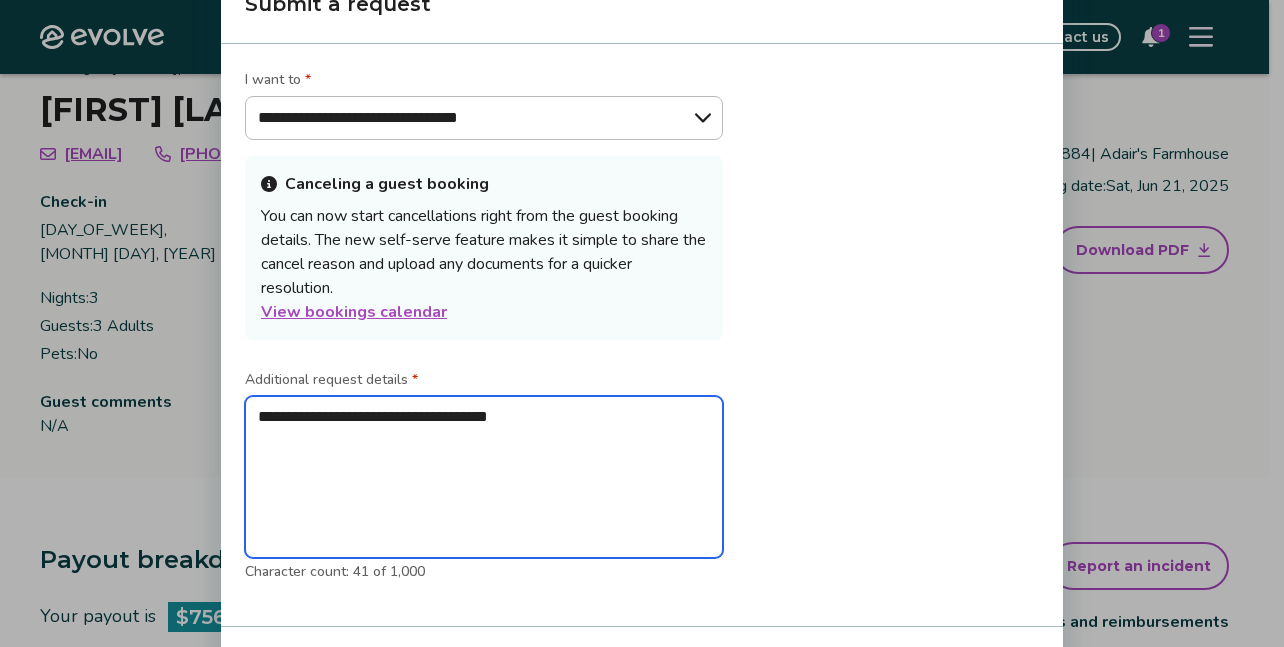 type on "*" 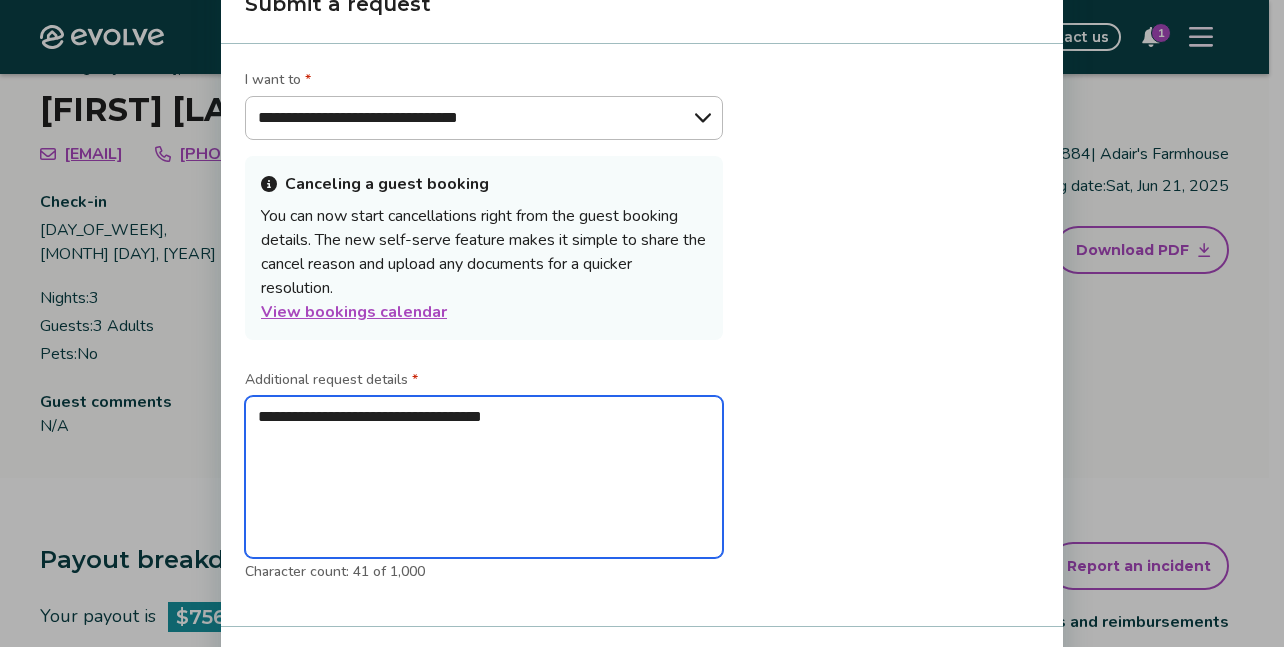 type on "*" 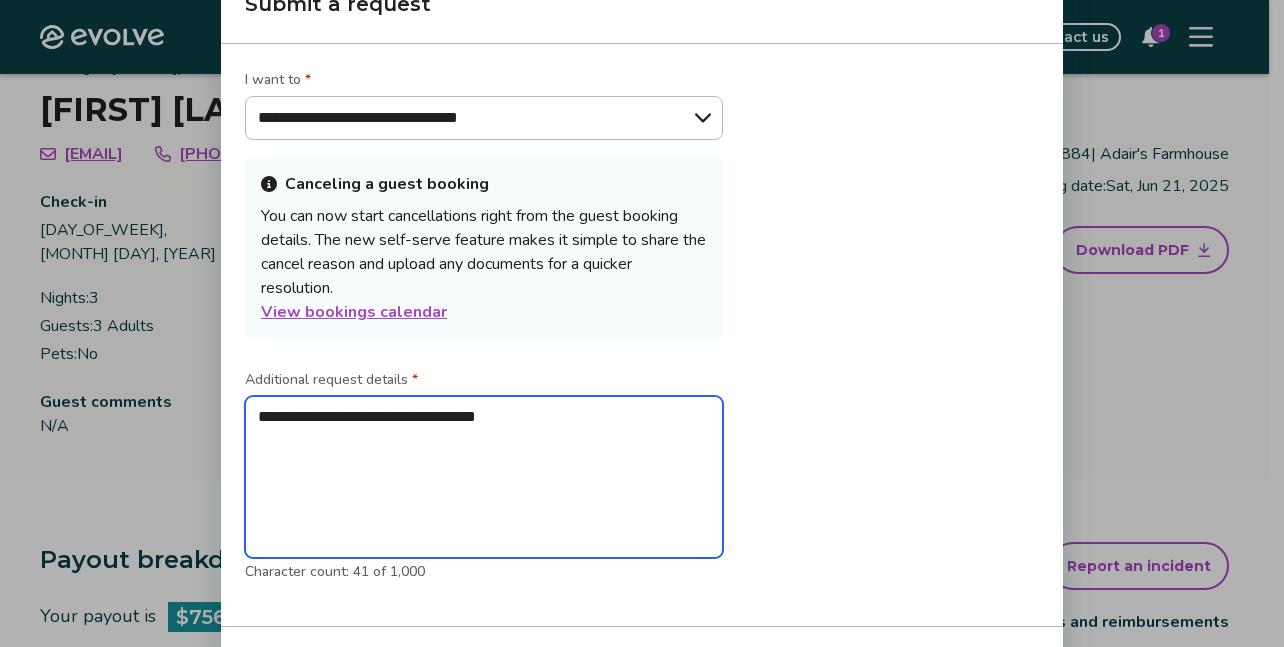 type on "*" 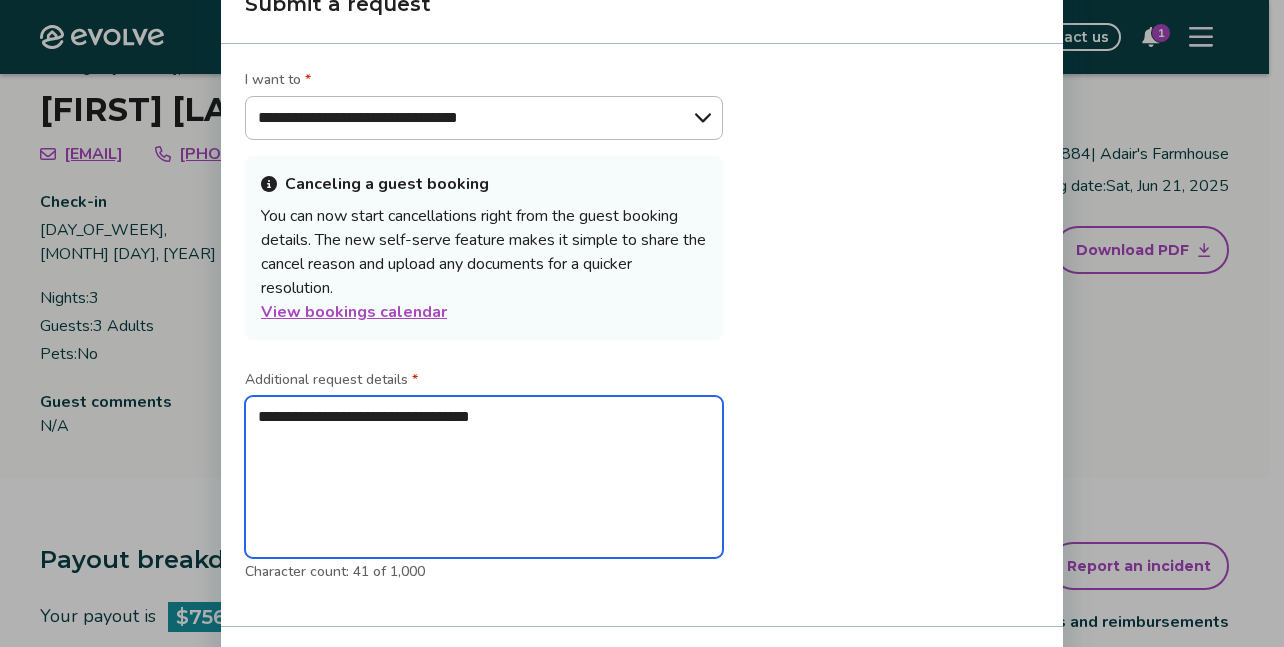 type on "*" 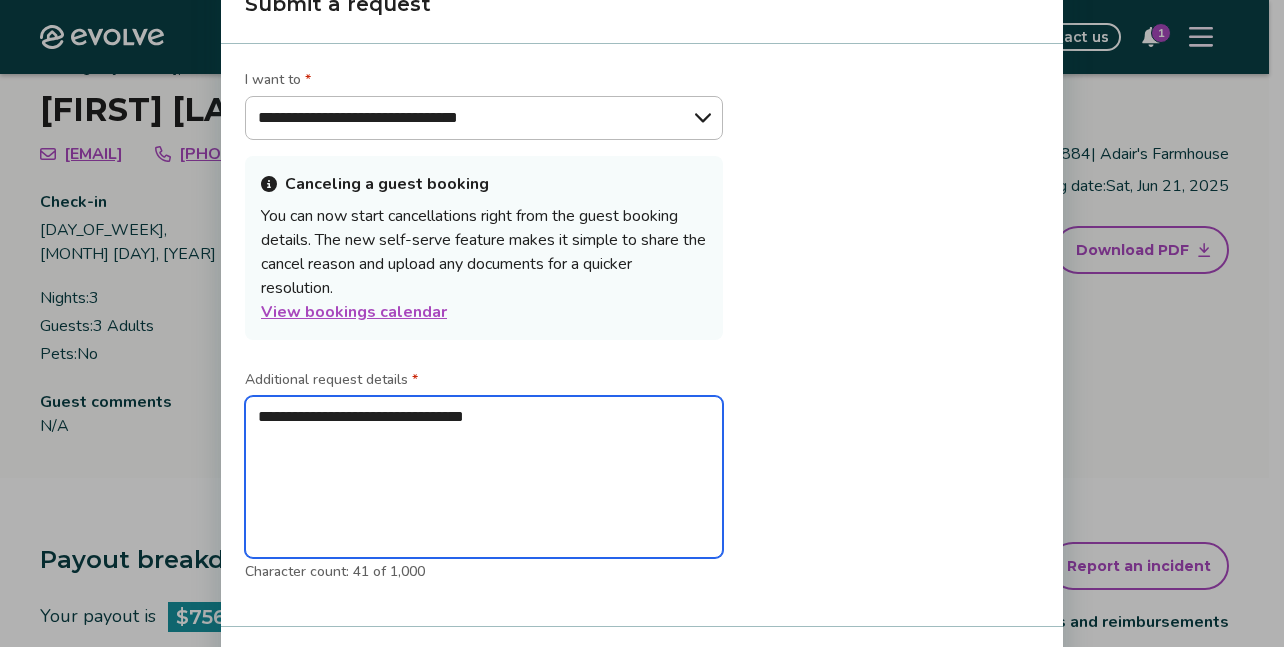 type on "*" 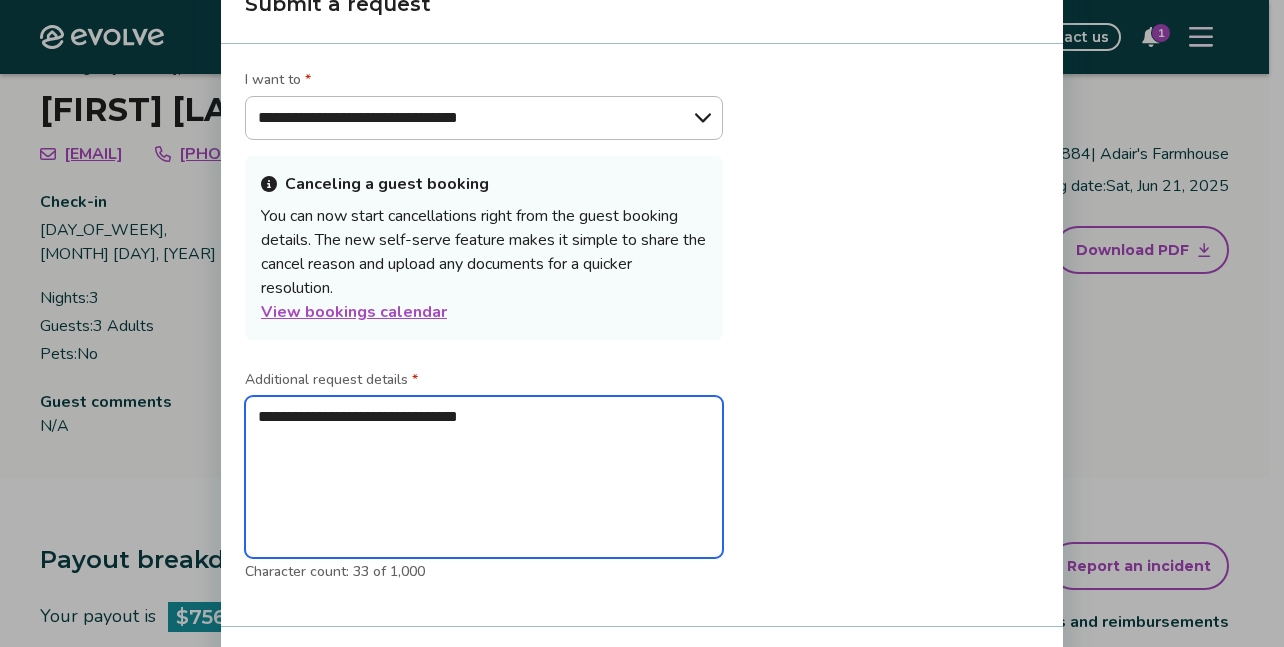 type on "*" 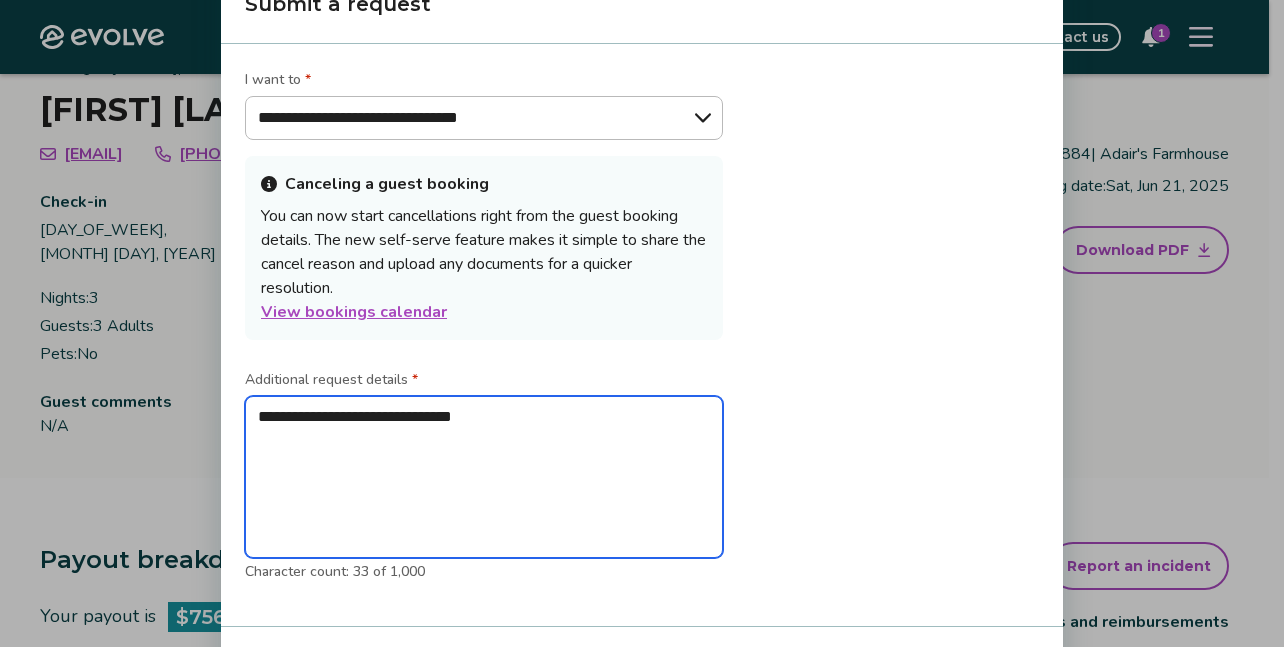 type on "*" 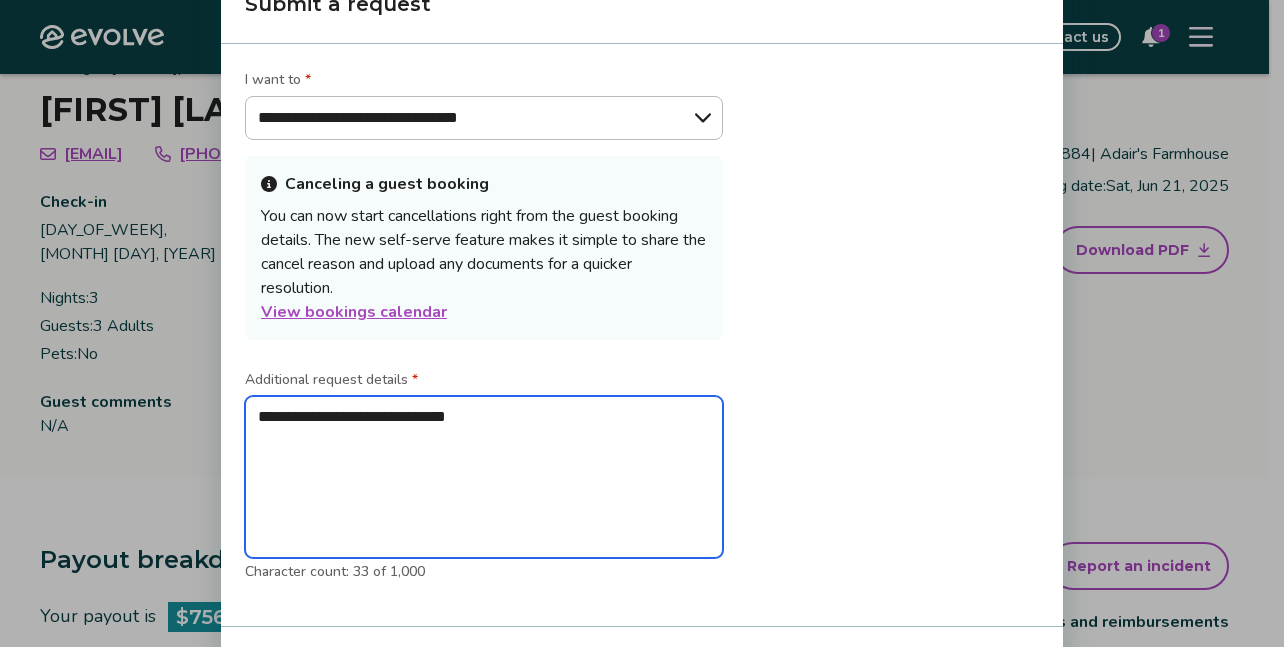 type on "*" 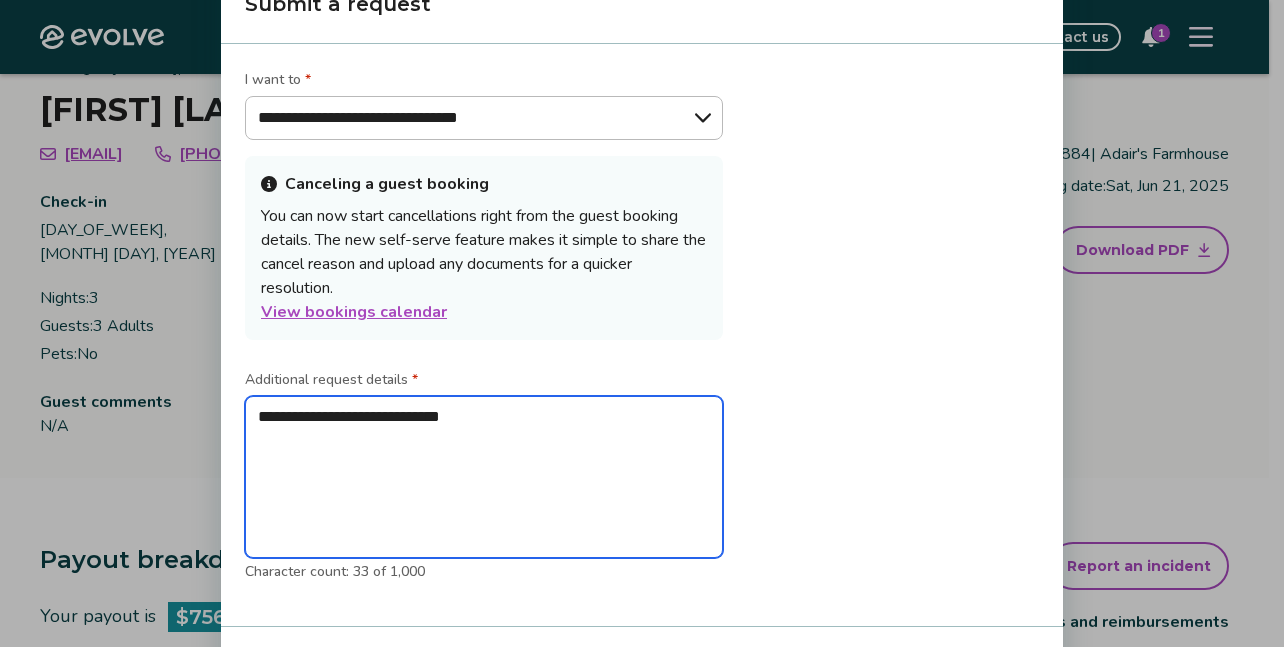 type on "*" 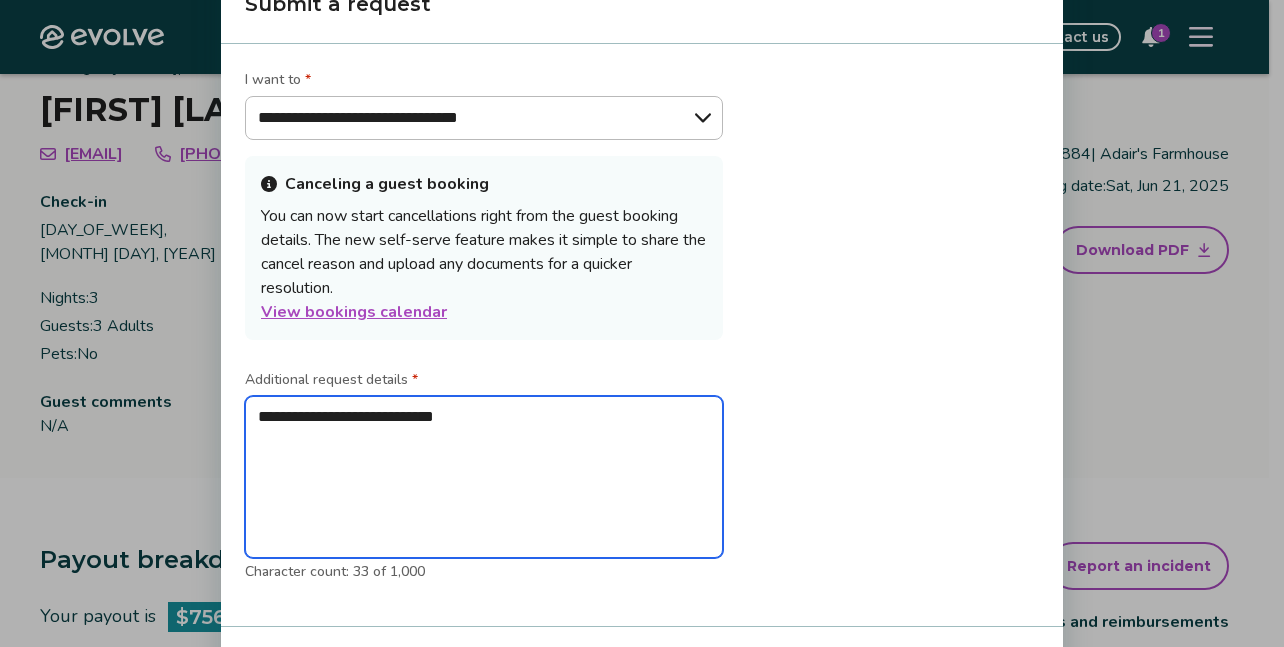 type on "*" 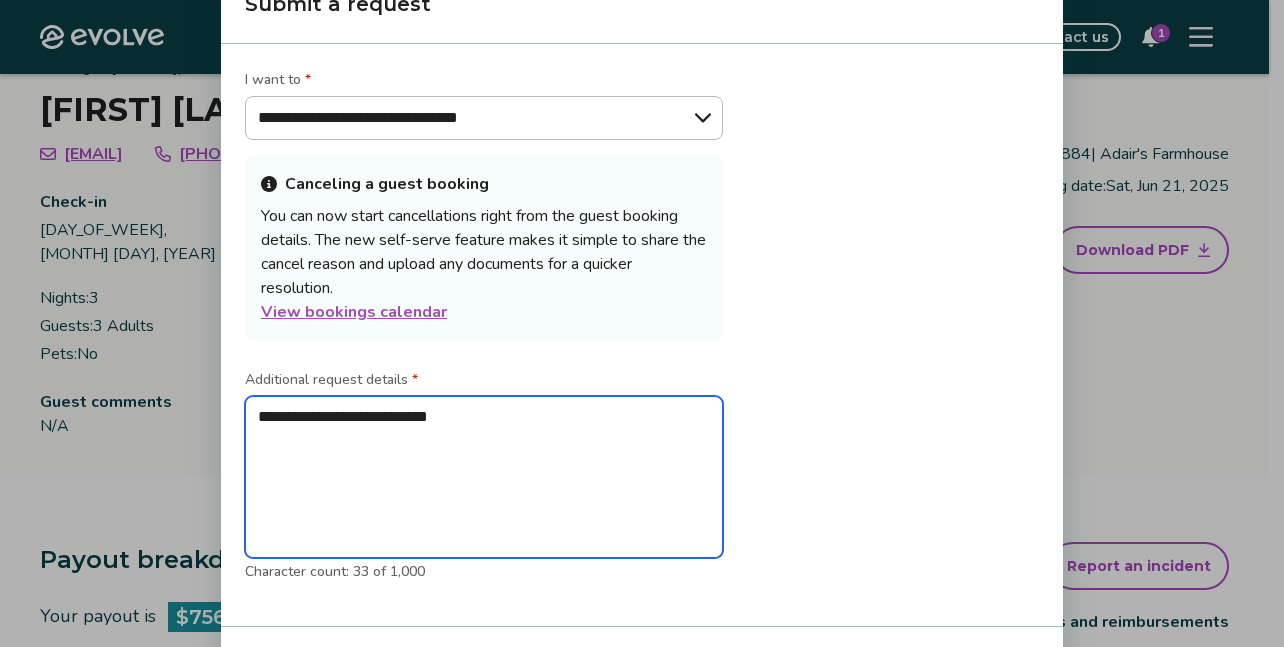 type on "*" 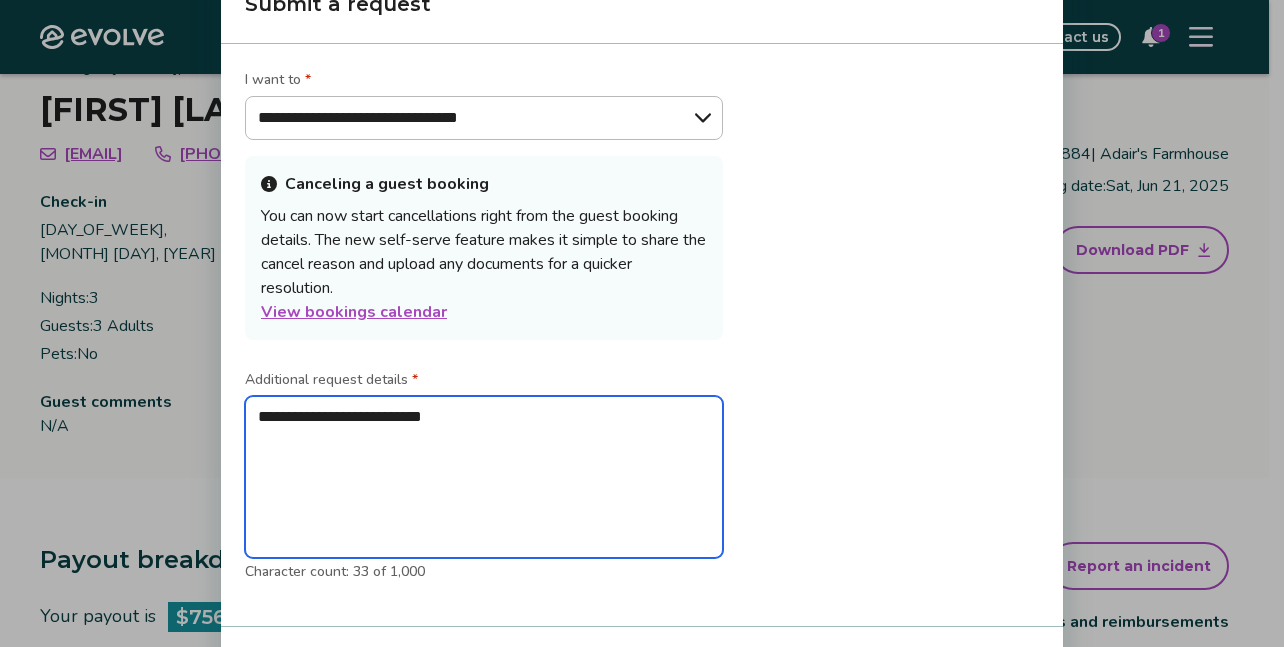 type on "*" 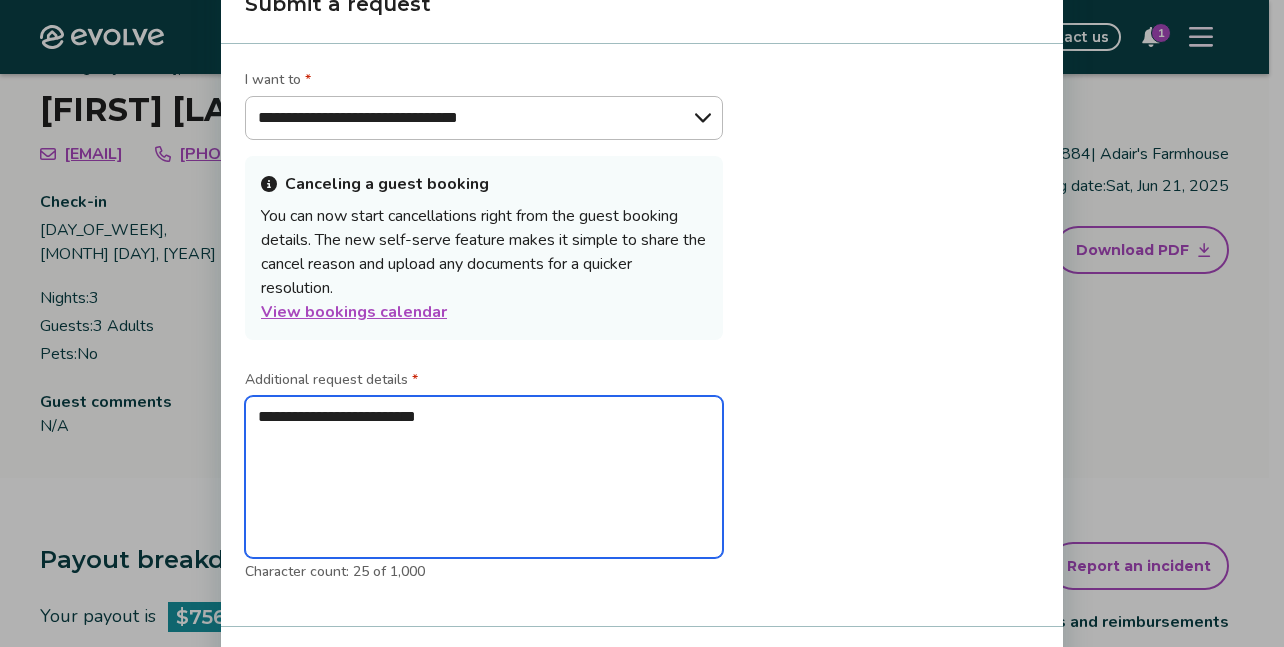 type on "*" 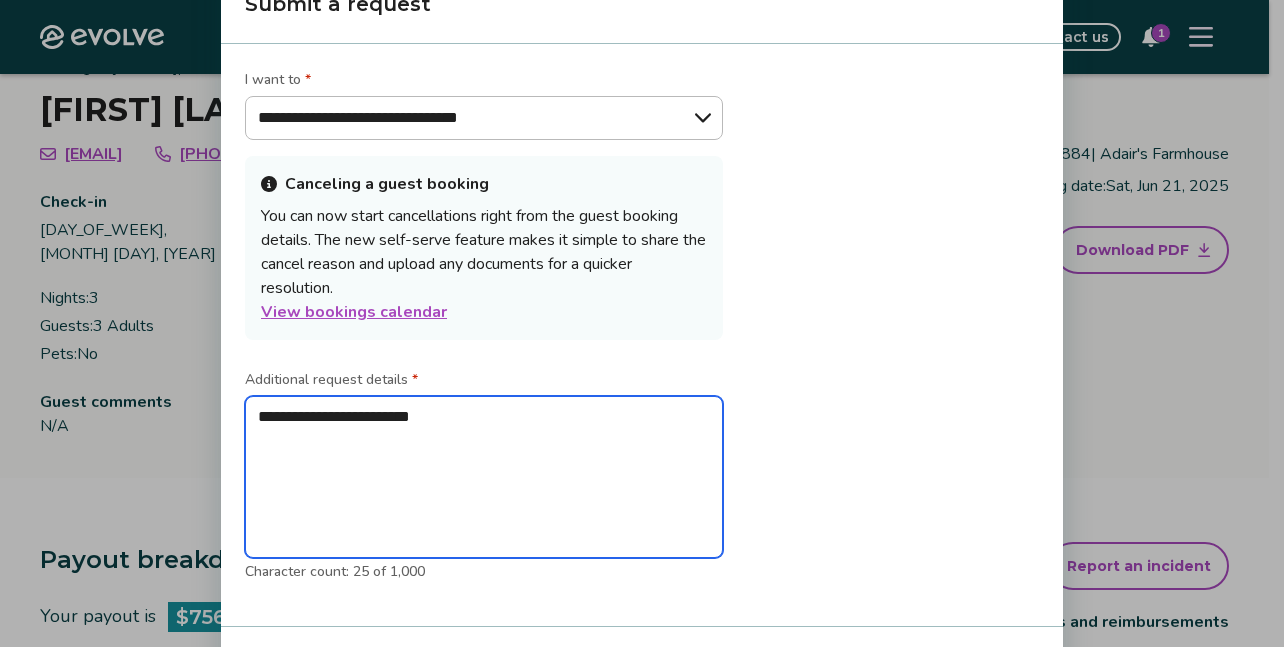 type on "*" 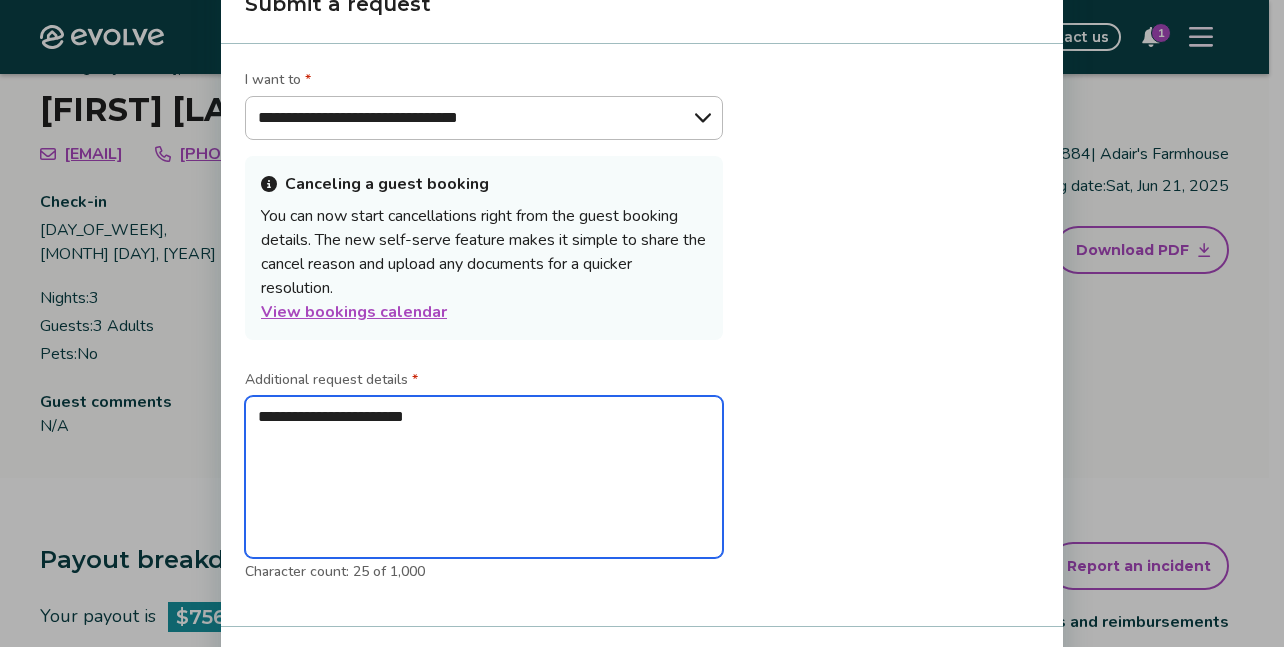 type on "*" 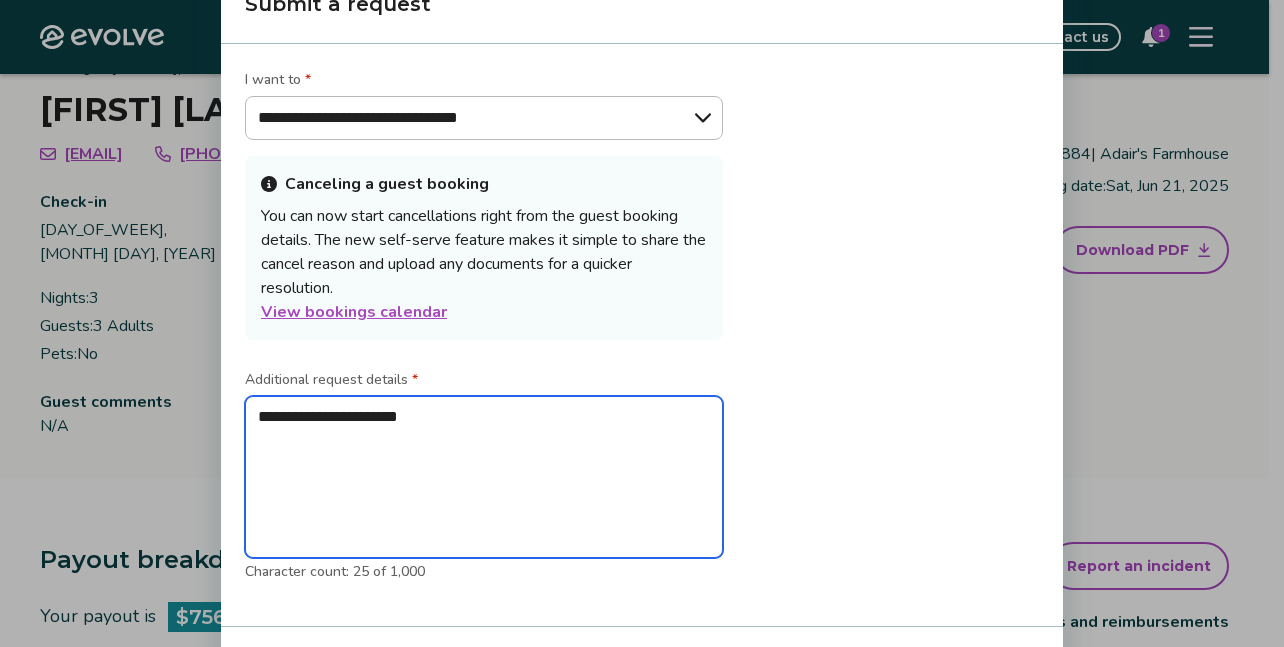 type on "*" 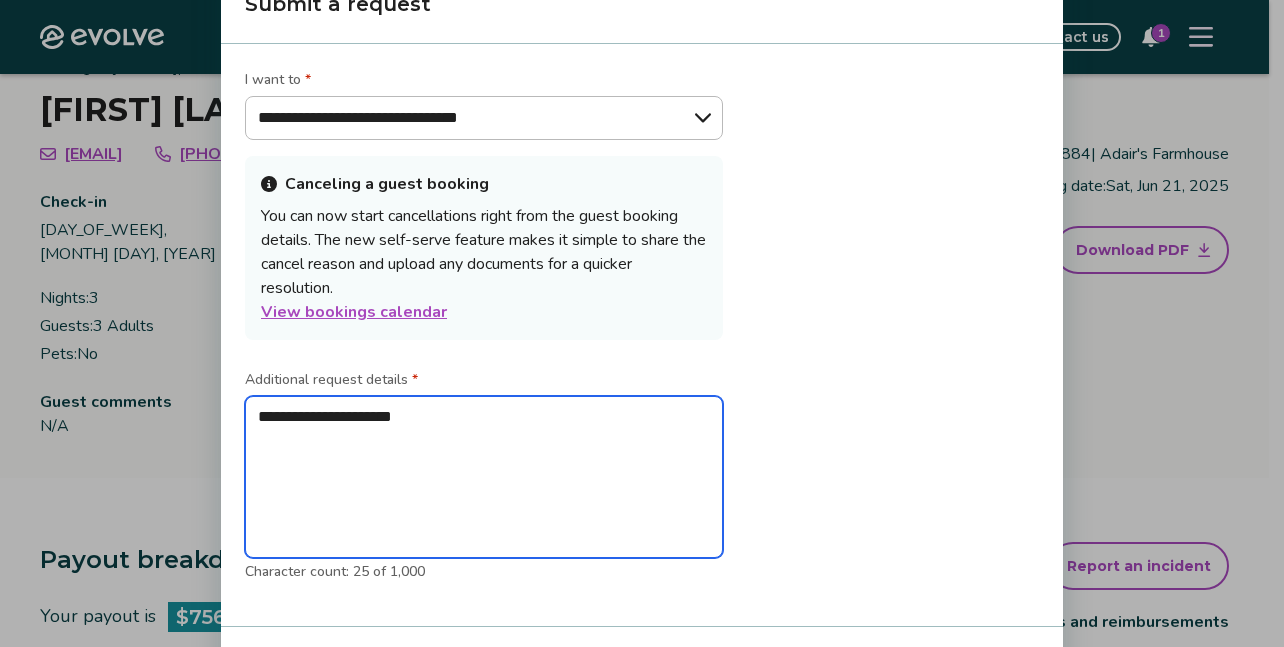 type on "*" 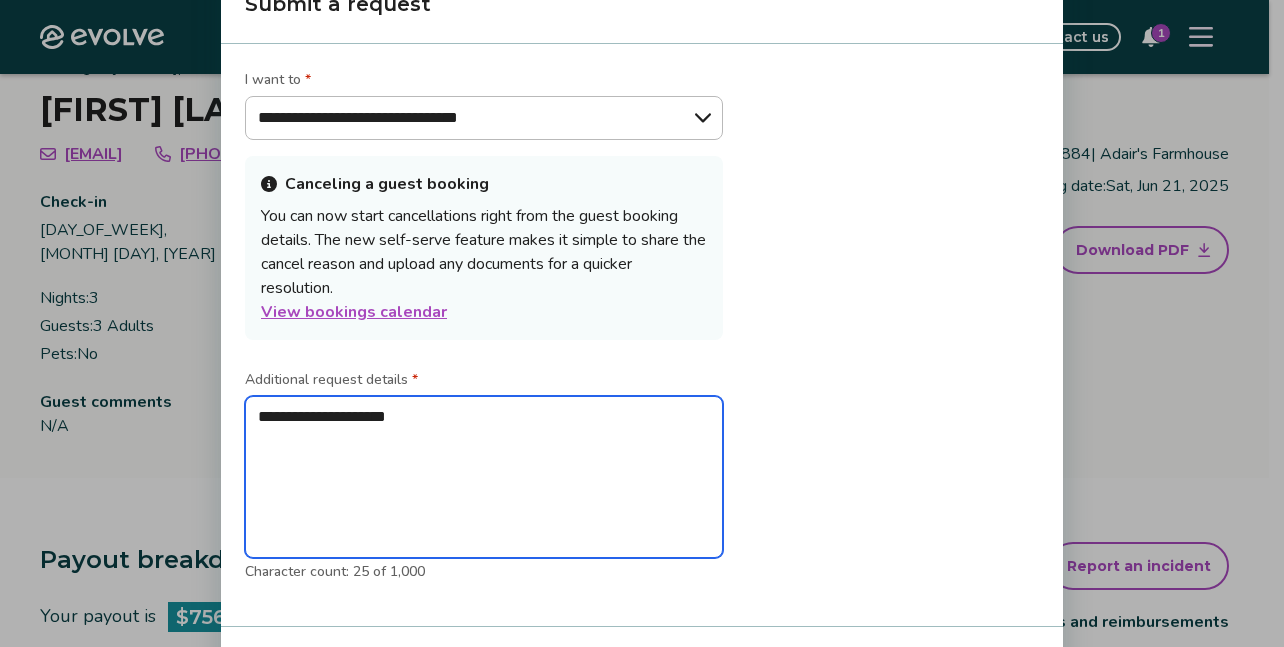 type on "*" 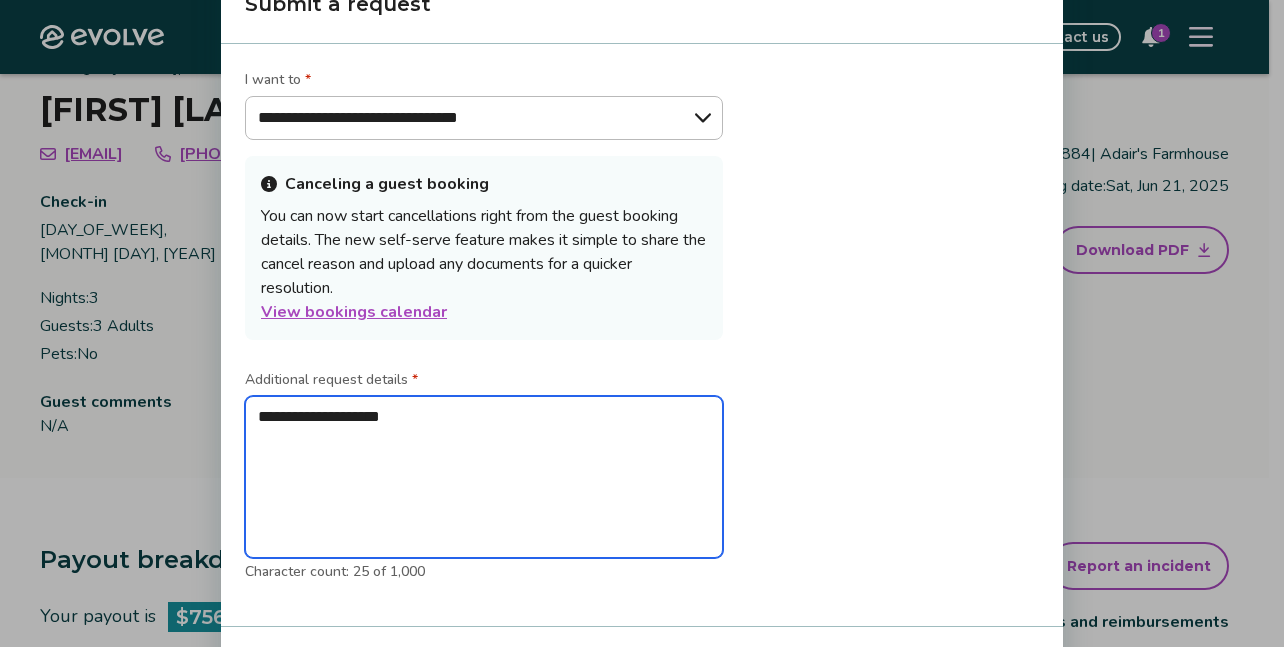 type on "*" 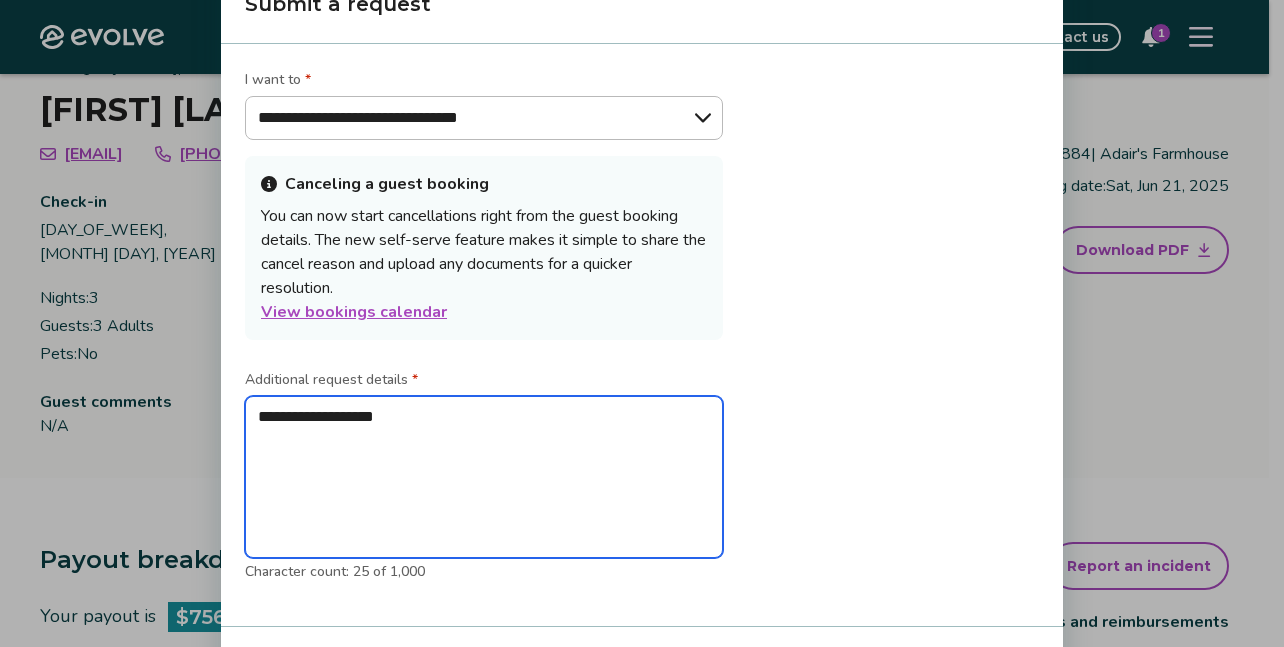 type on "*" 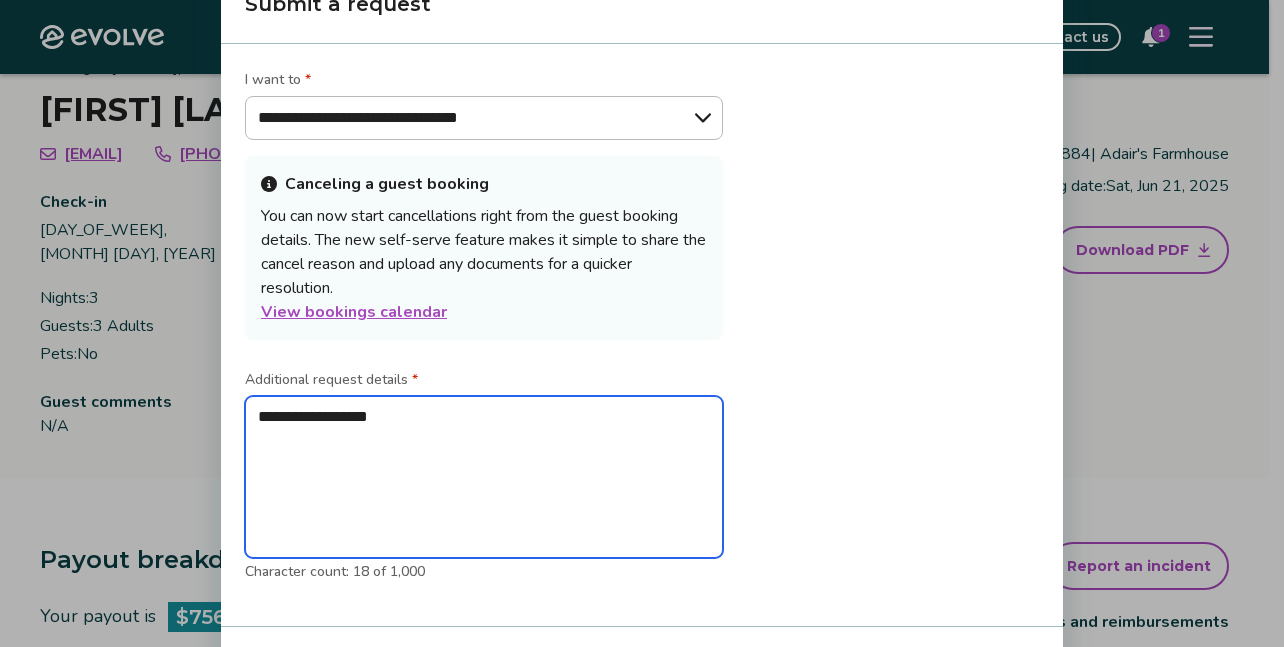 type on "*" 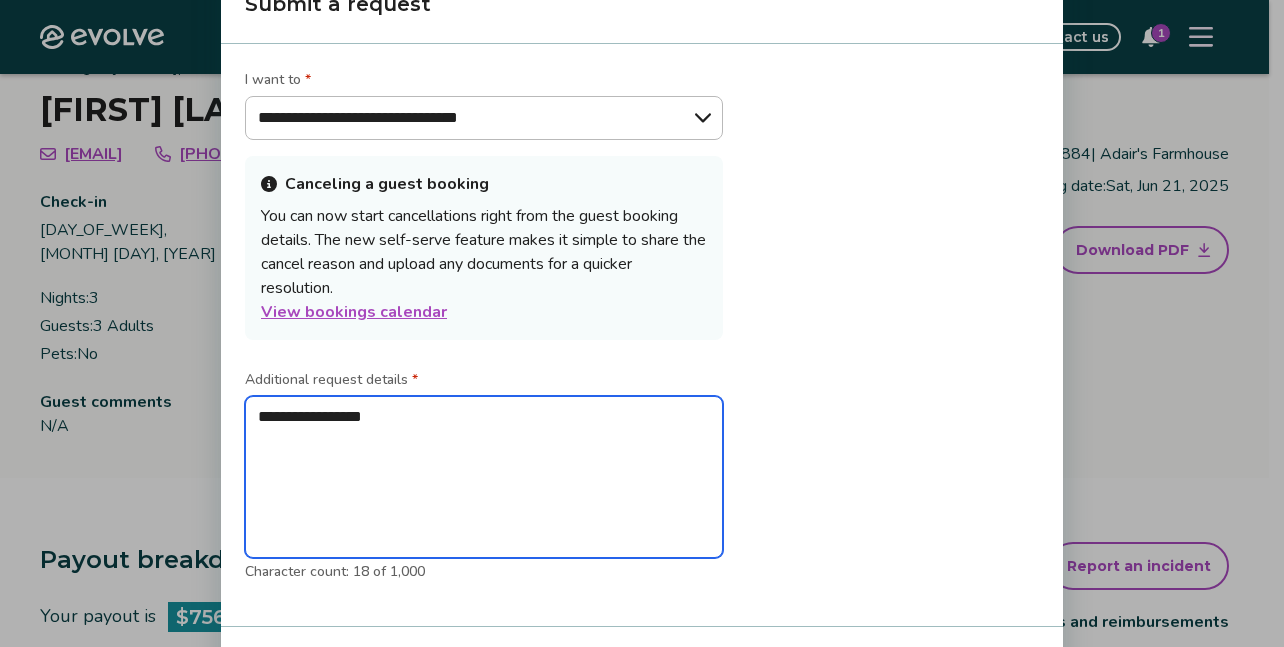 type on "*" 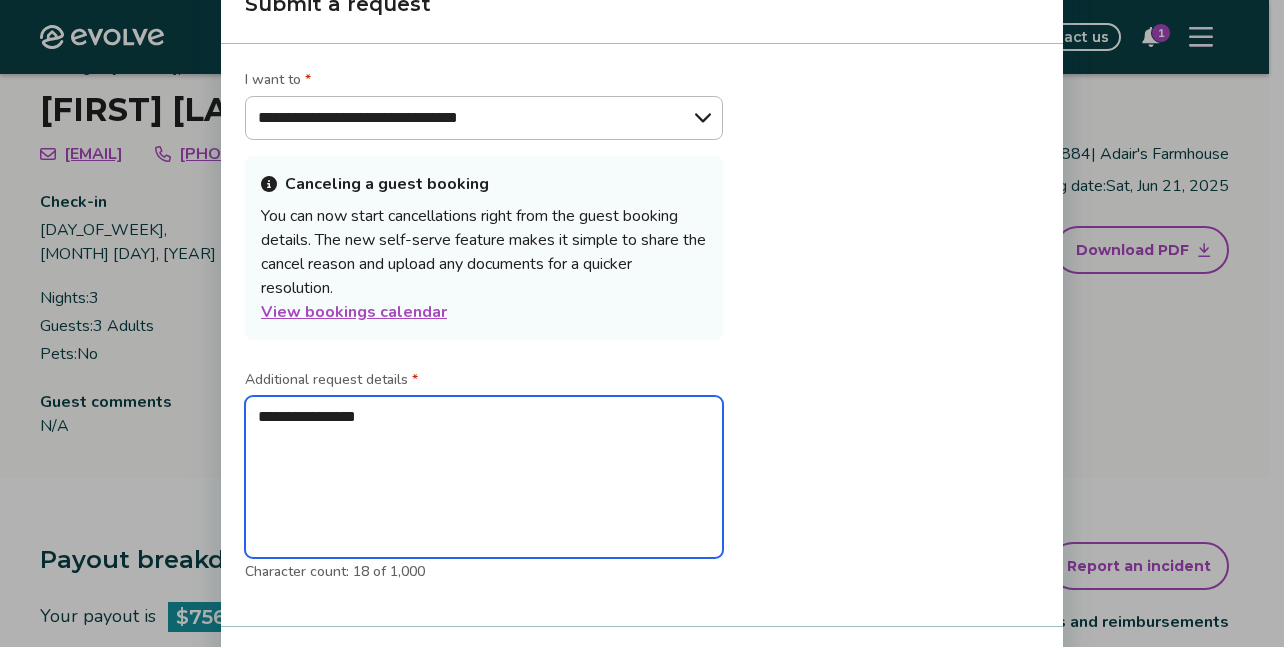 type on "*" 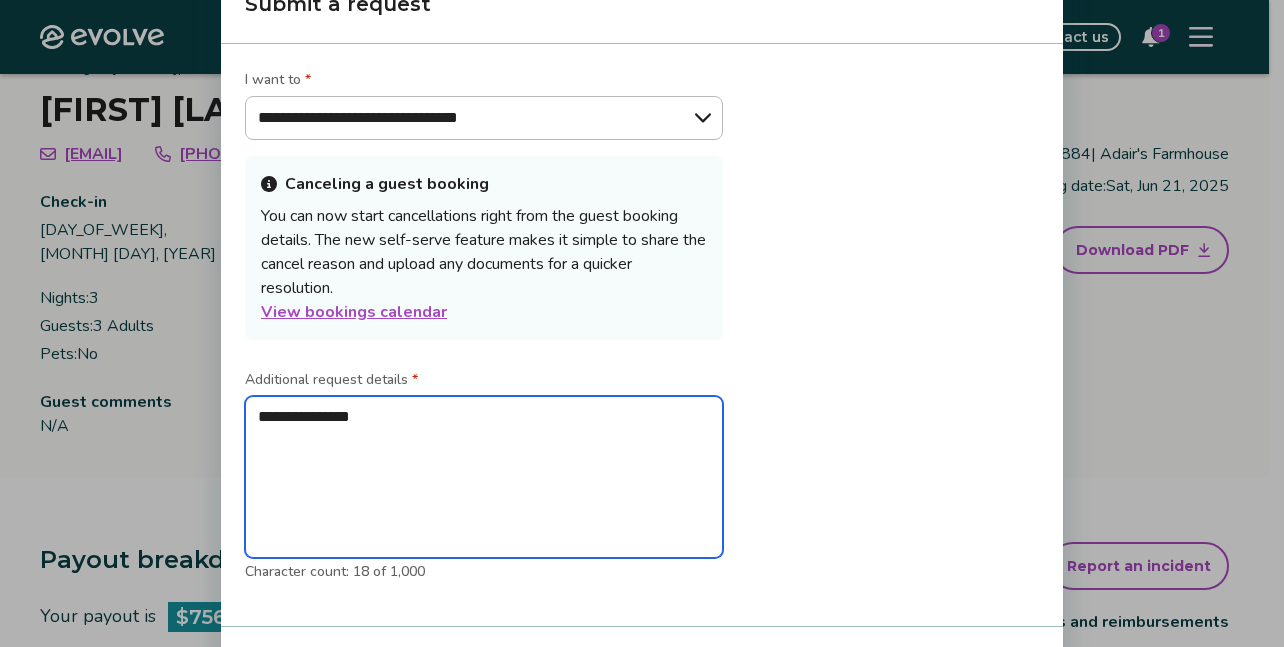 type on "*" 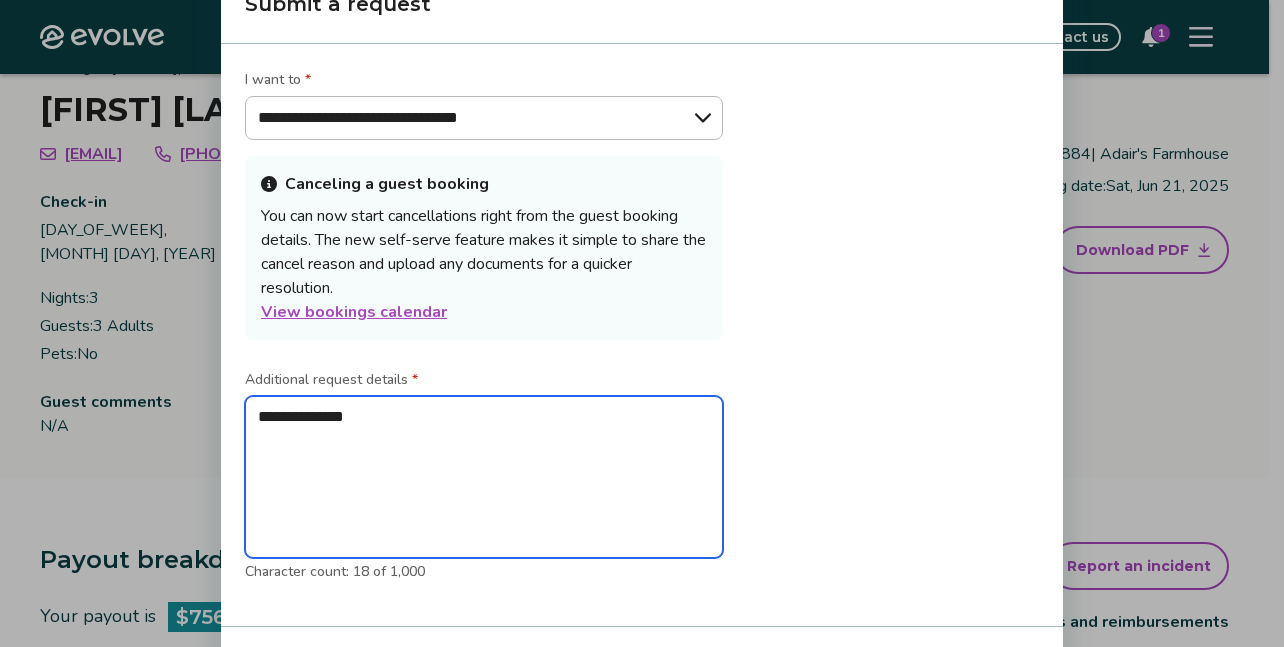 type on "*" 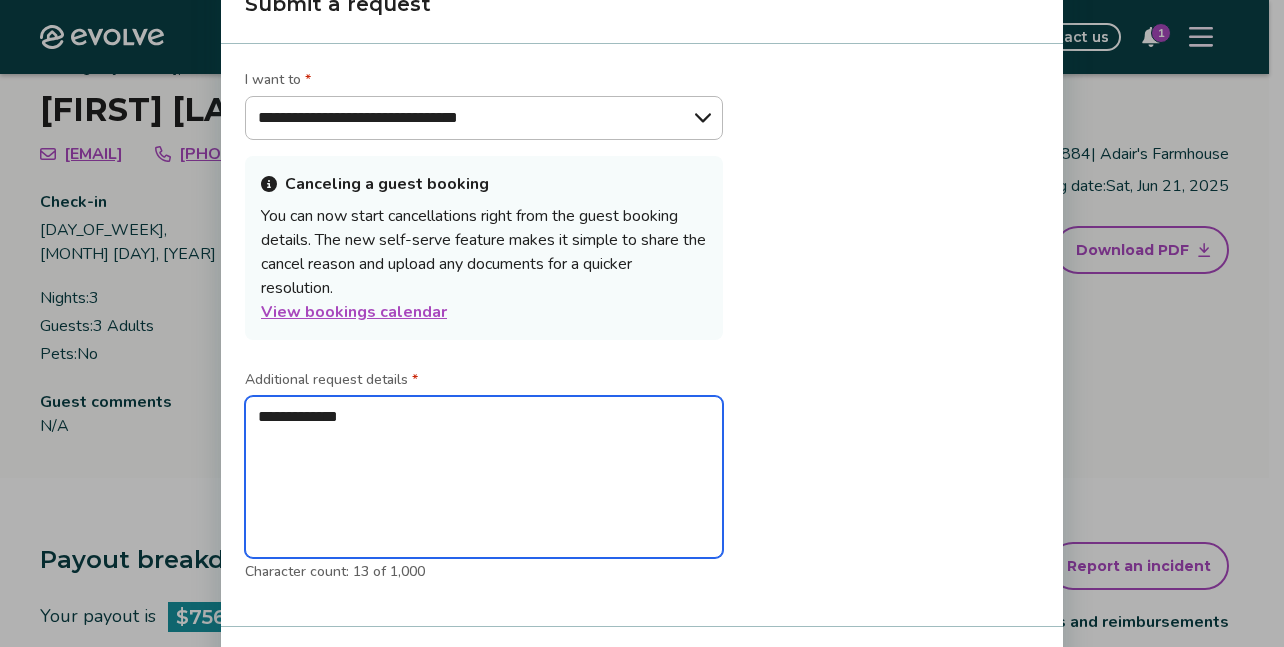 type on "*" 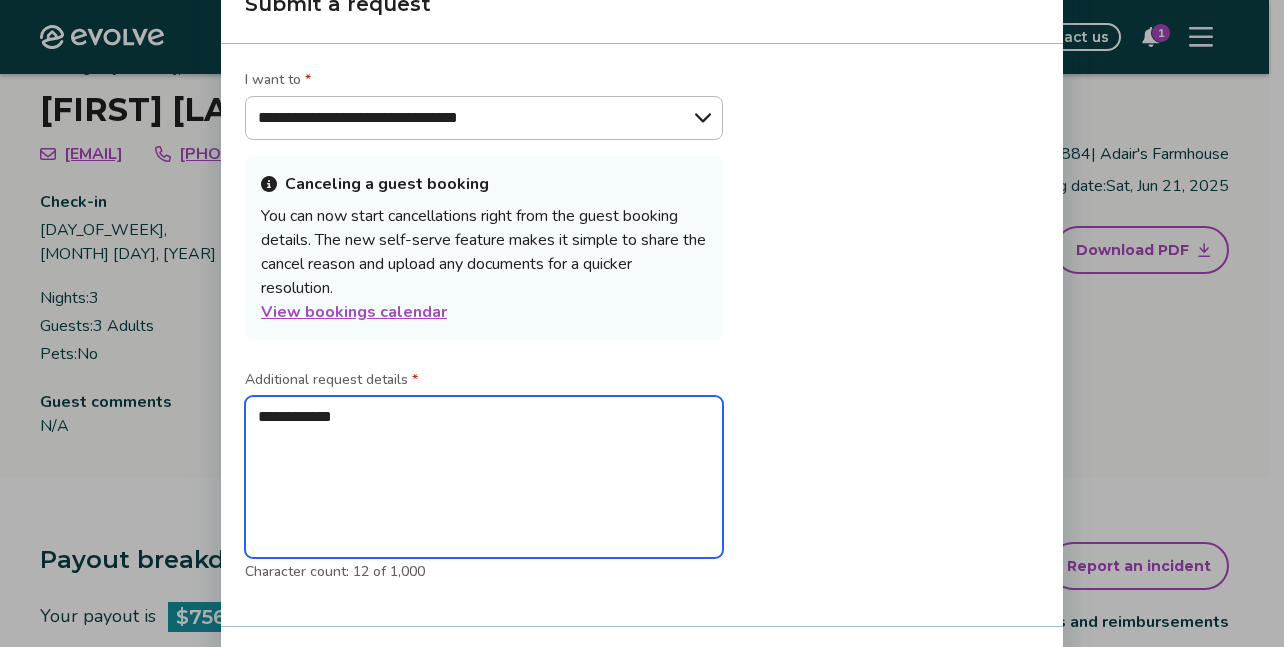 type on "*" 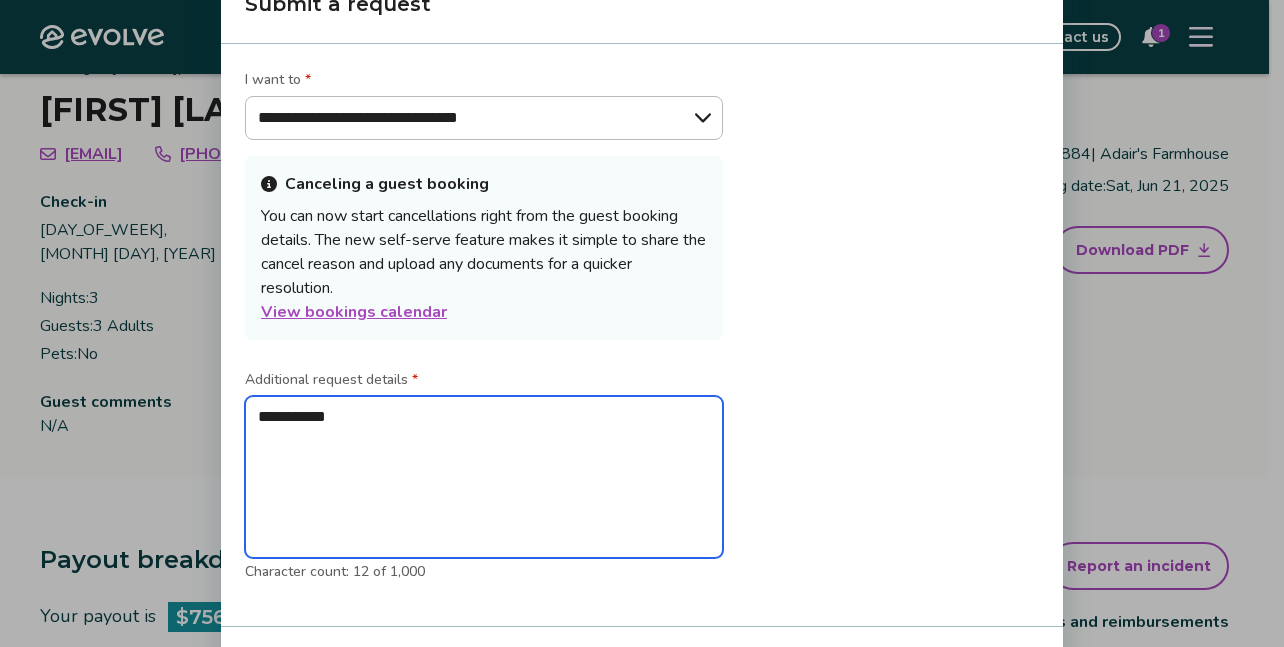 type 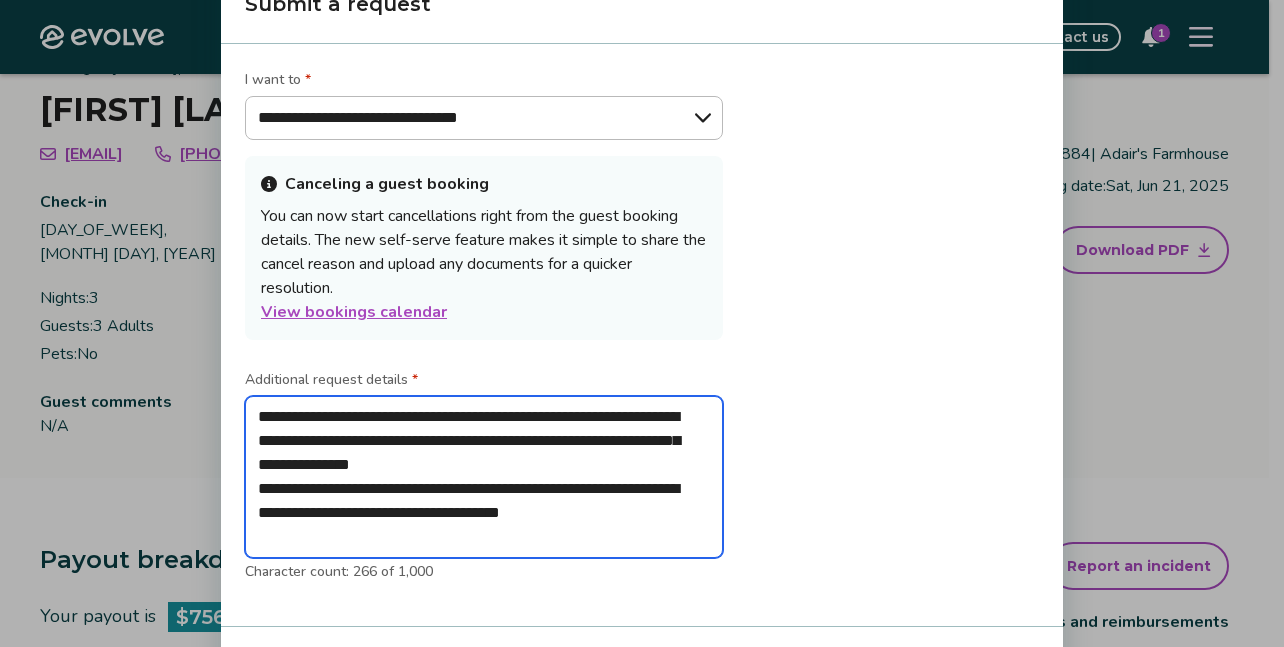 click on "**********" at bounding box center [484, 477] 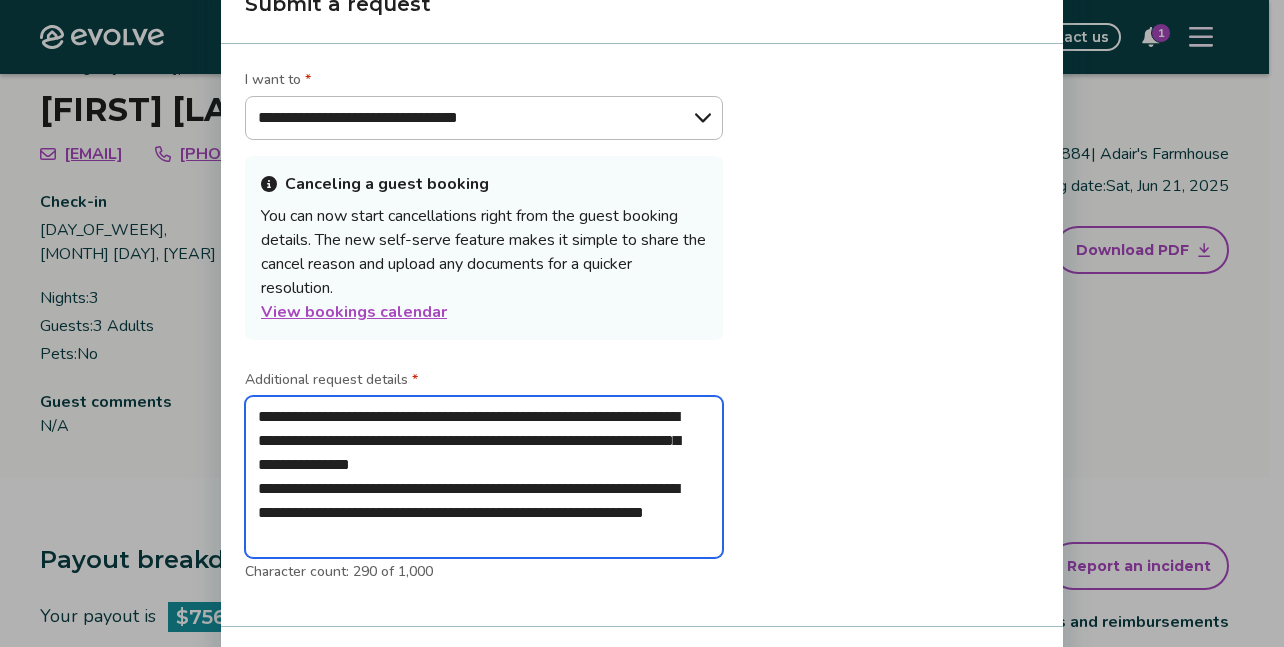 click on "**********" at bounding box center (484, 477) 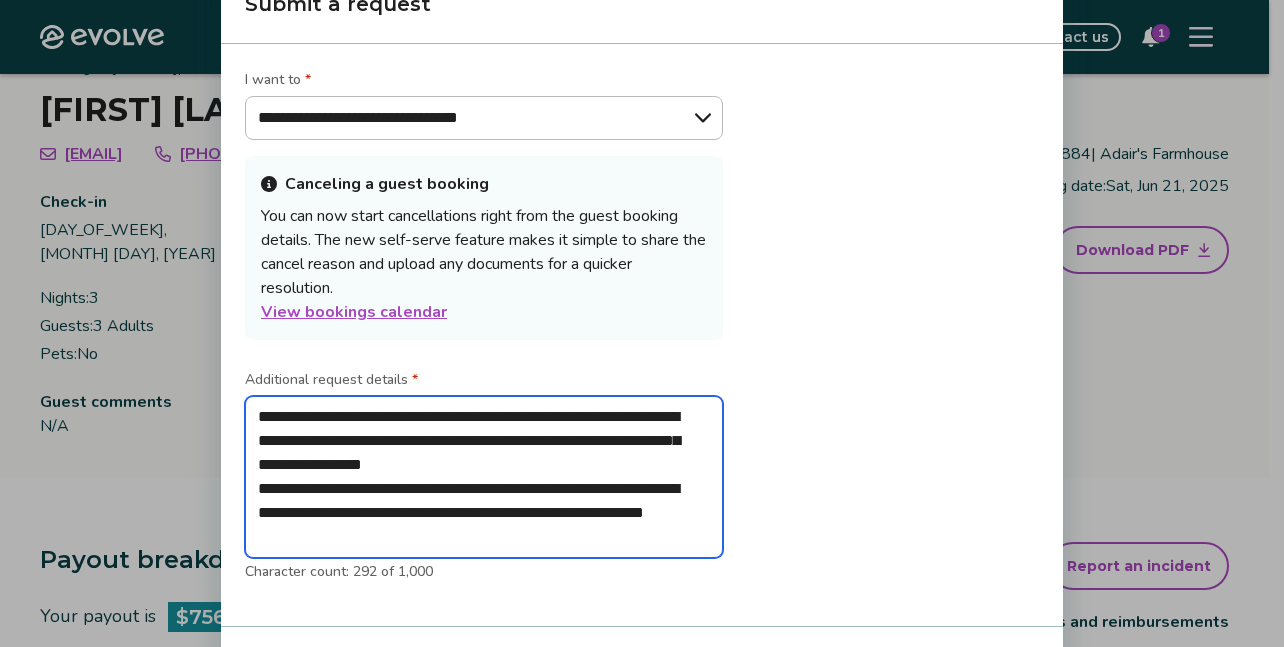 click on "**********" at bounding box center (484, 477) 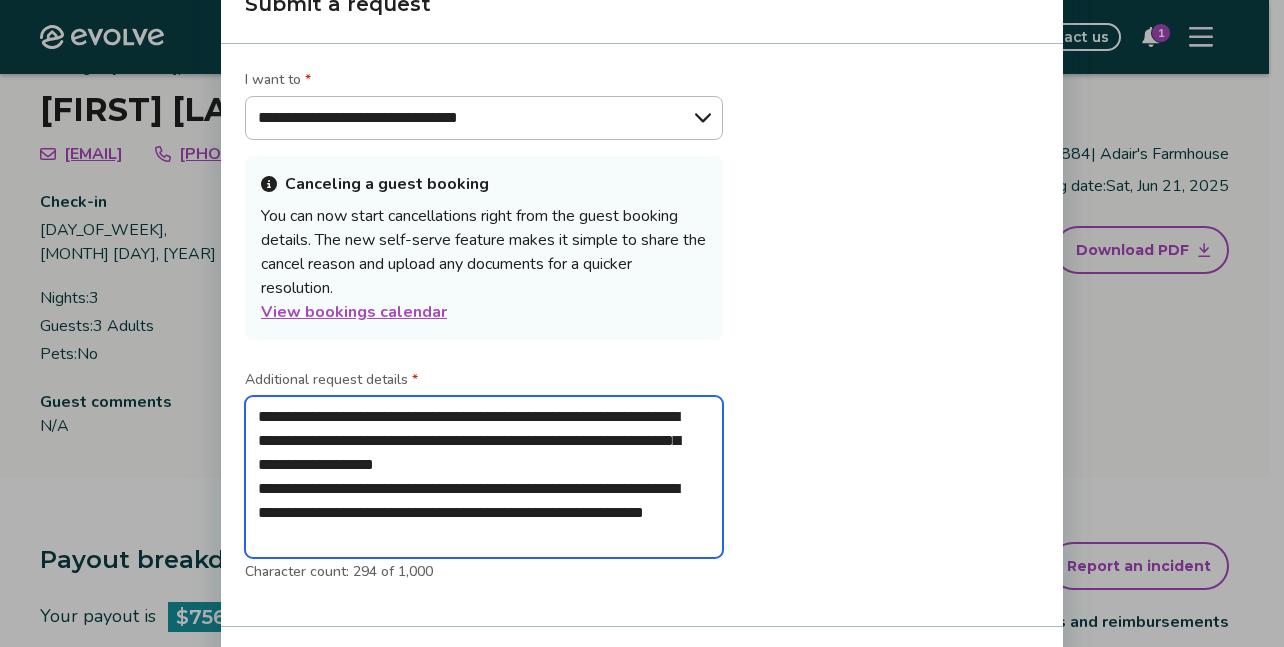 click on "**********" at bounding box center [484, 477] 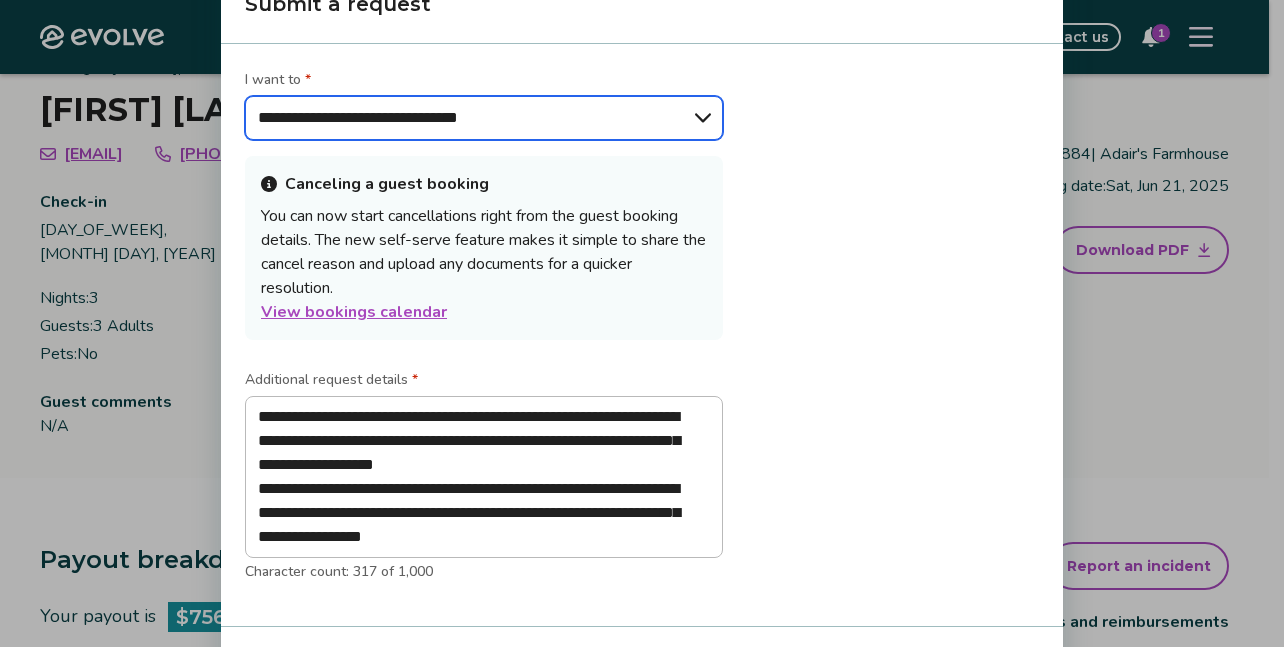 click on "**********" at bounding box center (484, 118) 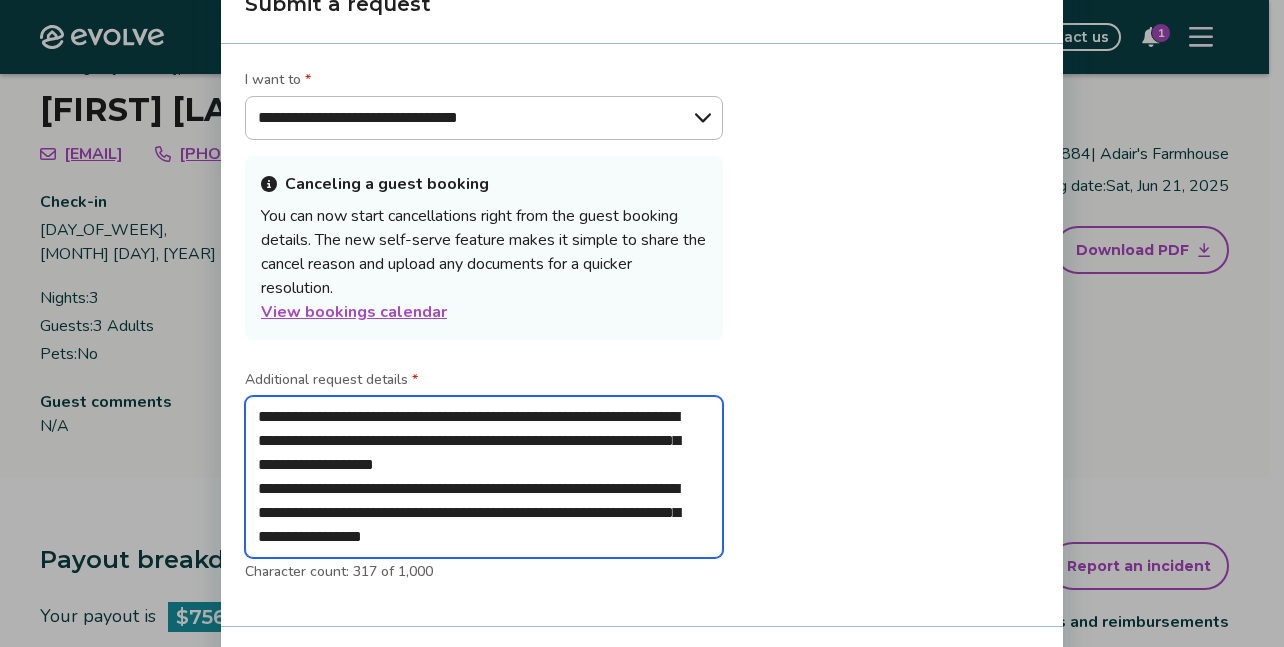 click on "**********" at bounding box center (484, 477) 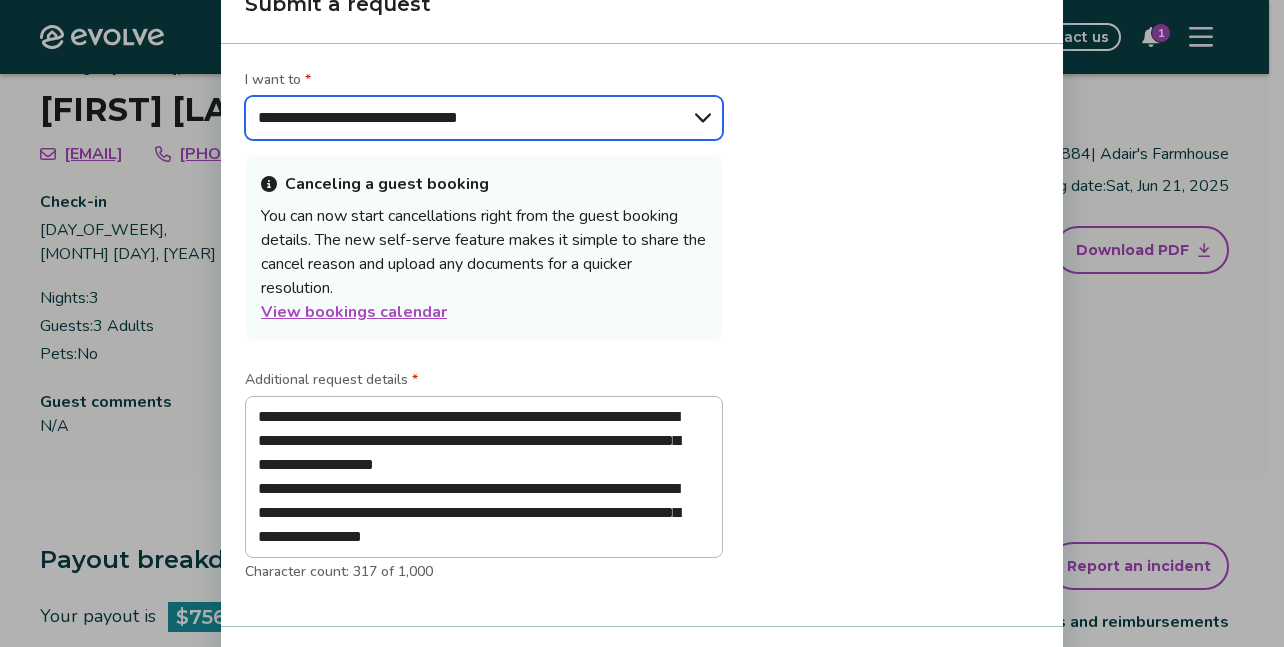 click on "**********" at bounding box center (484, 118) 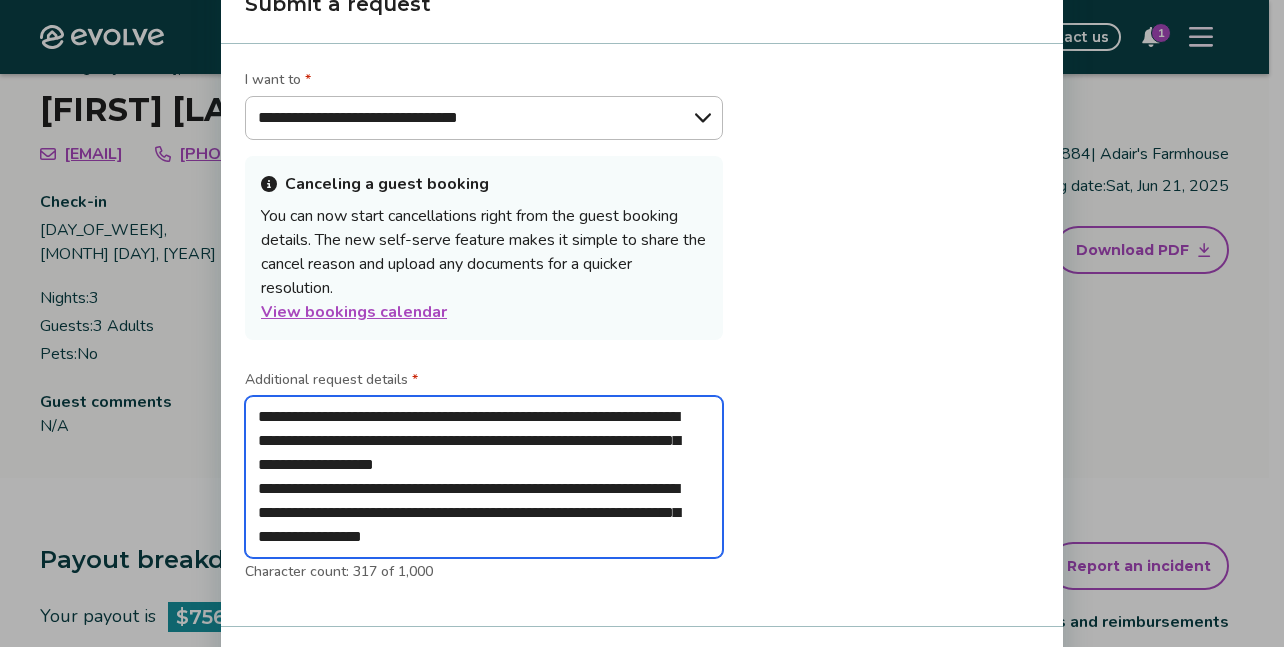 click on "**********" at bounding box center (484, 477) 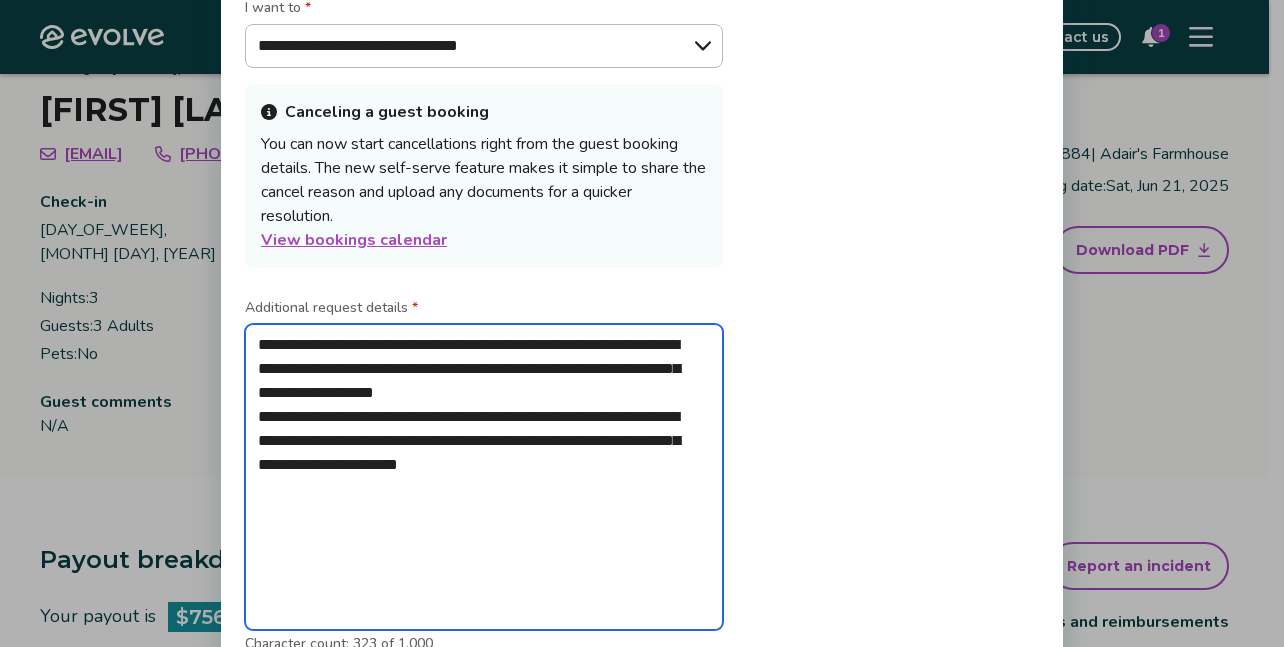 click on "**********" at bounding box center [484, 477] 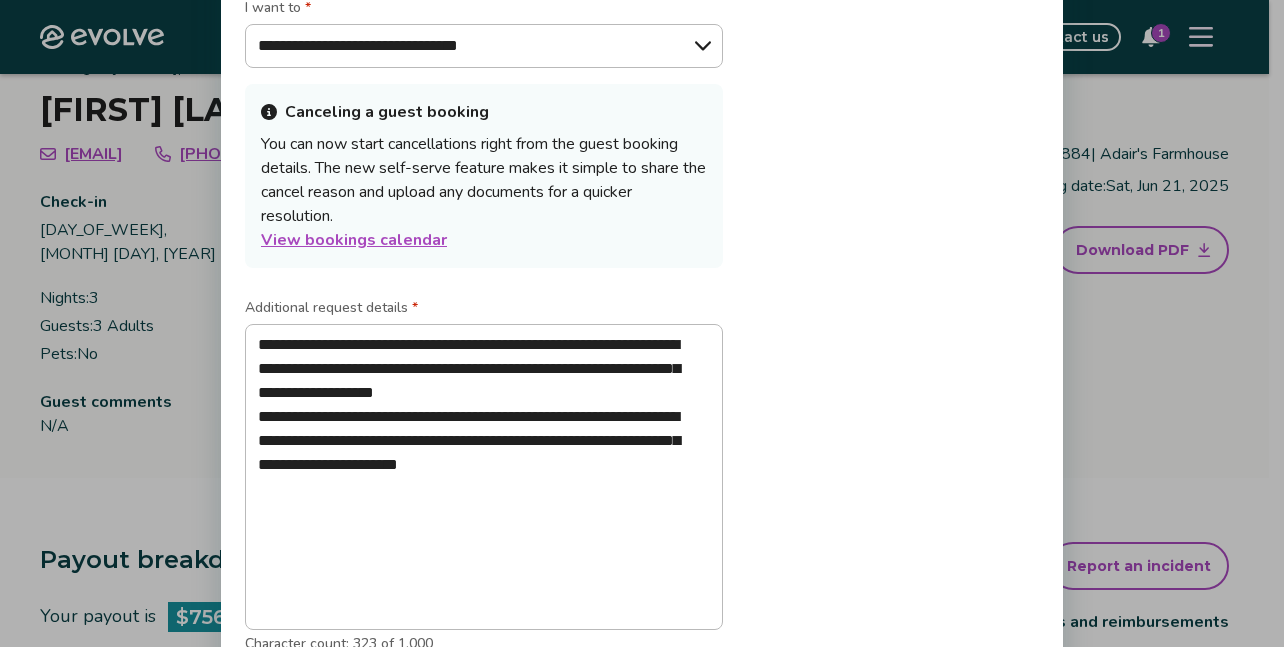 click on "Additional request details   *" at bounding box center [331, 308] 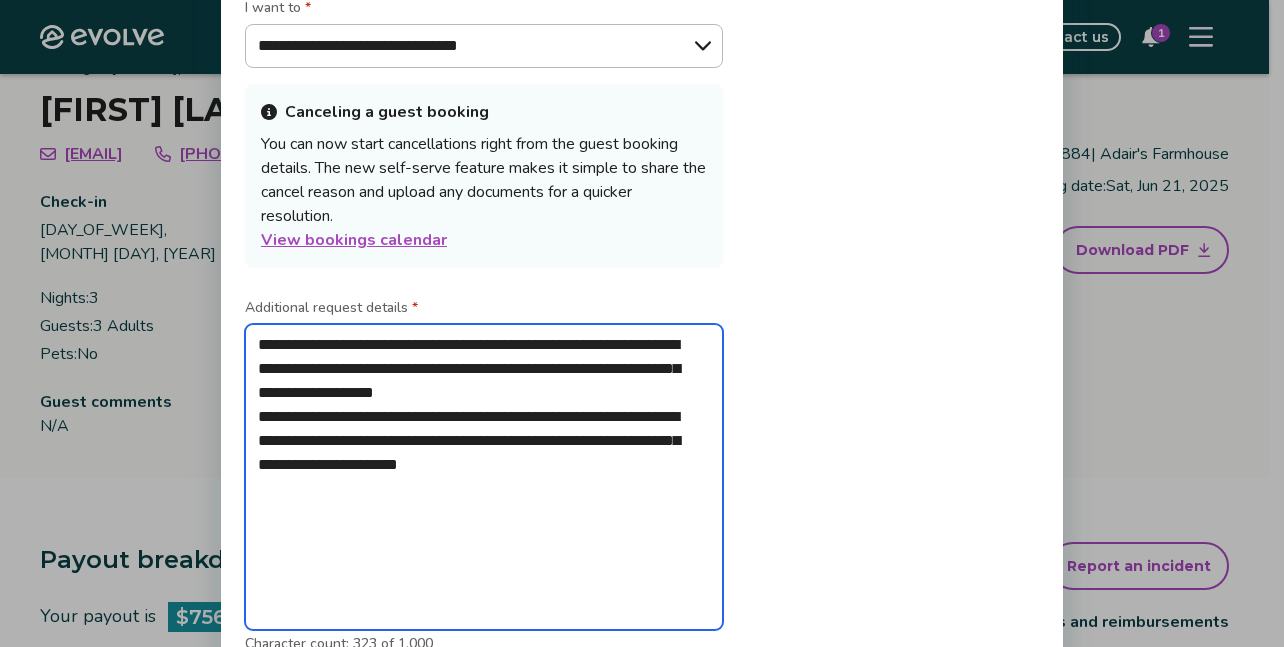 click on "**********" at bounding box center (484, 477) 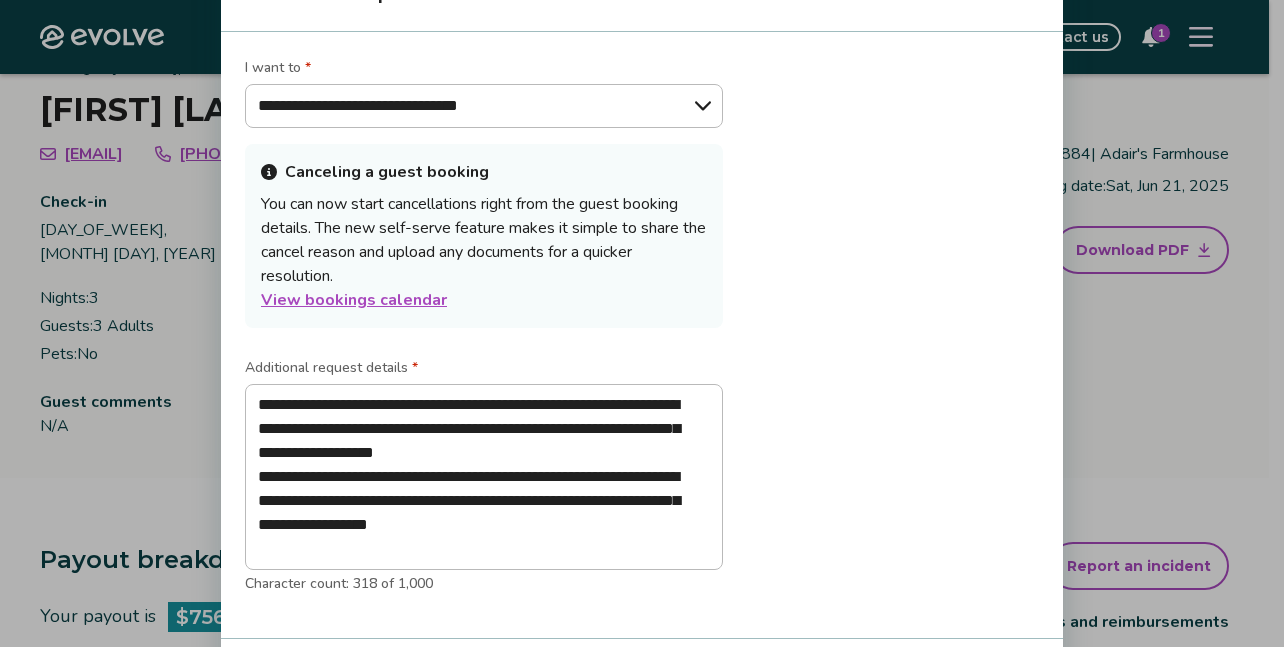 click on "View bookings calendar" at bounding box center [354, 300] 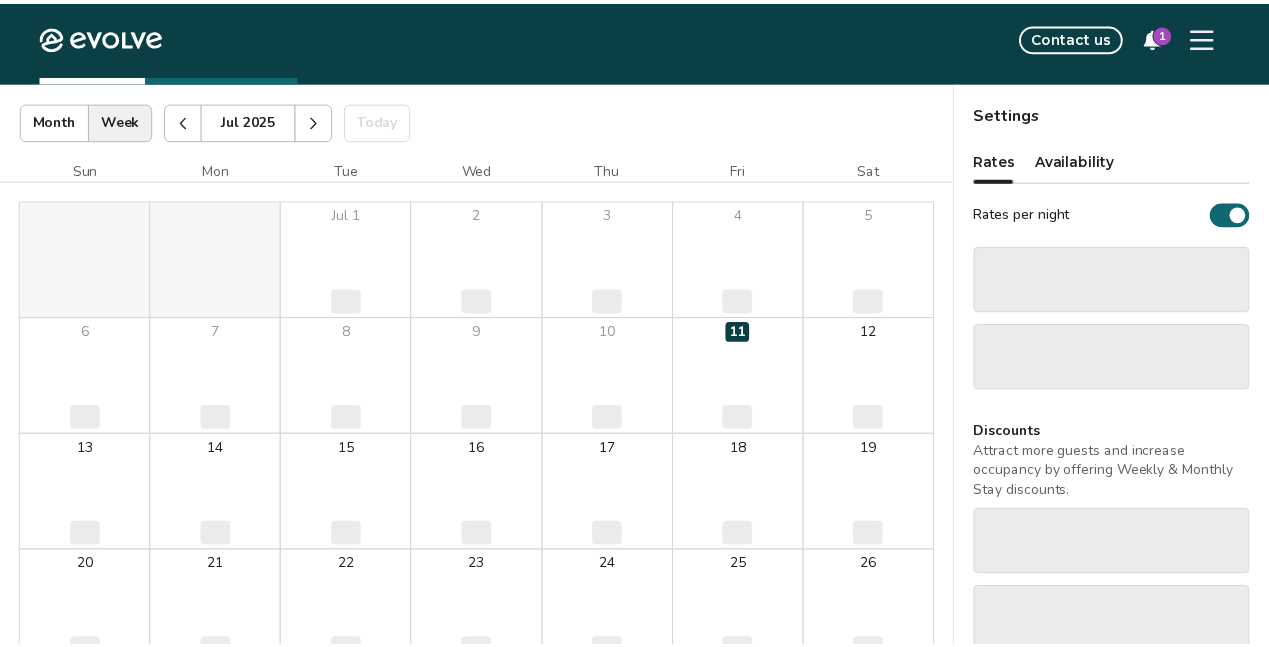 scroll, scrollTop: 0, scrollLeft: 0, axis: both 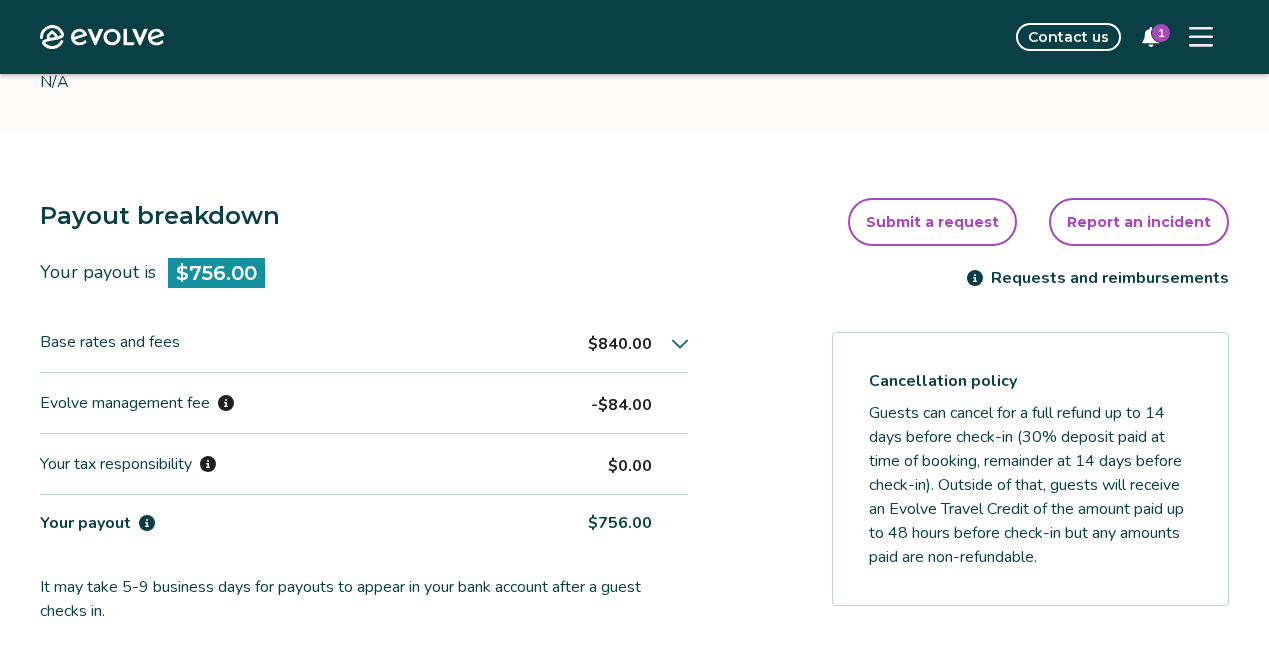 click on "Submit a request" at bounding box center [932, 222] 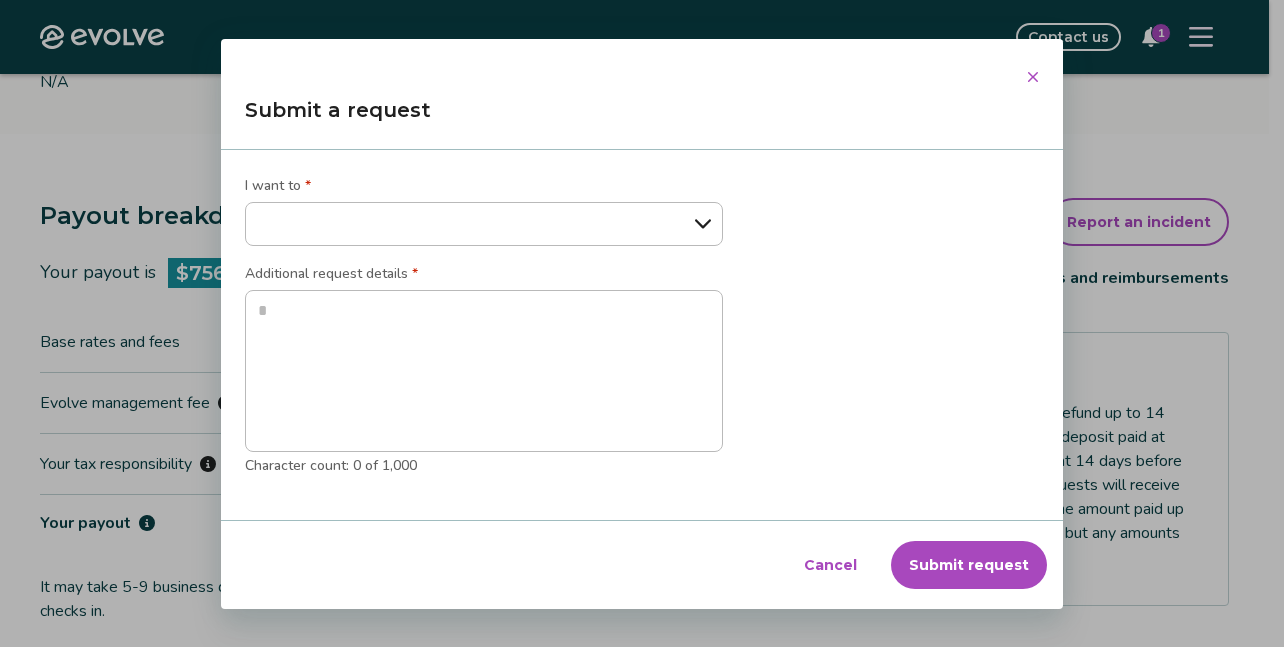 click on "**********" at bounding box center [484, 224] 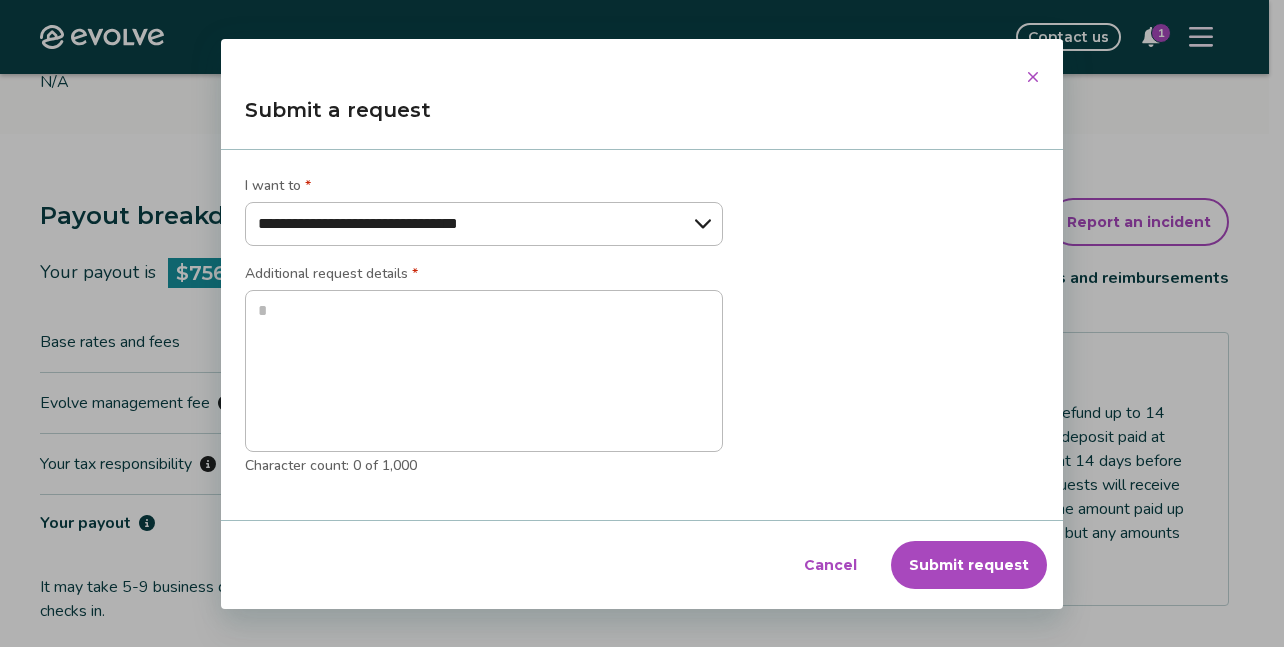 click on "**********" at bounding box center (484, 224) 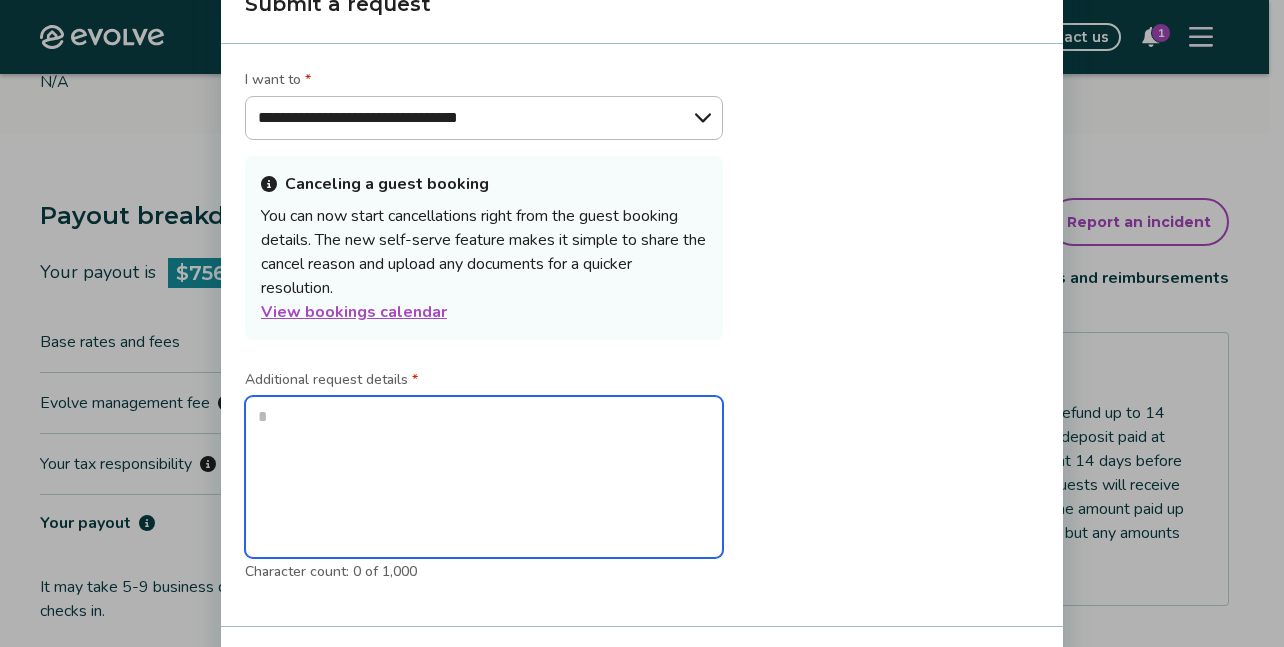 click at bounding box center (484, 477) 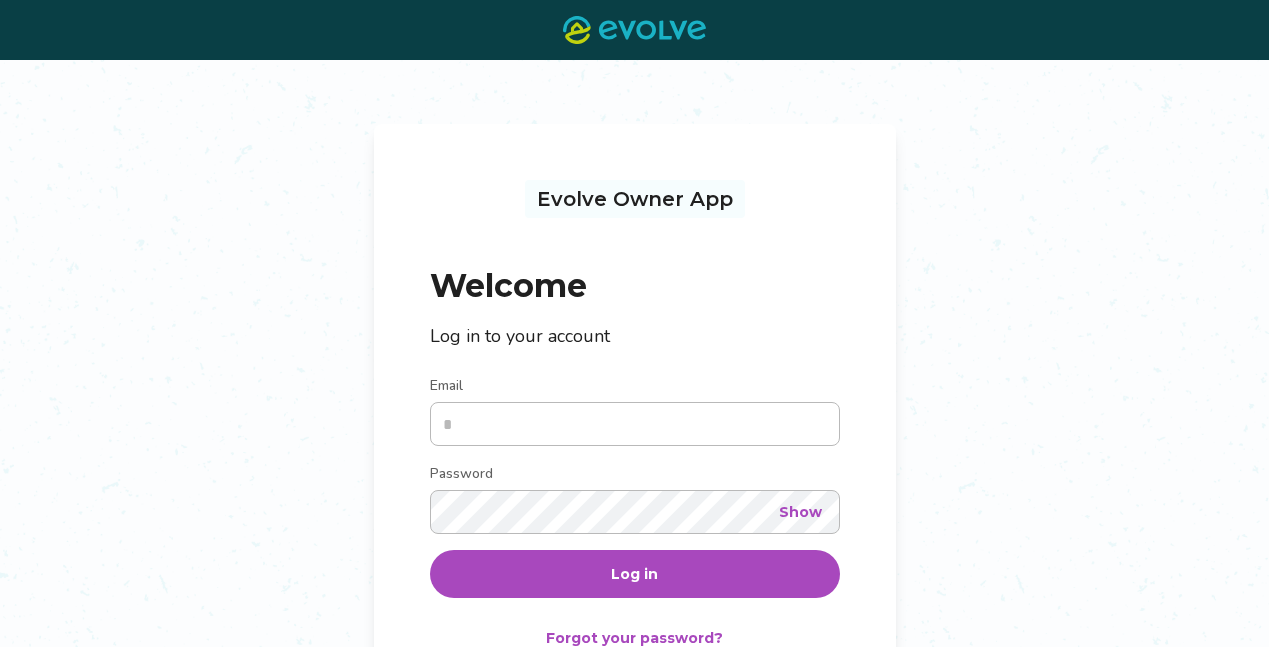 scroll, scrollTop: 0, scrollLeft: 0, axis: both 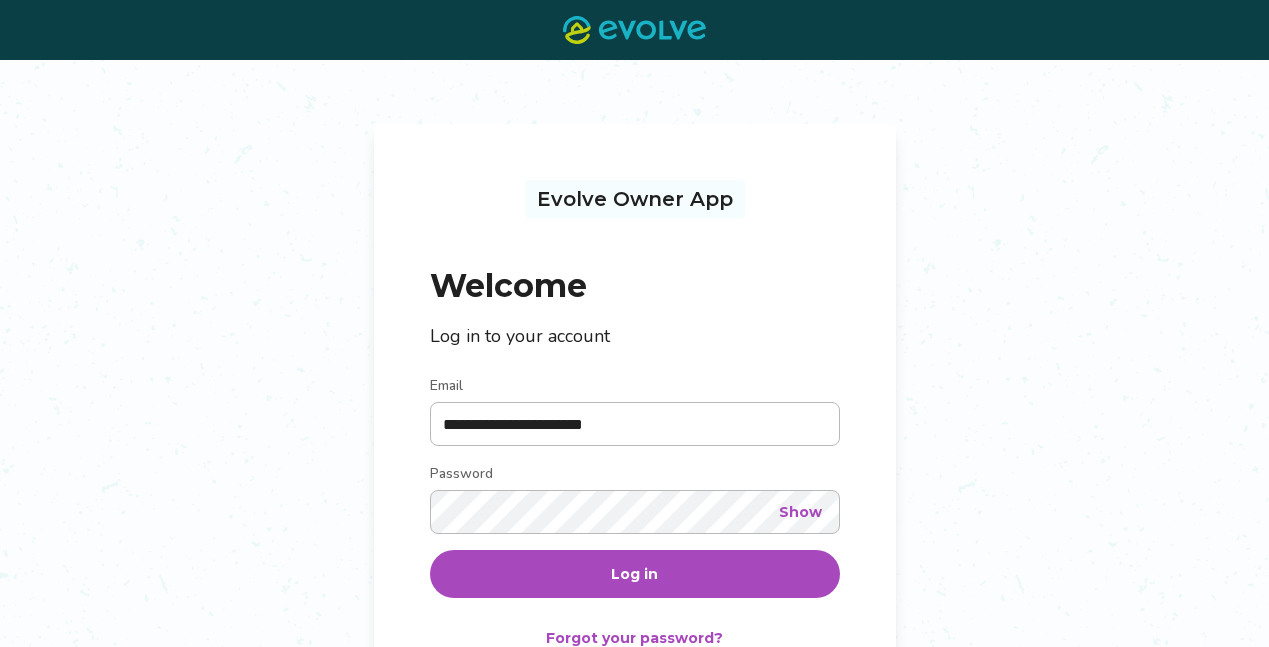 click on "Show" at bounding box center (800, 512) 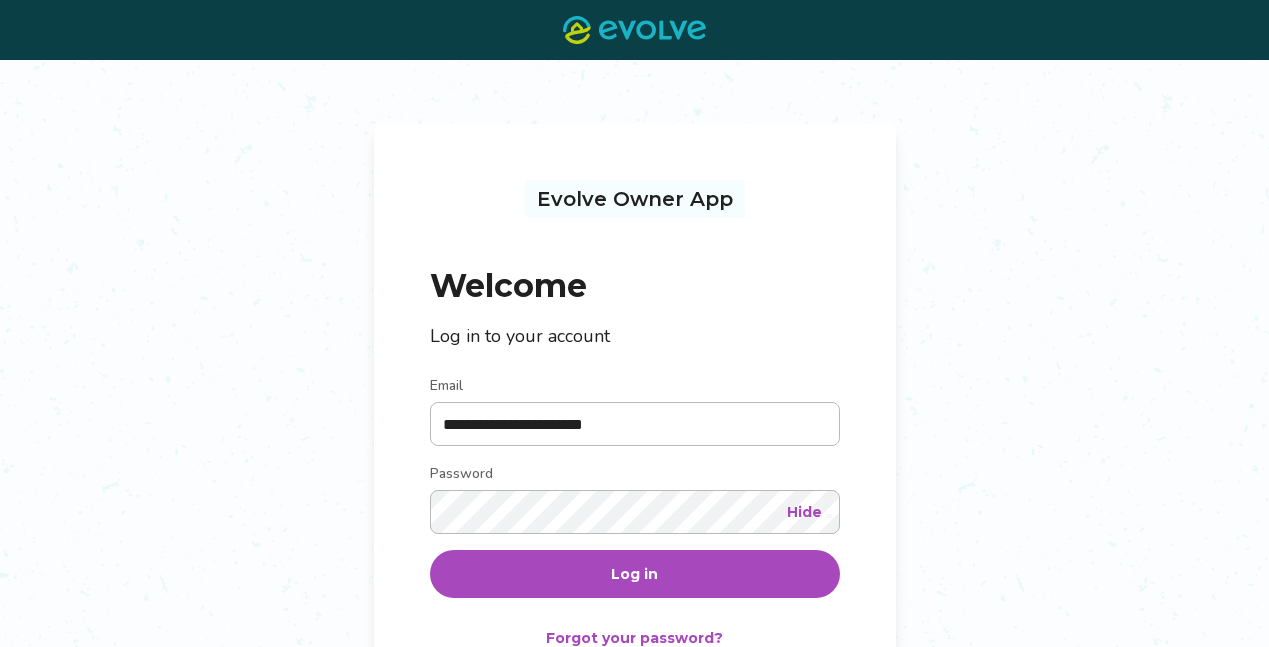 type 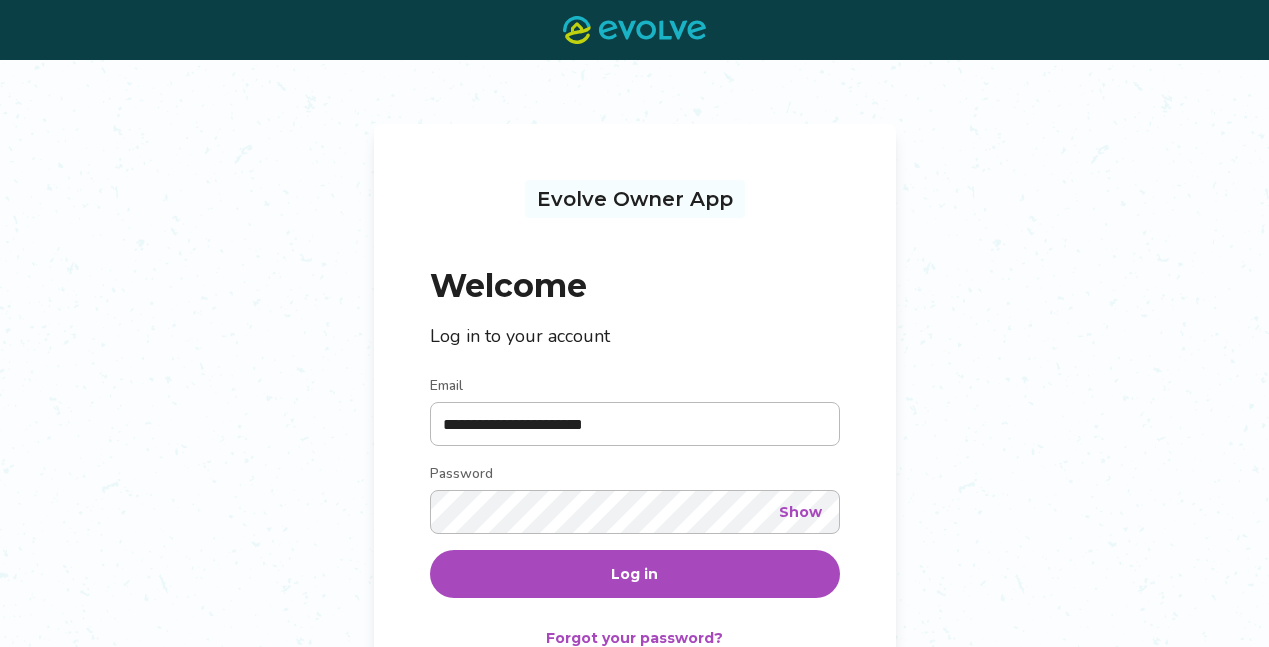 click on "Log in" at bounding box center (635, 574) 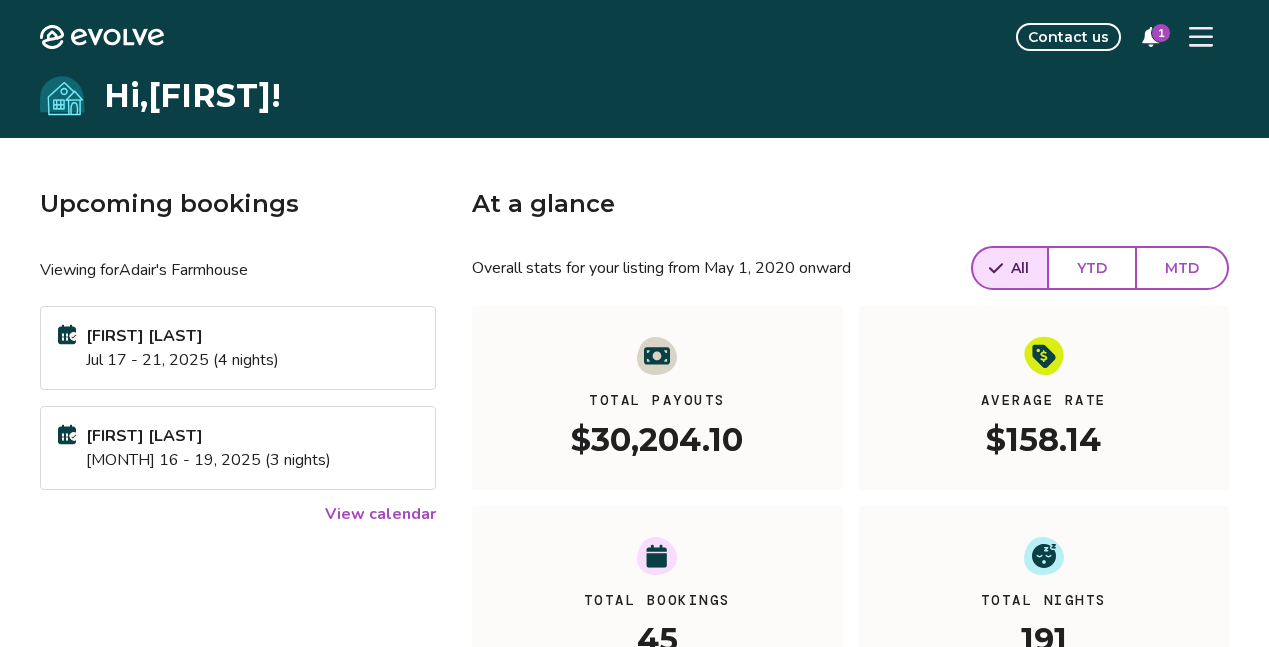 click on "Contact us" at bounding box center [1068, 37] 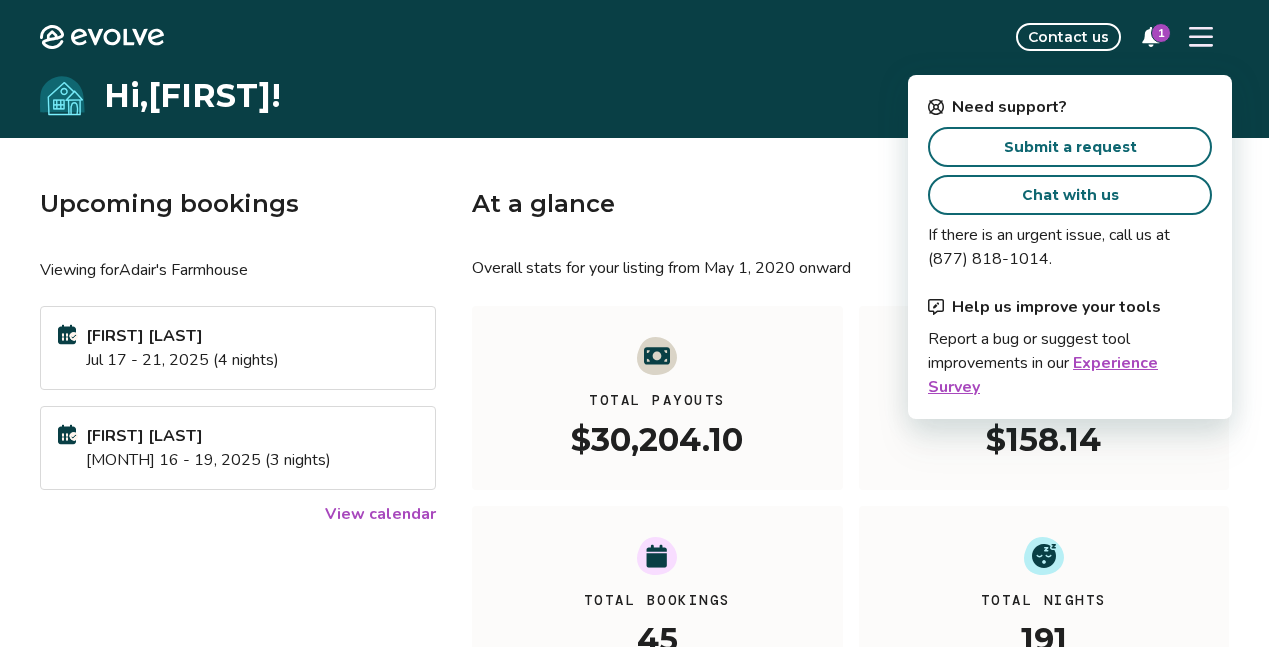 click on "Submit a request" at bounding box center [1070, 147] 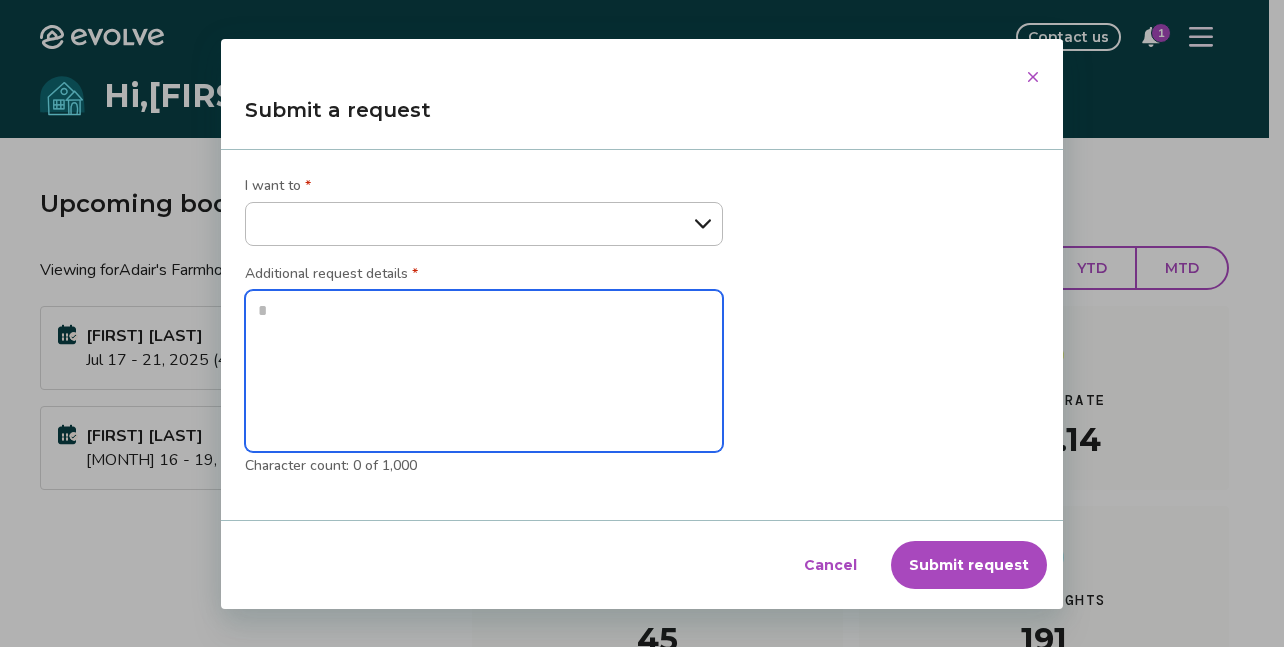 click at bounding box center [484, 371] 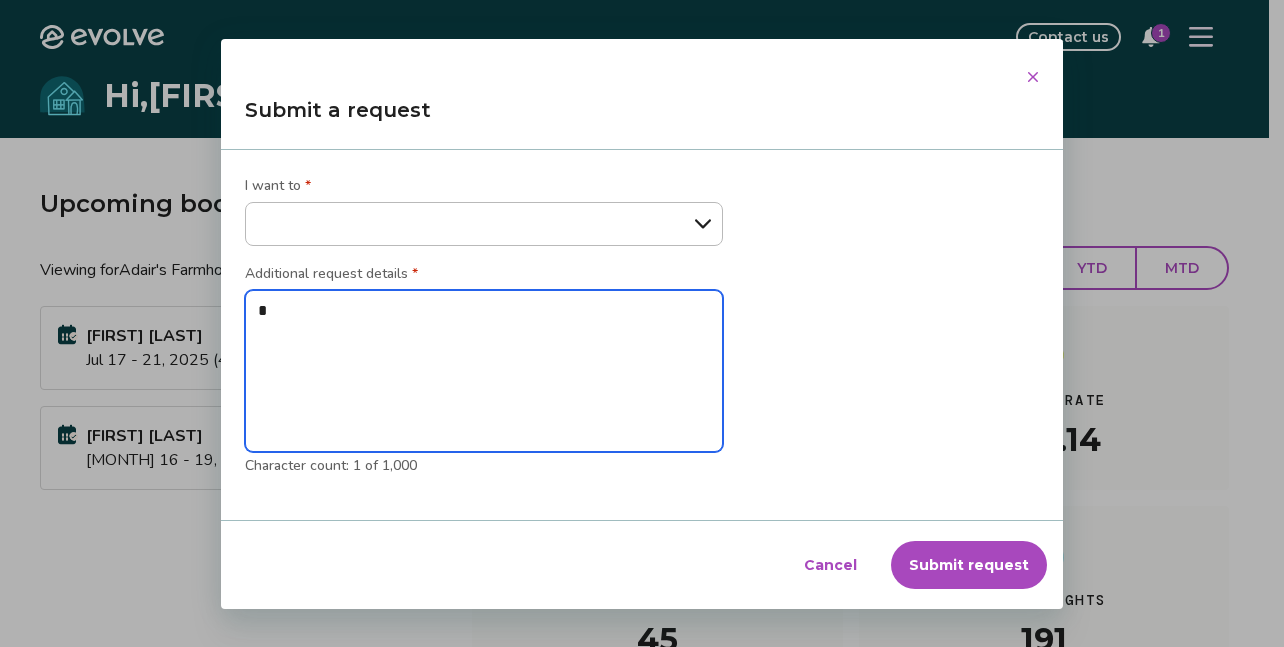 type 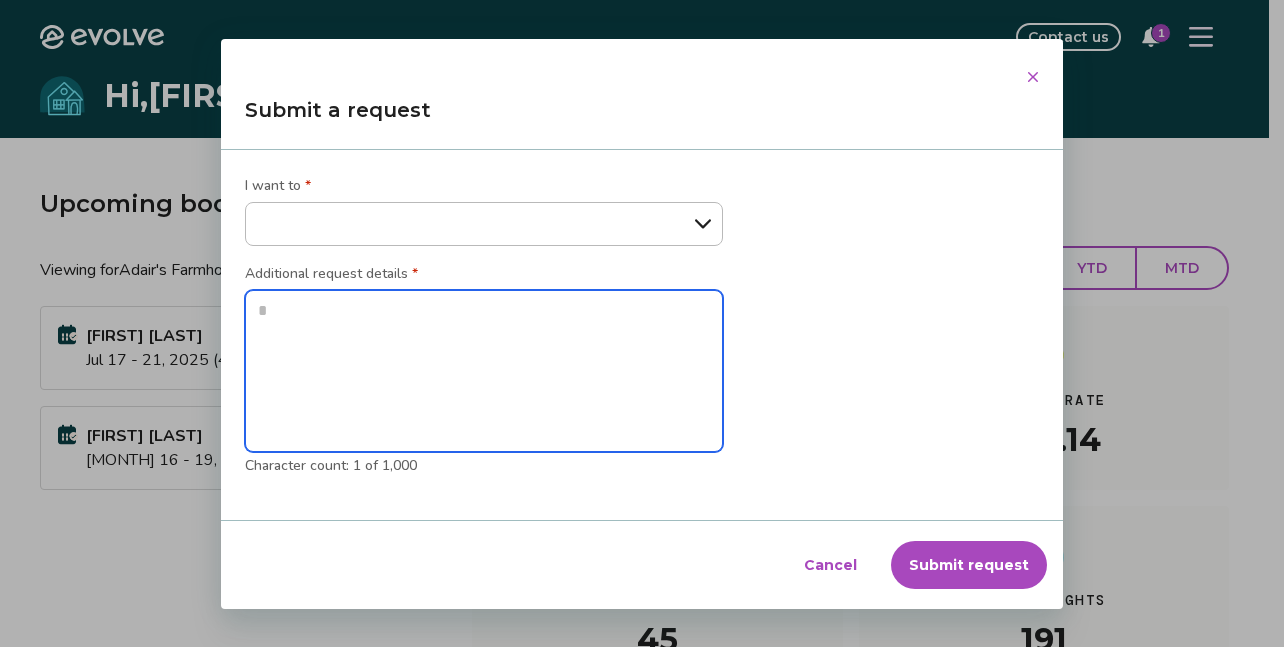 type on "*" 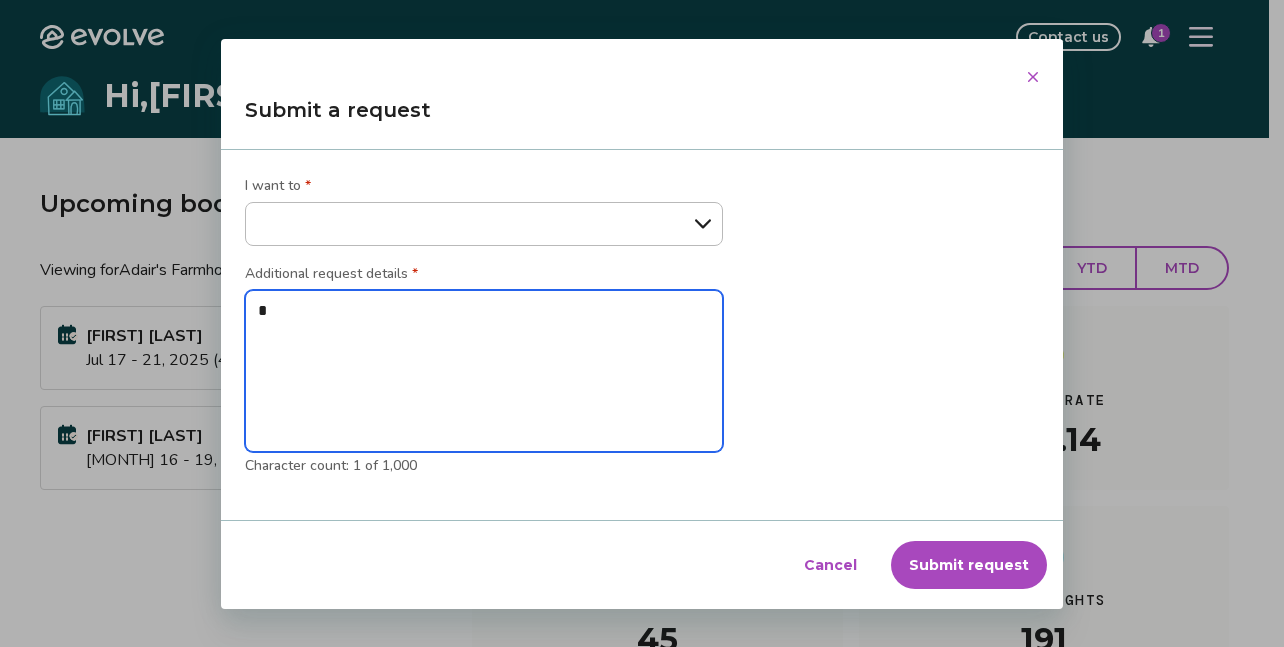 type on "**" 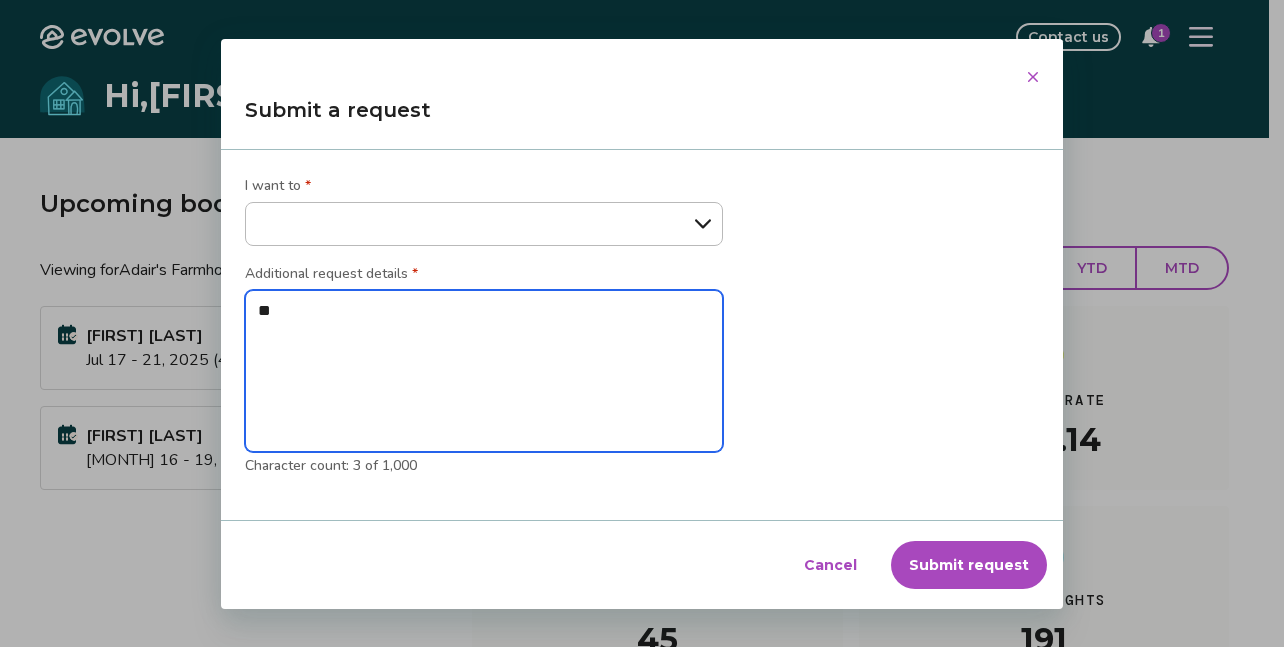 type on "***" 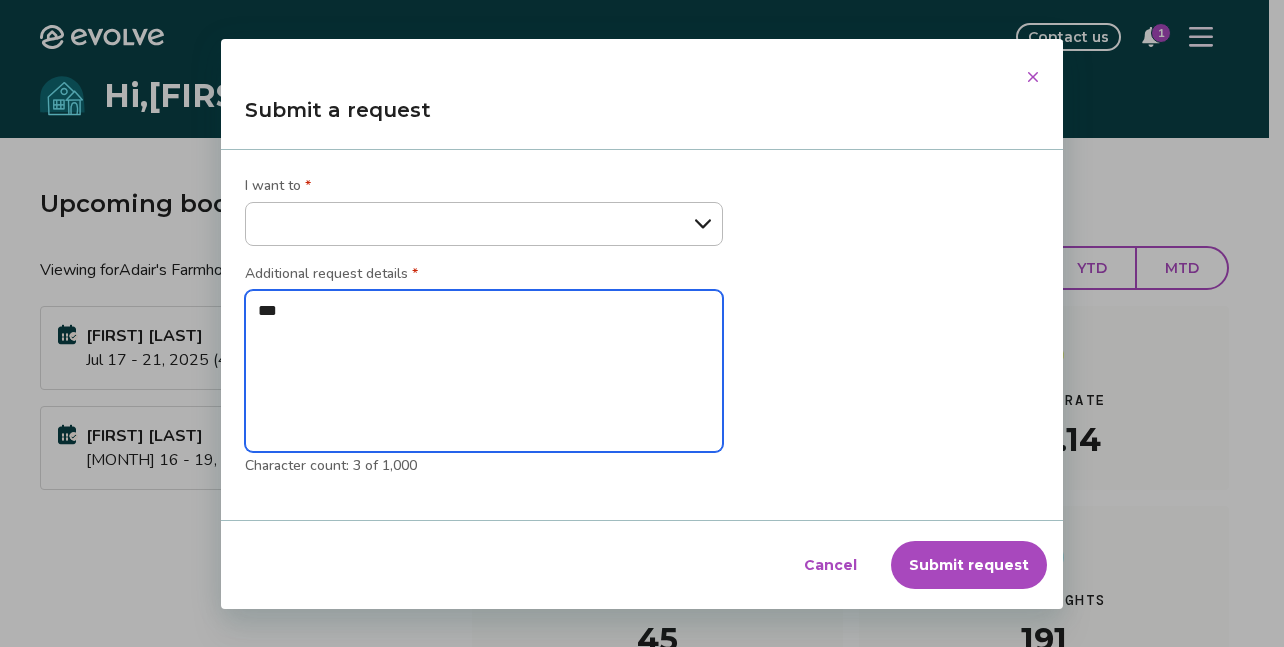 type on "****" 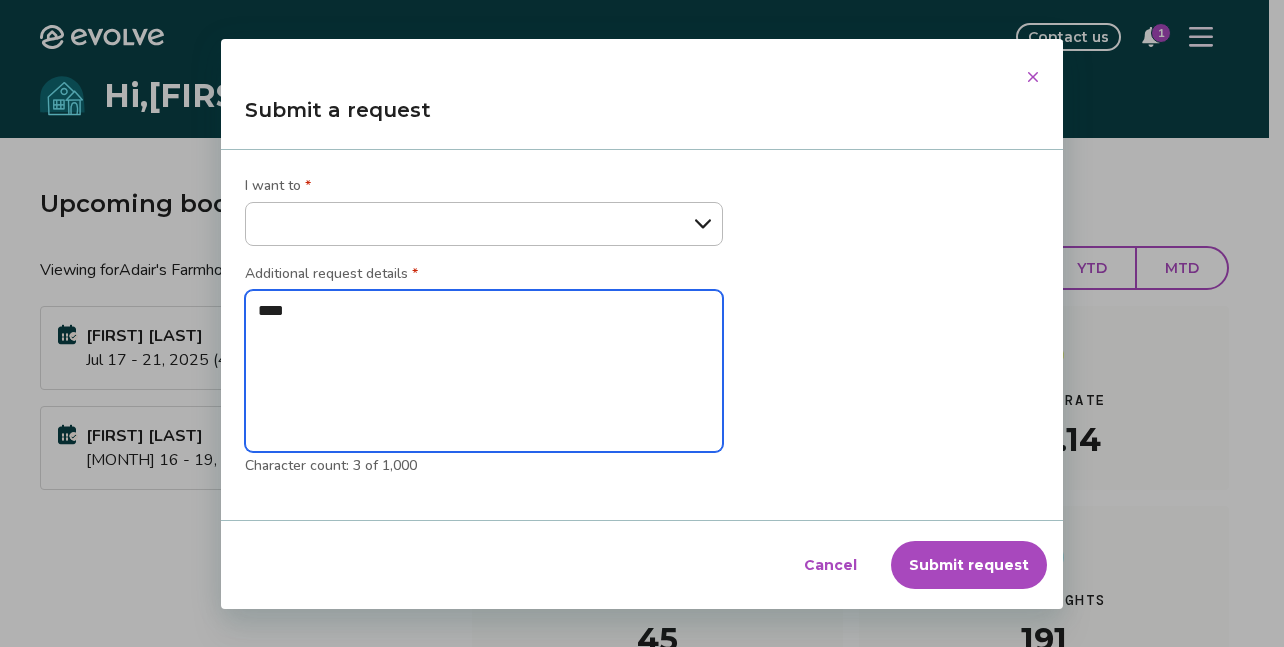 type on "****" 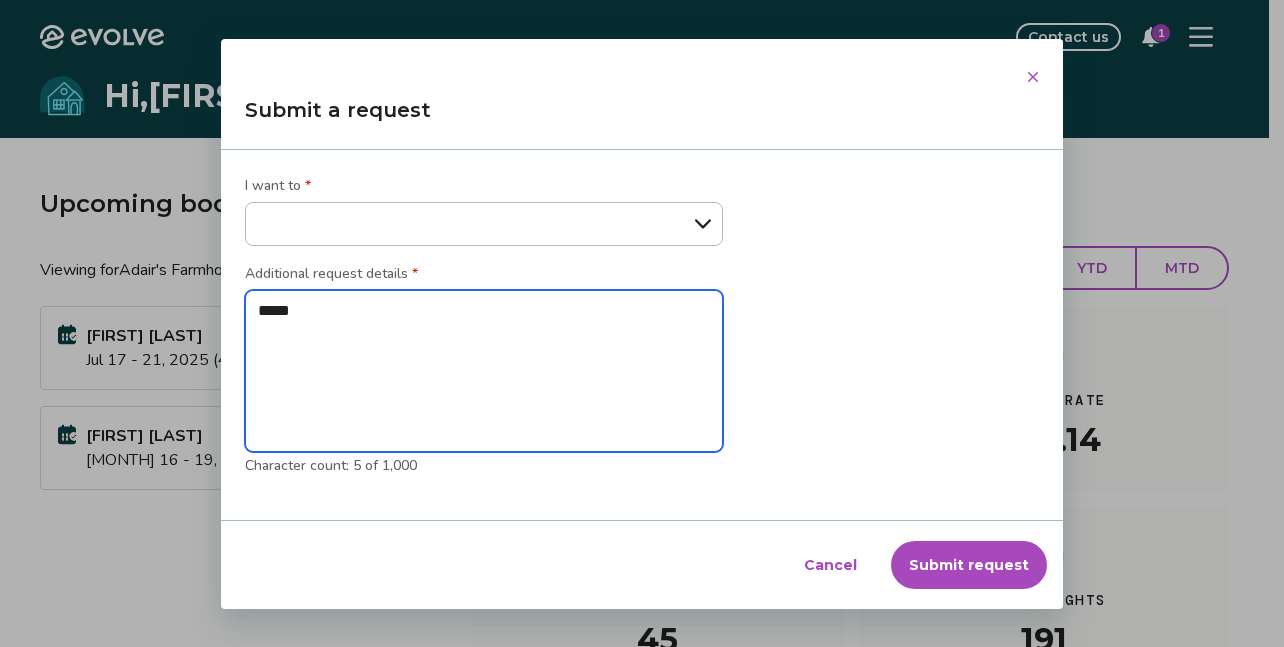 type on "******" 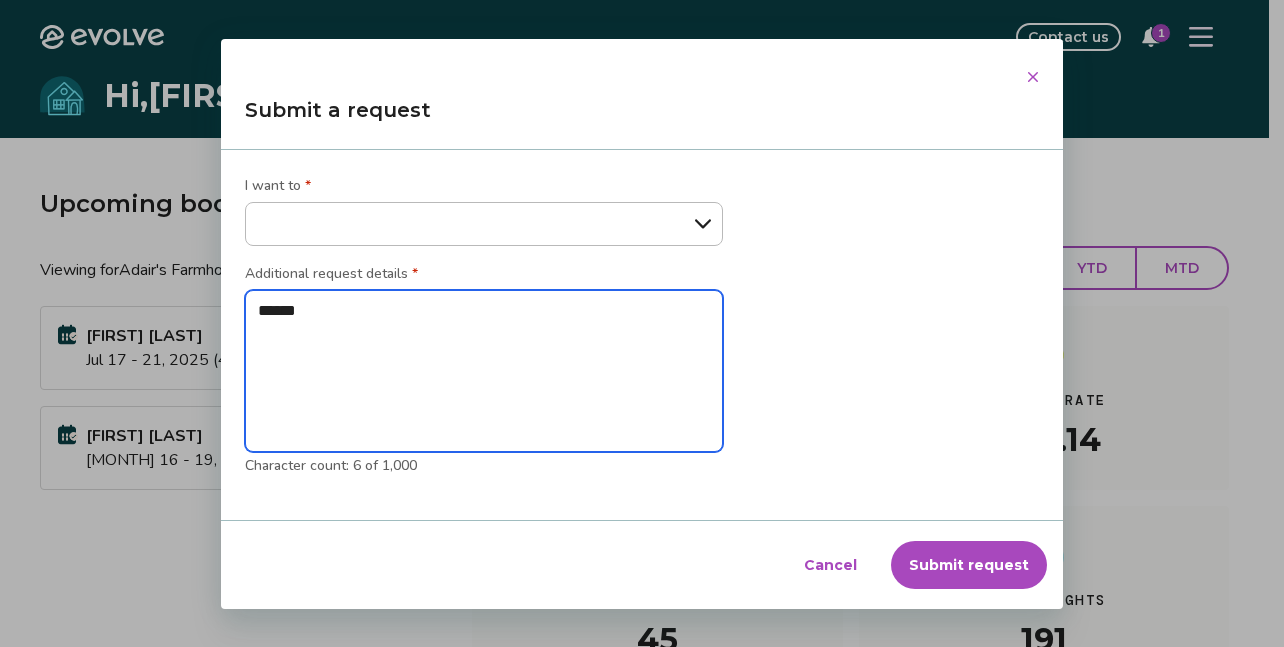 type on "*******" 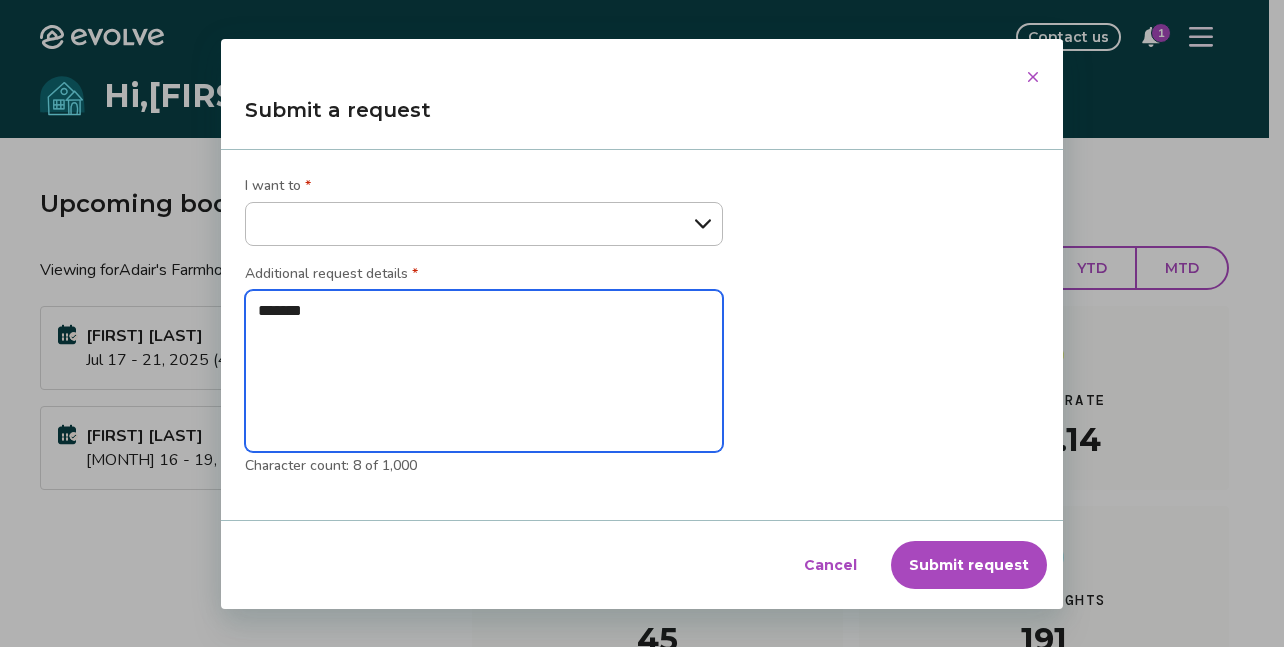 type on "*******" 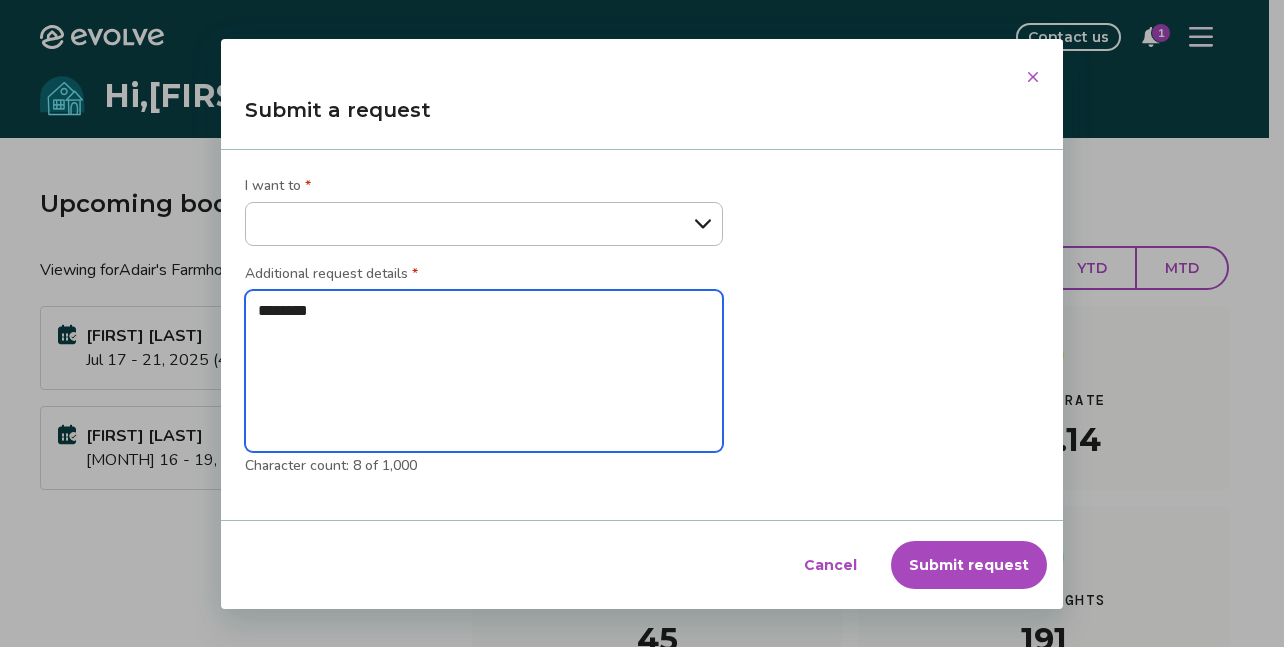 type on "*********" 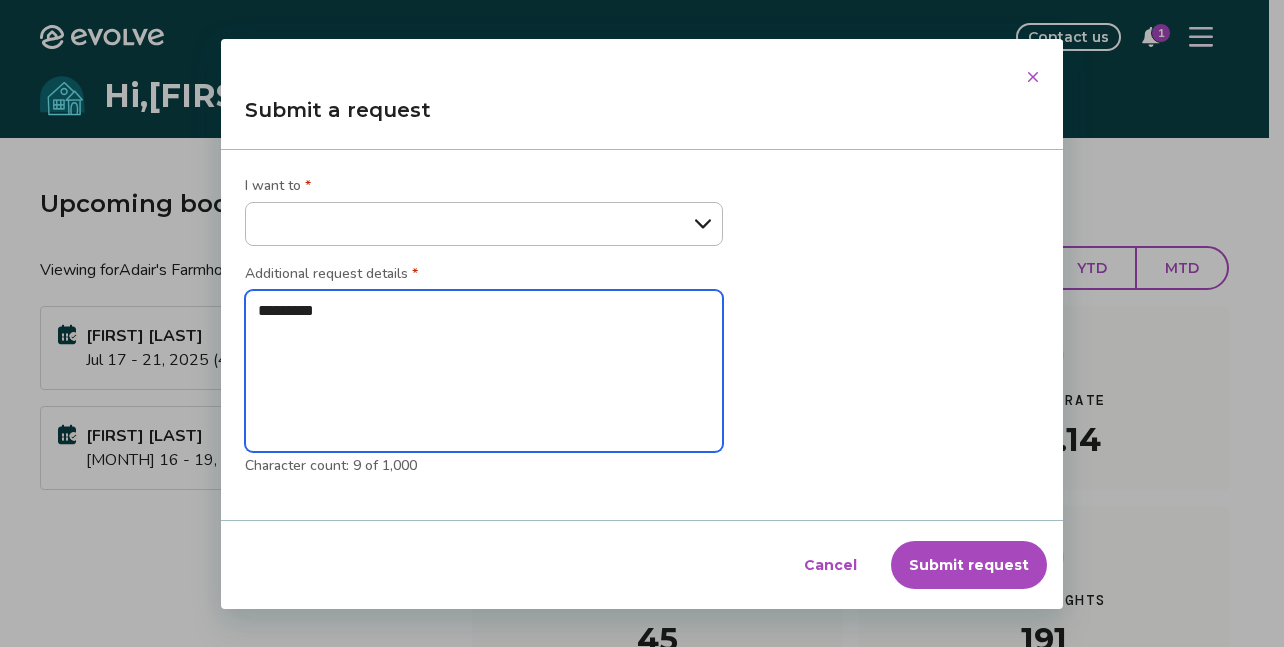 type on "**********" 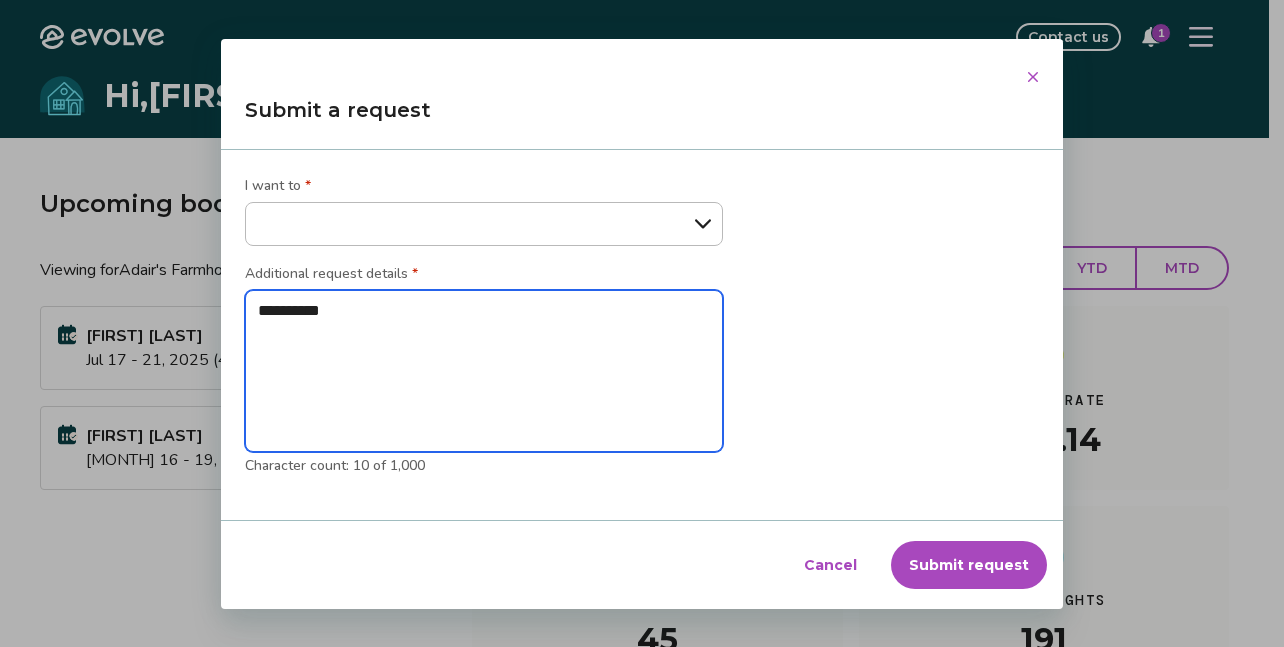 type on "**********" 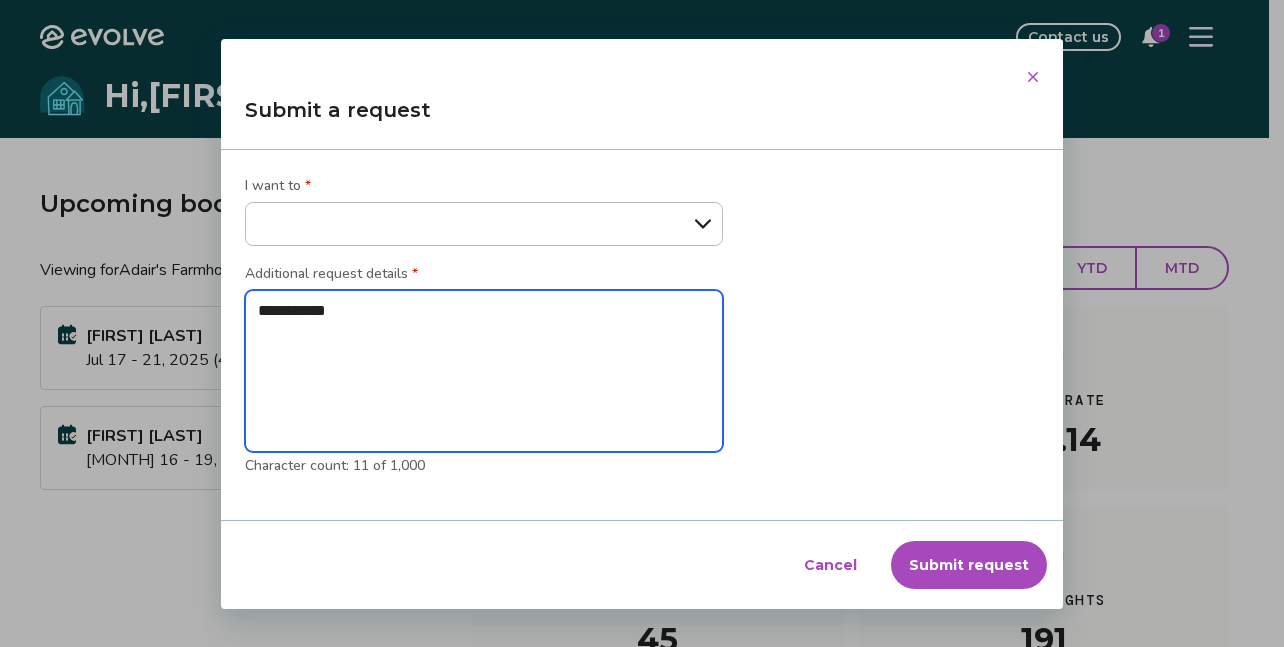 type on "**********" 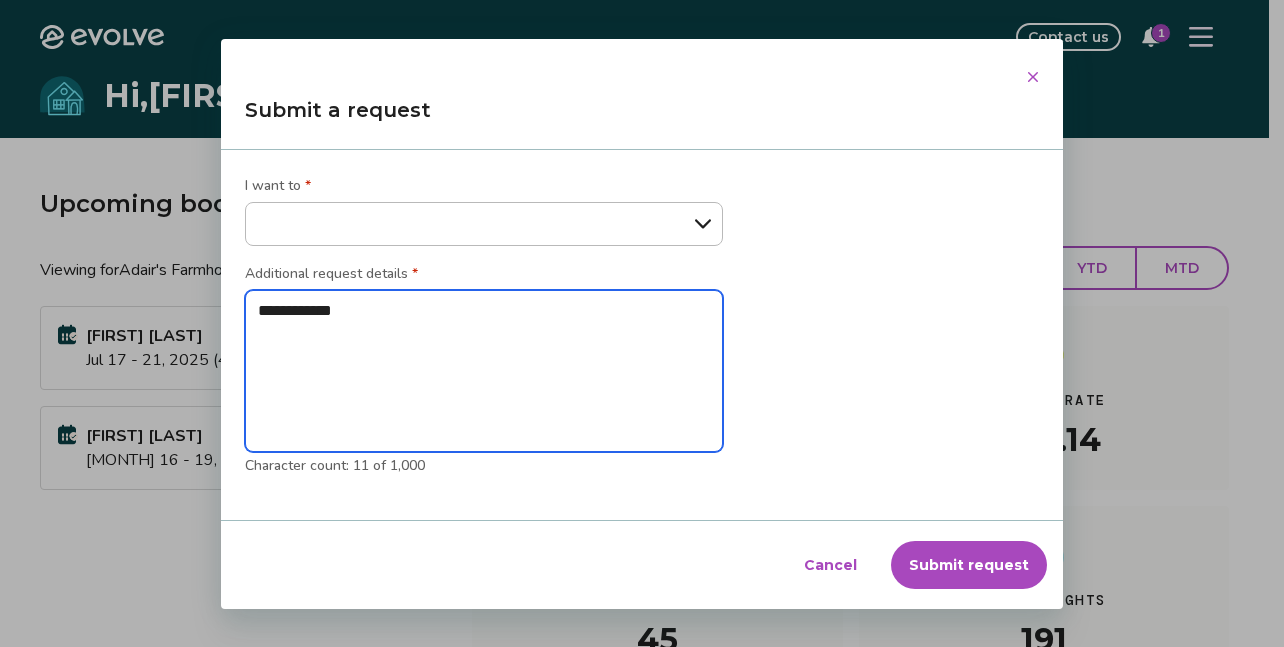 type on "*" 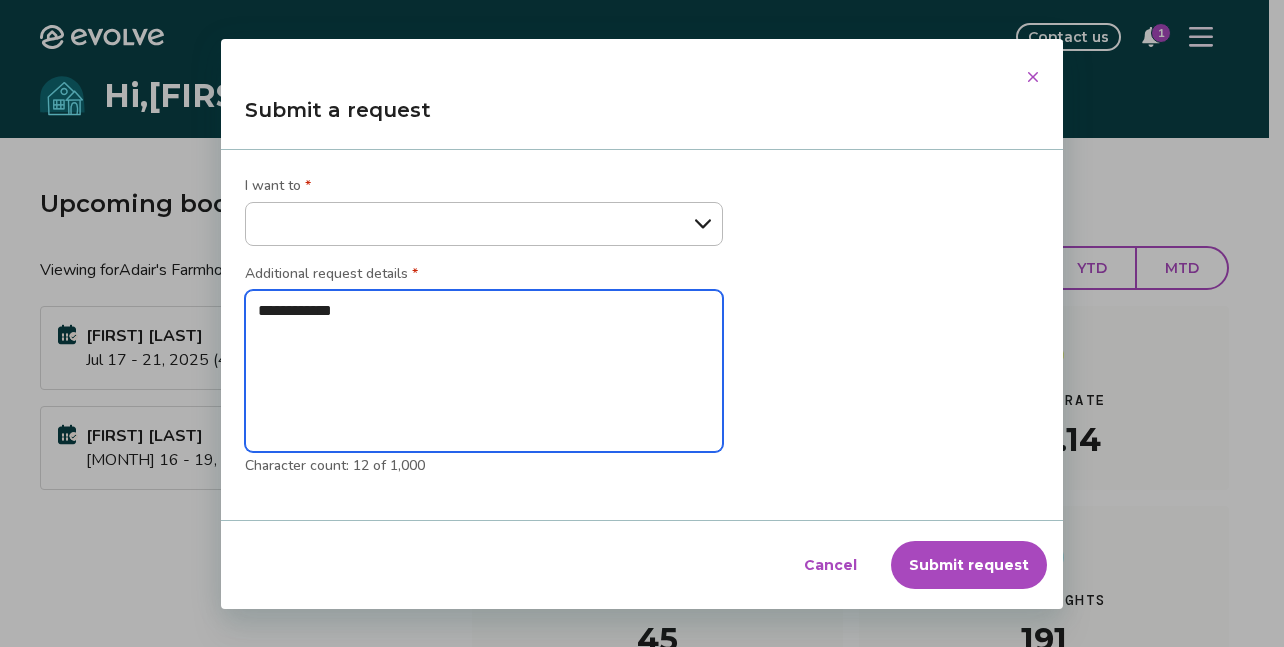 type on "**********" 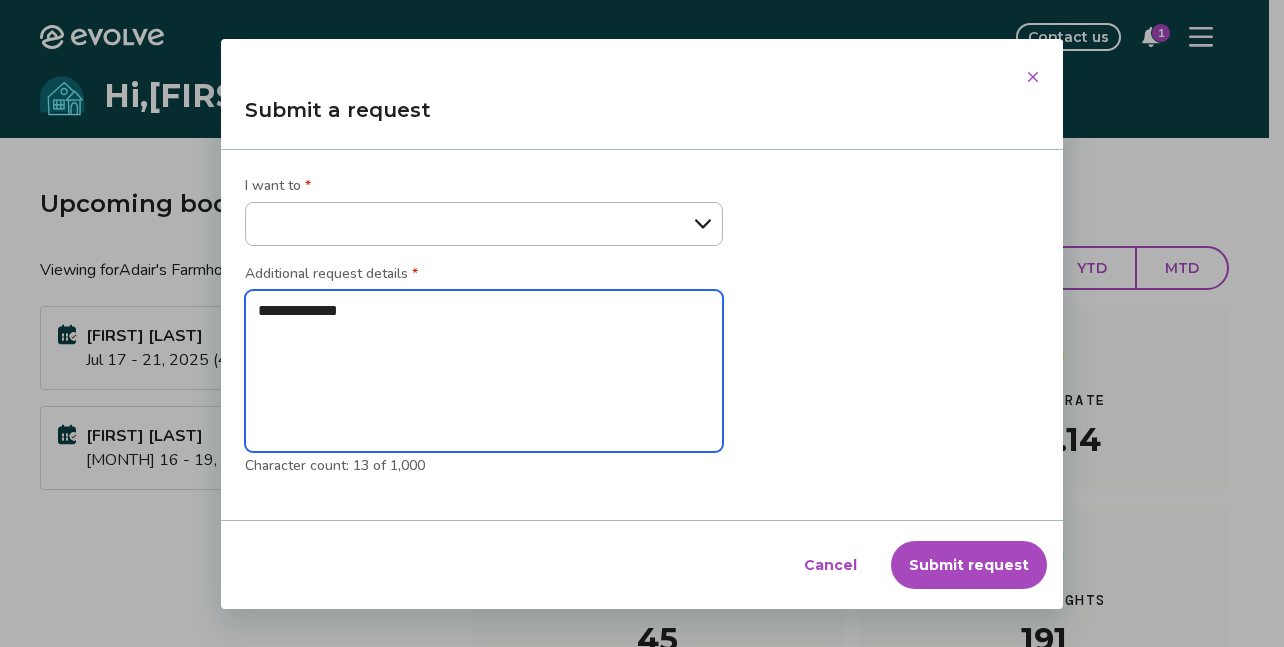 type on "**********" 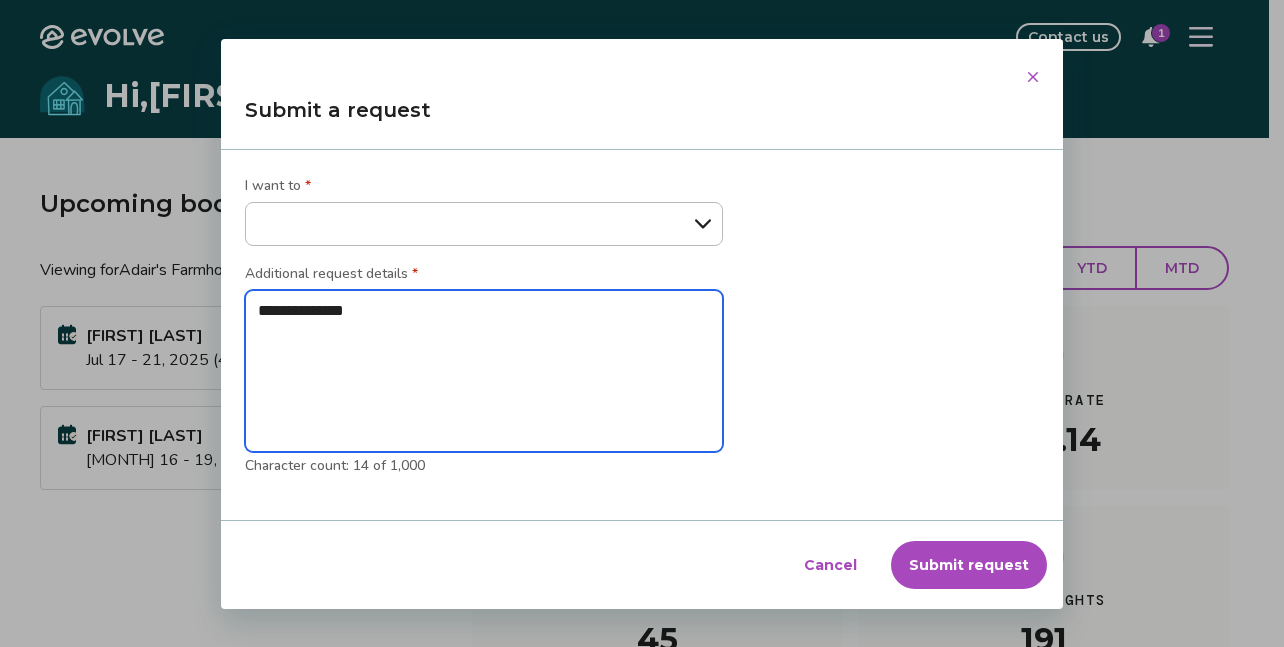 type on "**********" 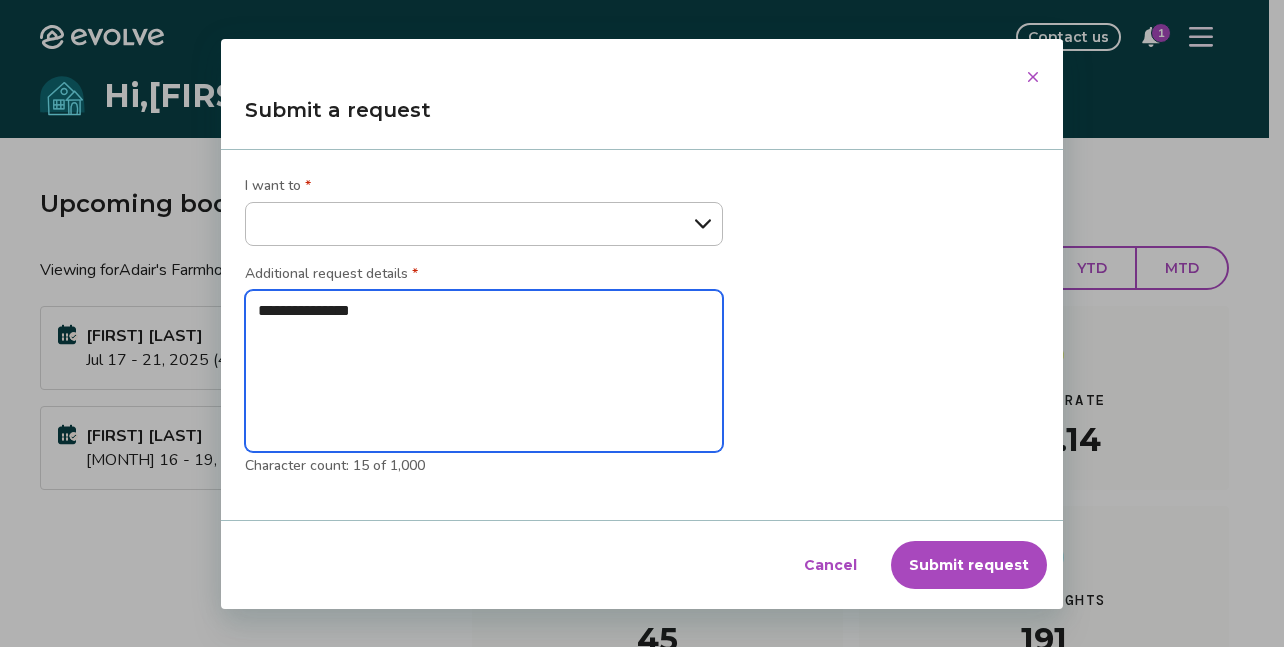 type on "**********" 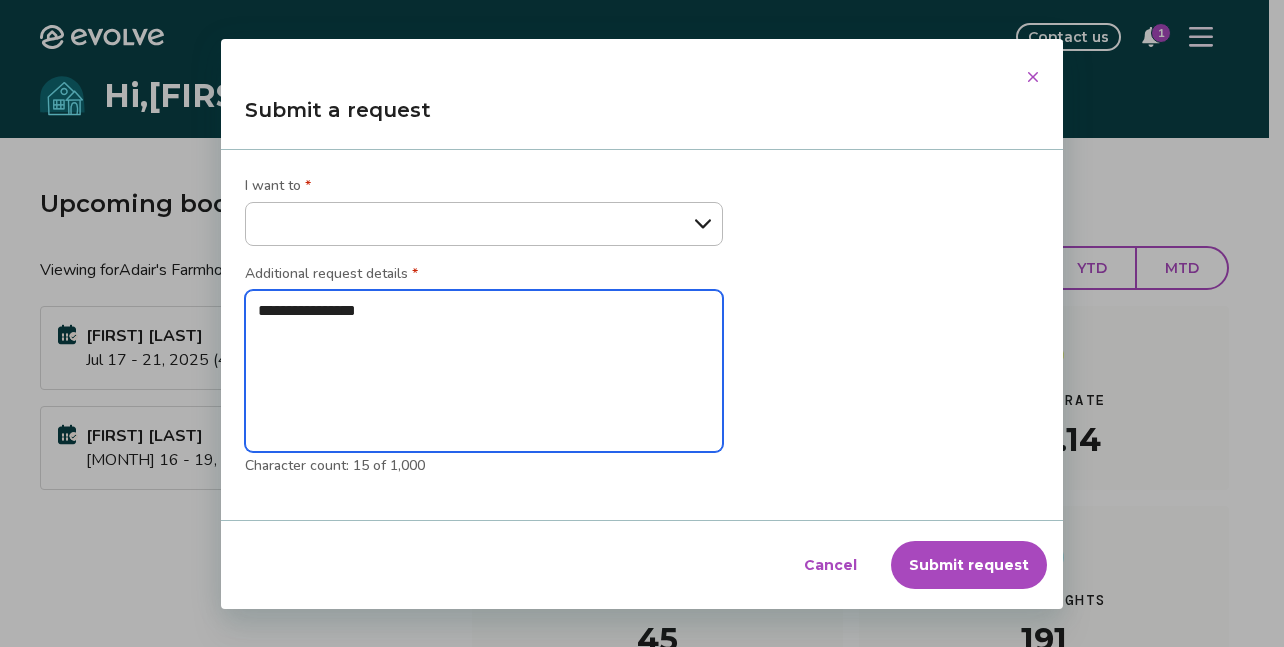 type on "*" 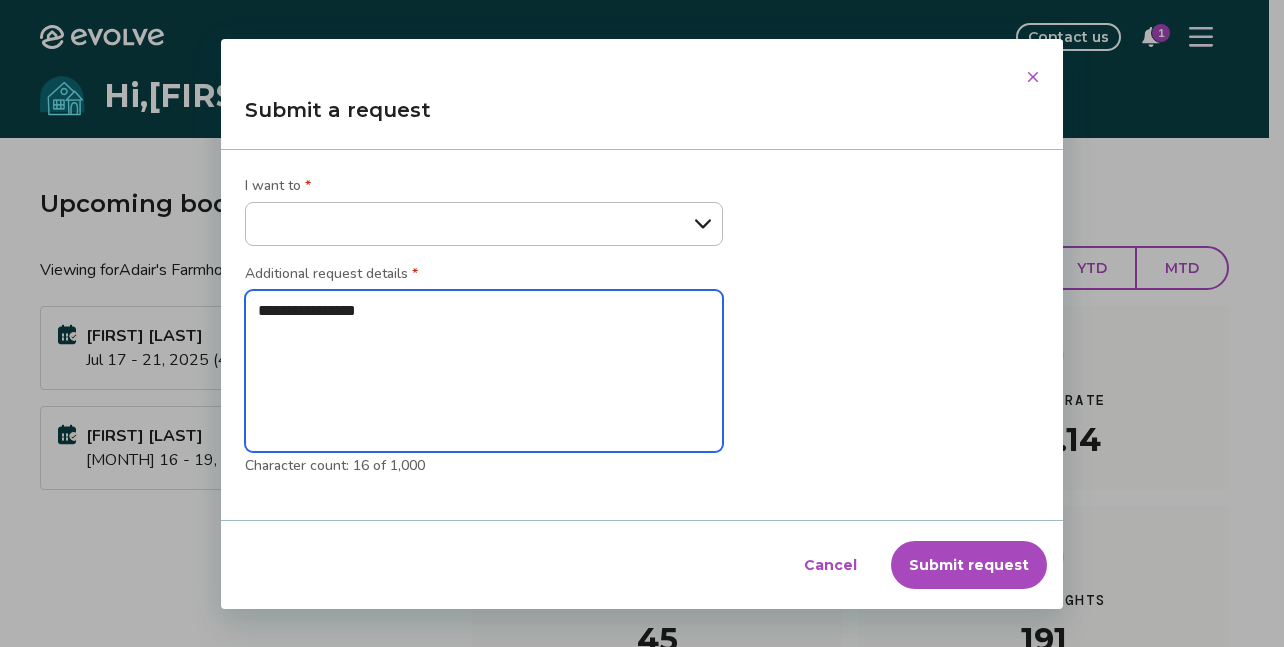 type on "**********" 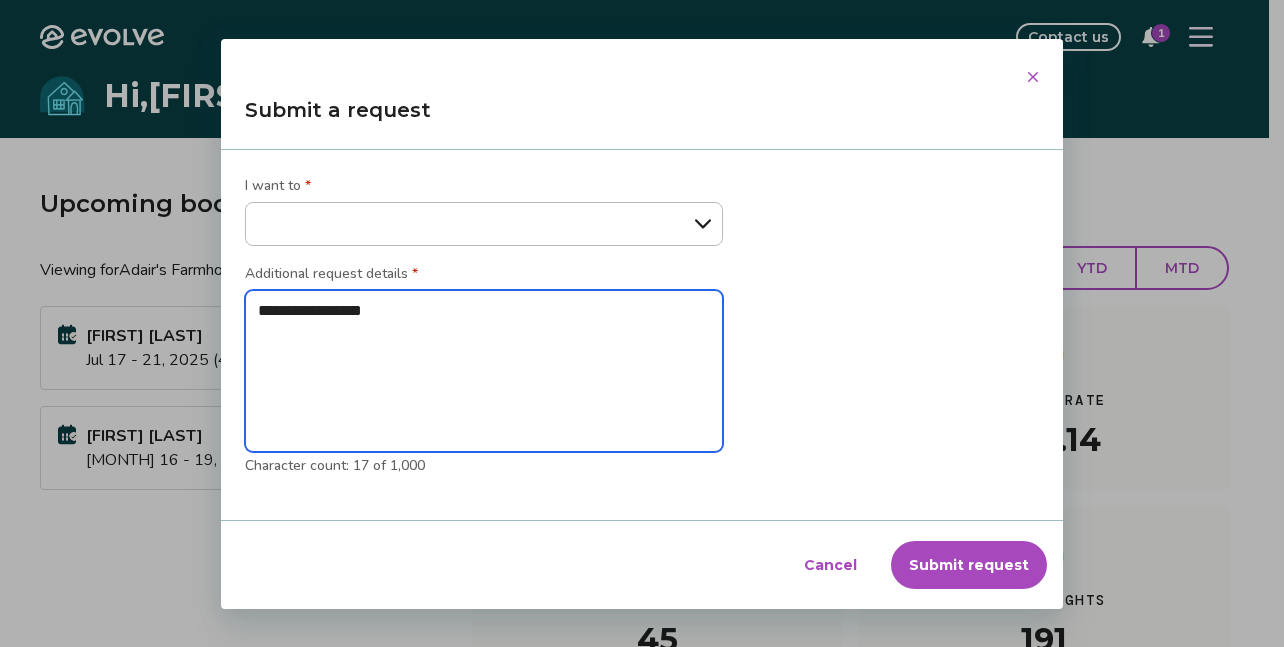 type on "**********" 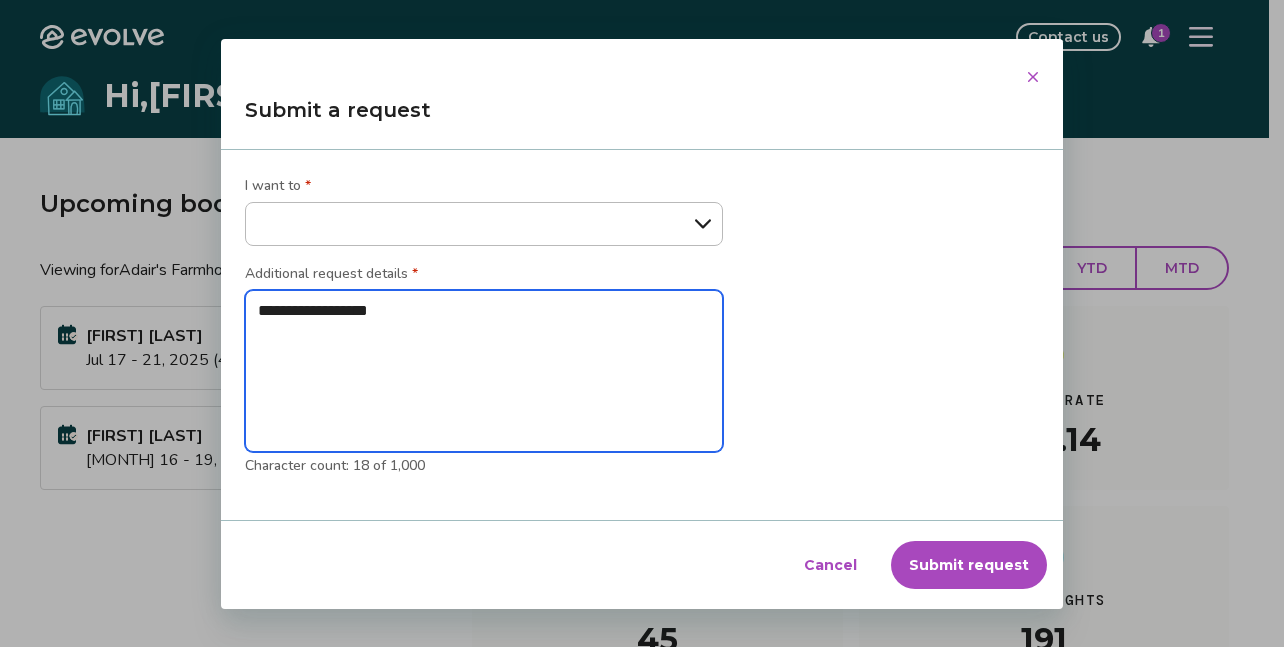type on "**********" 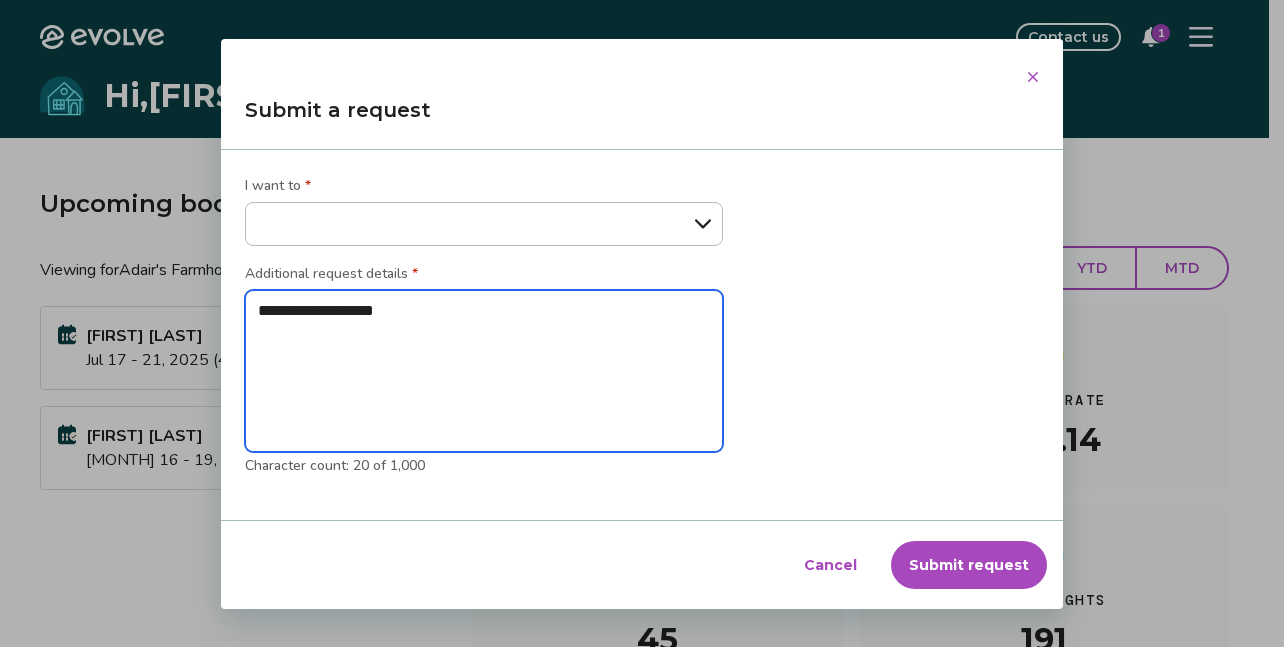 type on "**********" 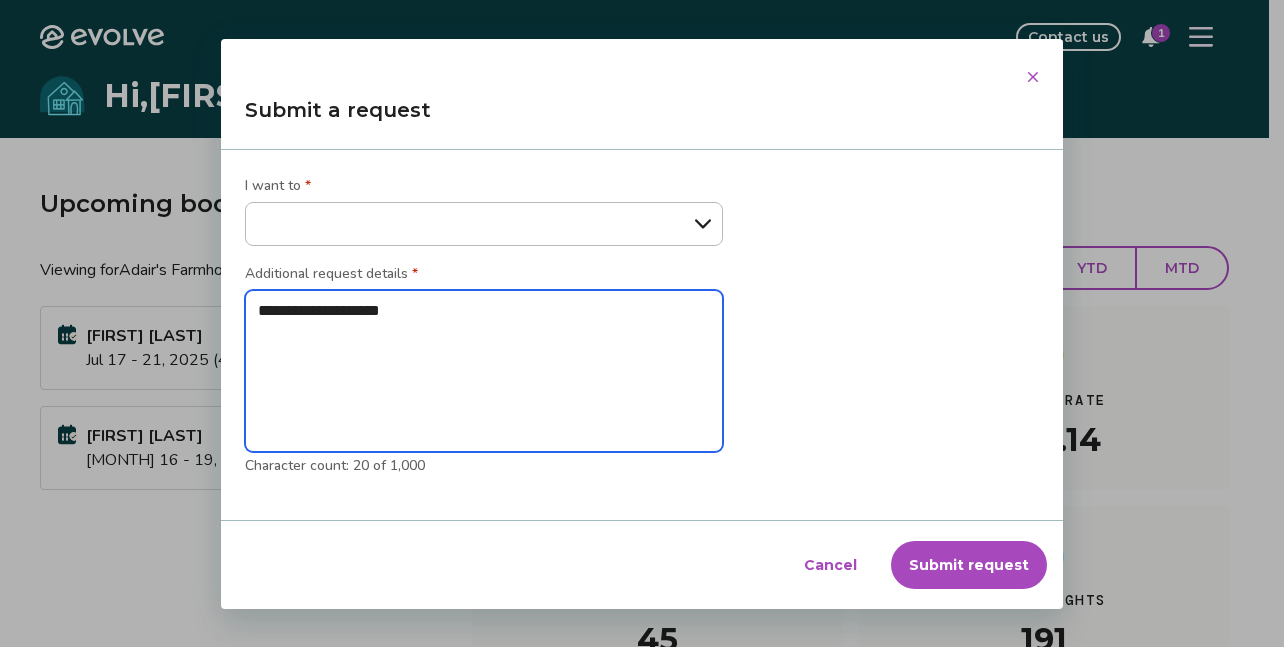 type on "**********" 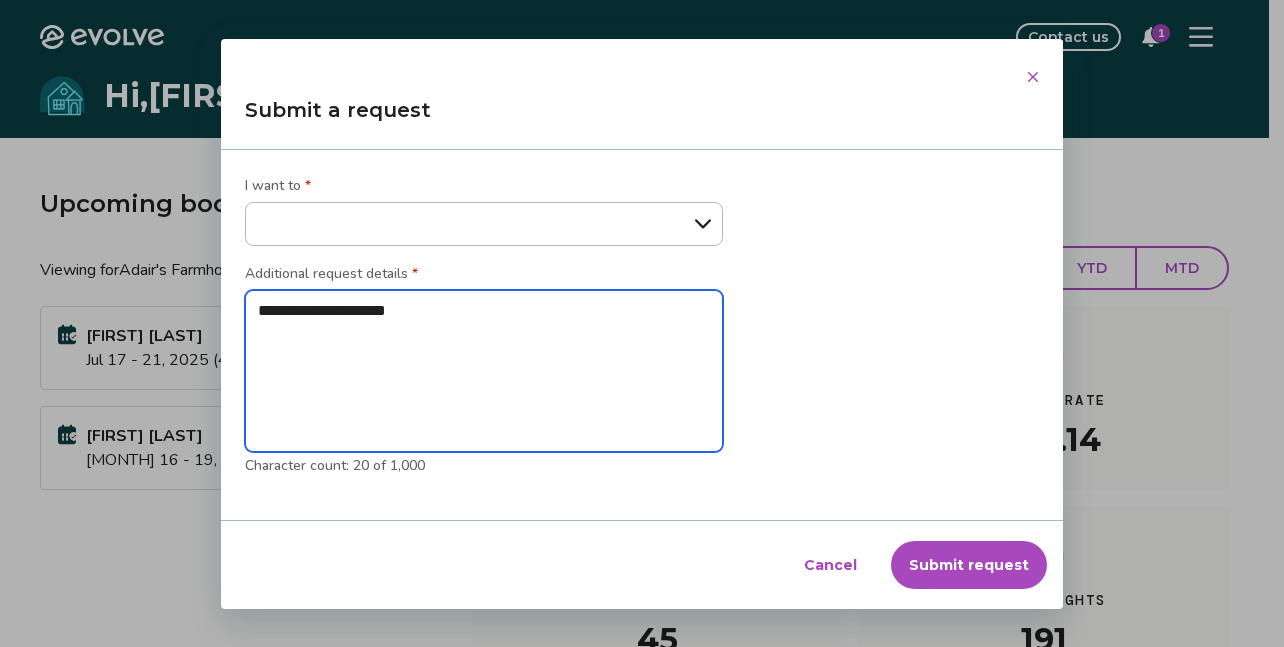 type on "*" 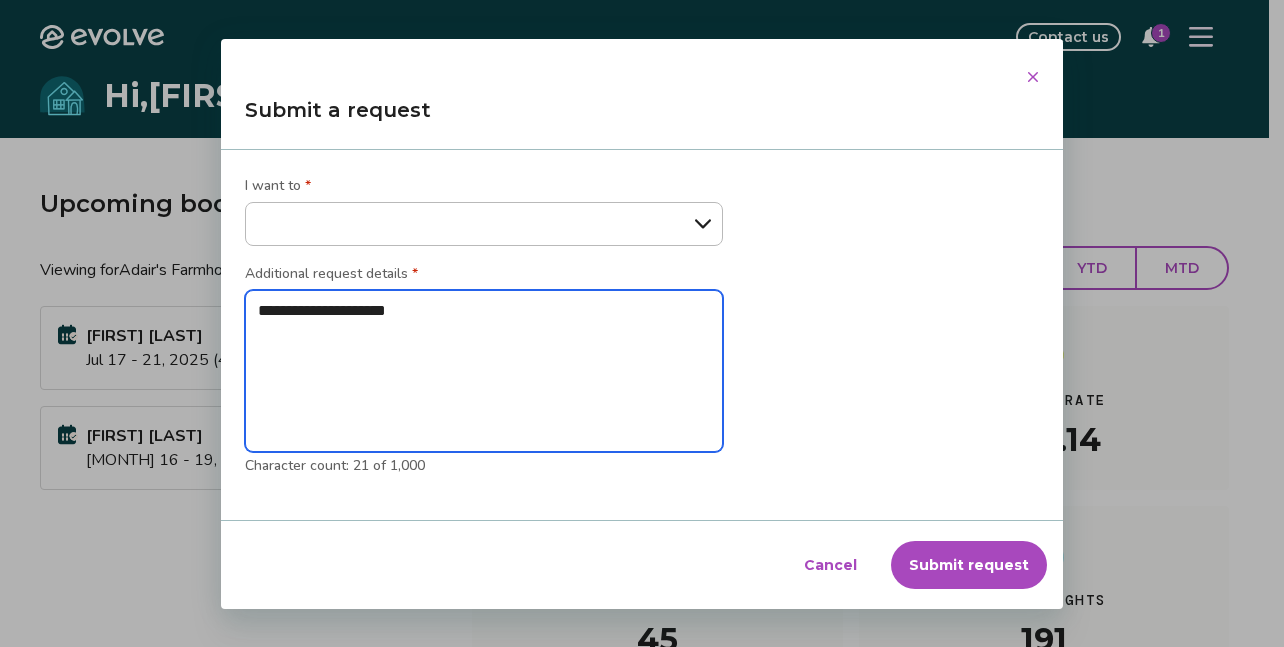 type on "**********" 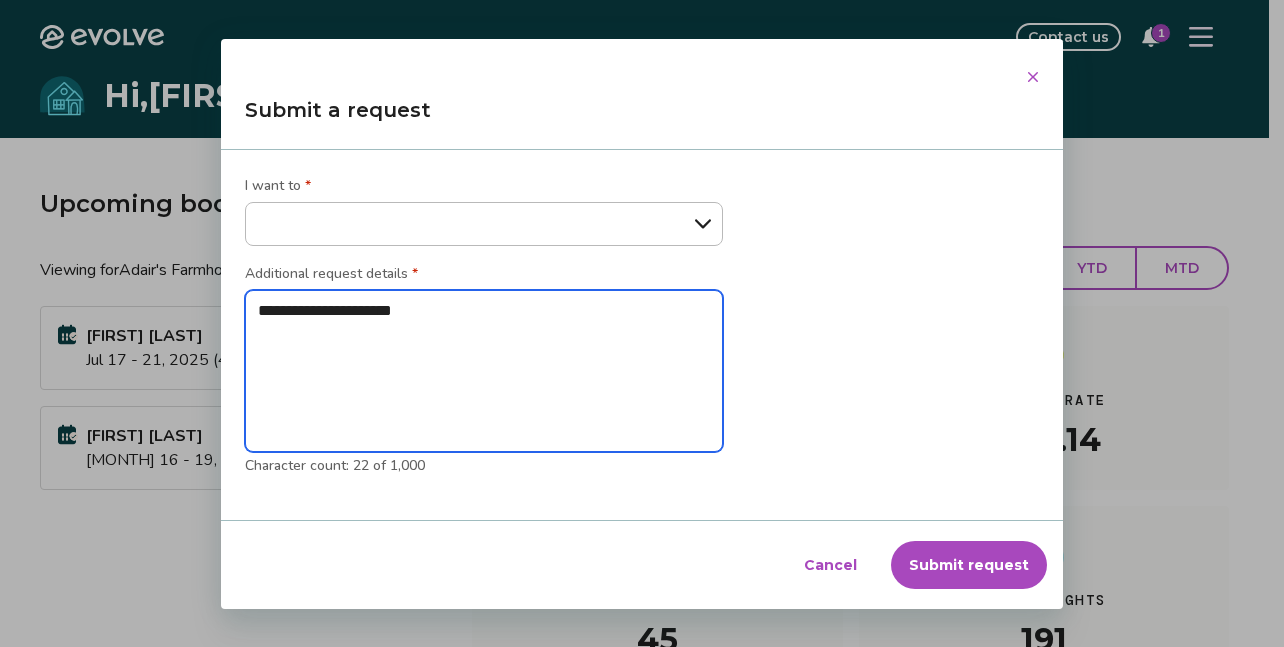 type on "**********" 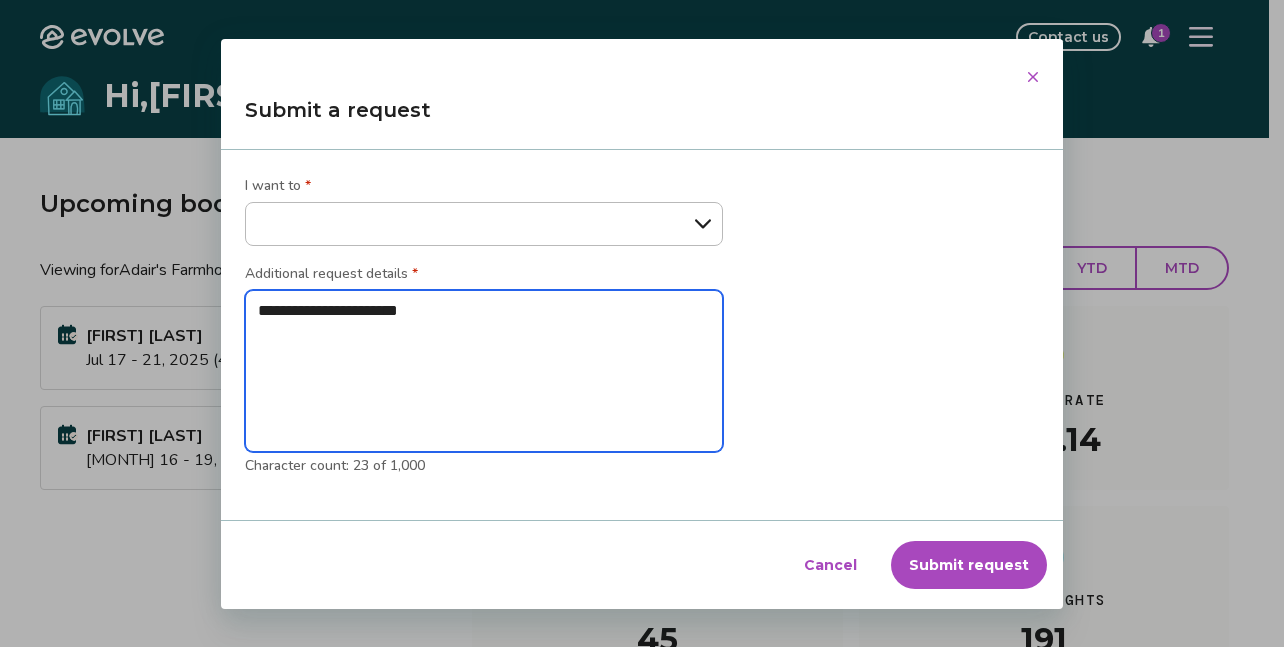 type on "**********" 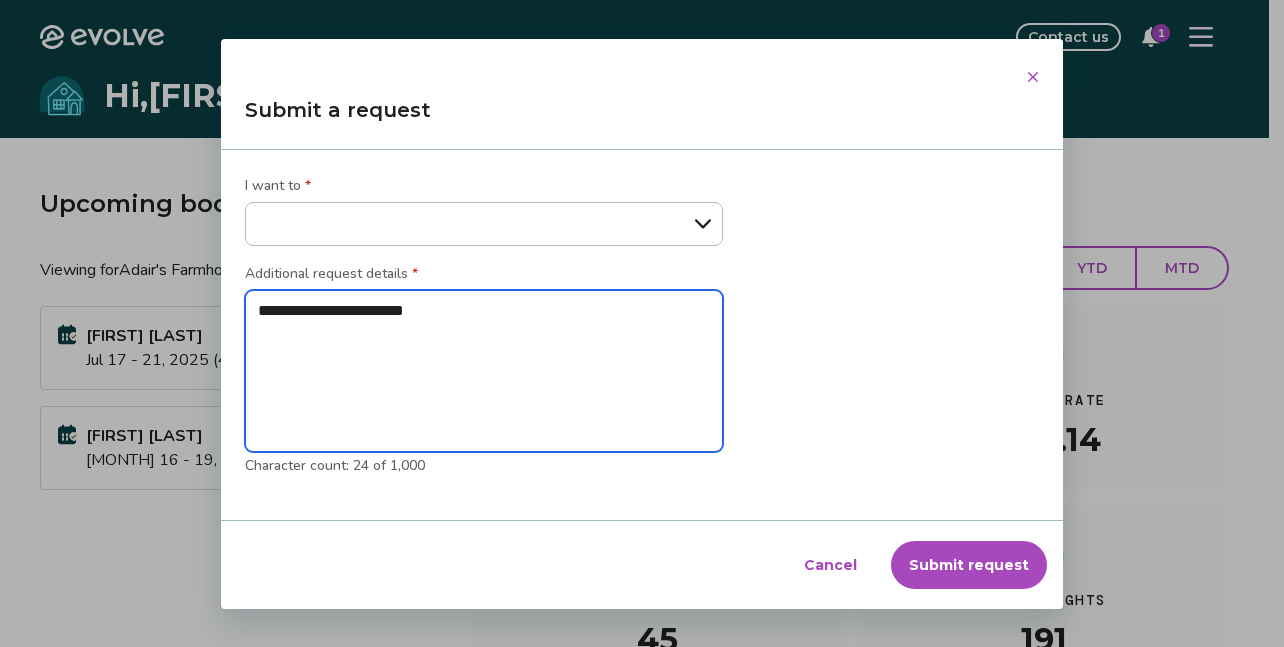 type on "**********" 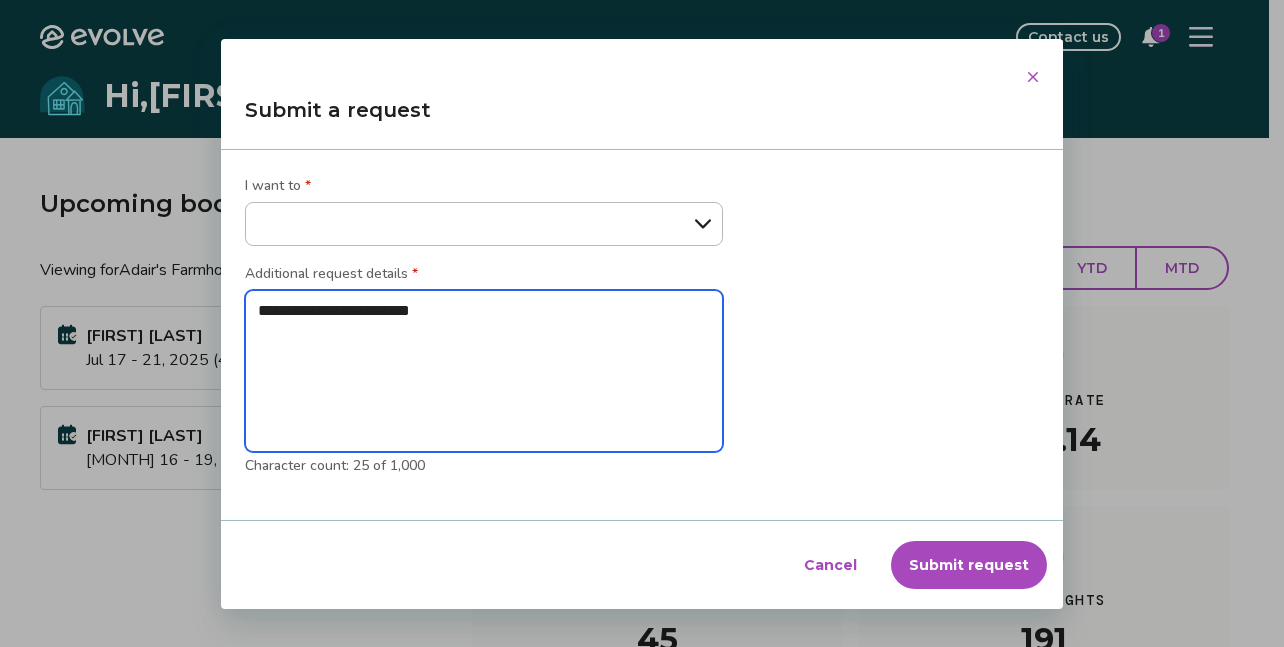 type on "**********" 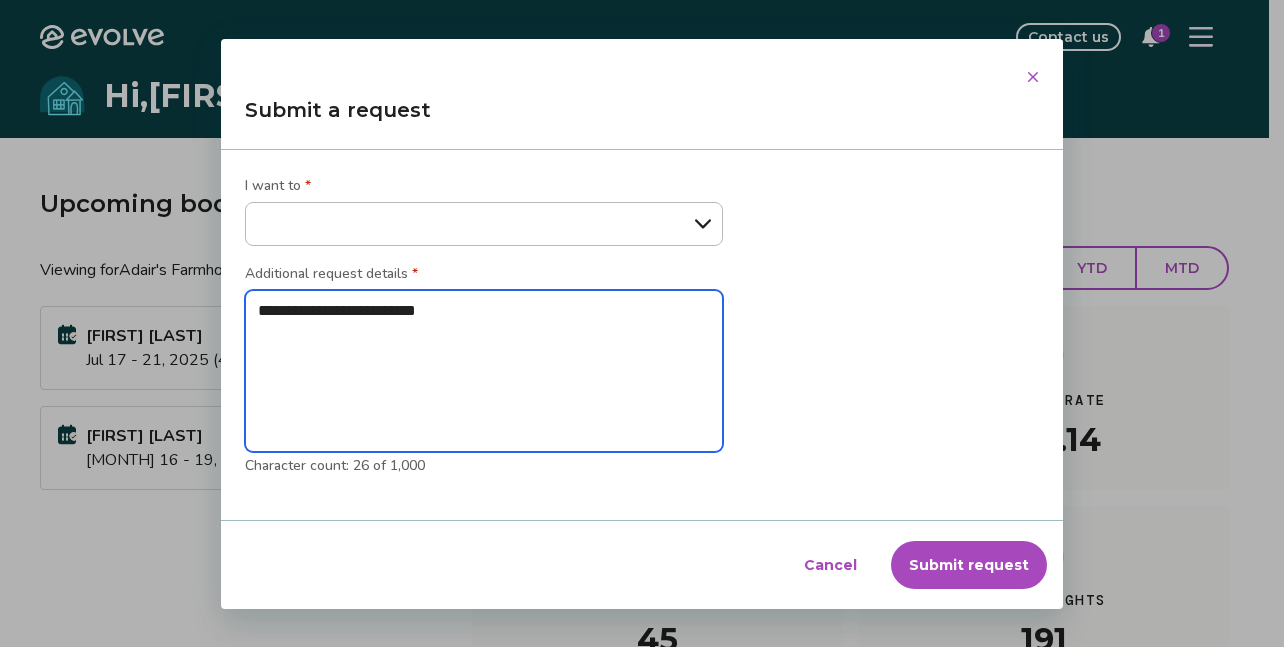 type on "**********" 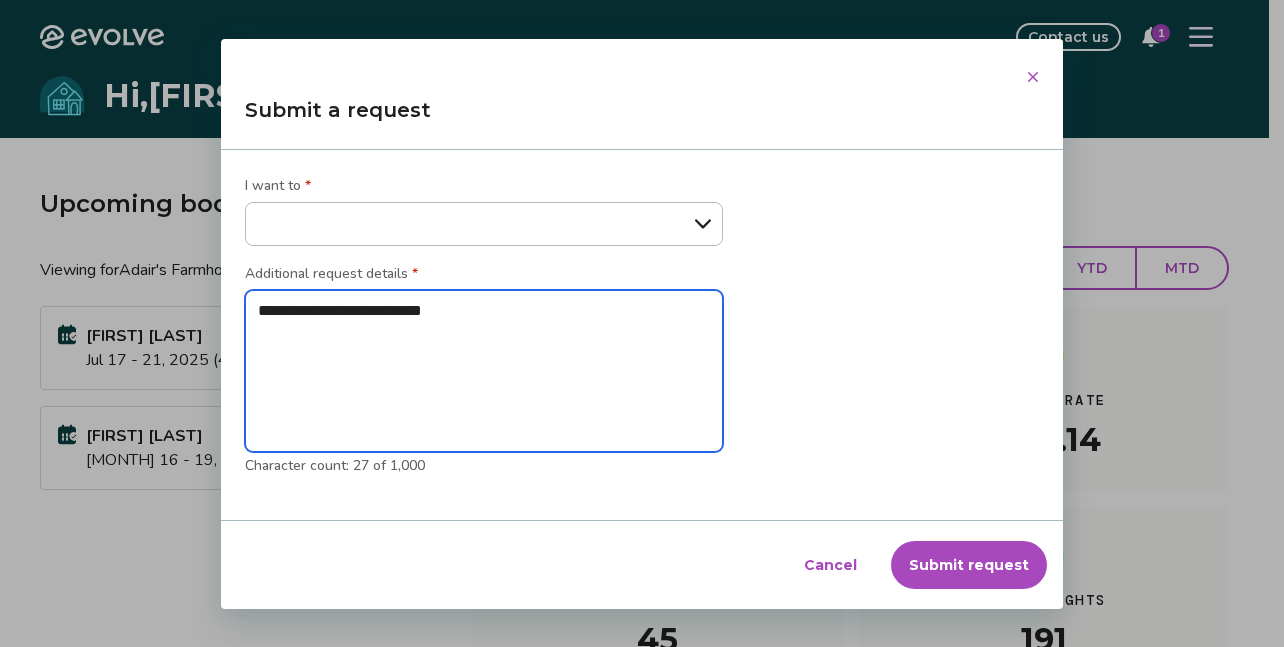 type on "**********" 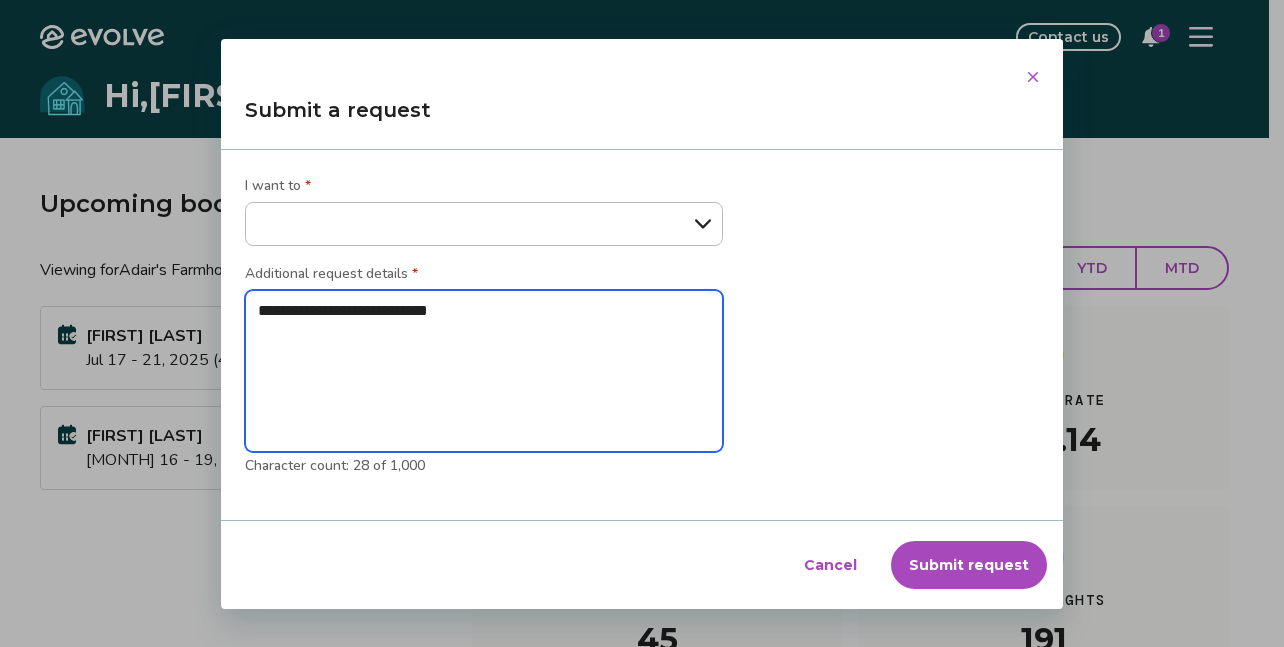 type on "**********" 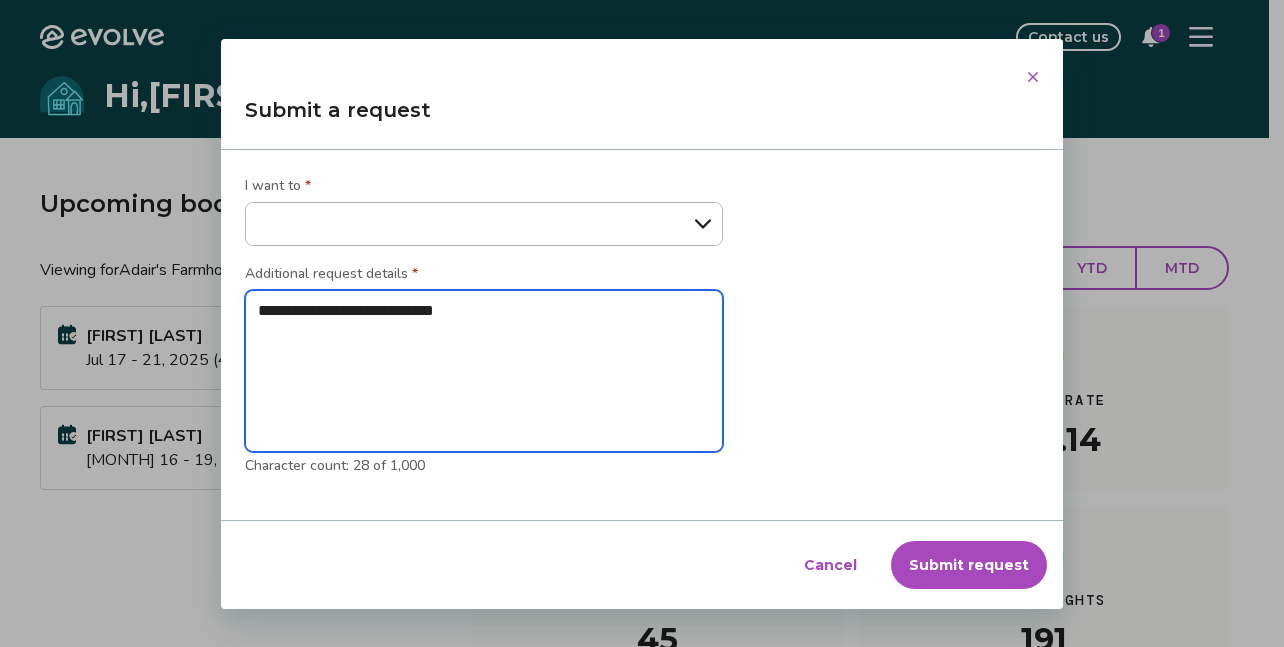 type on "*" 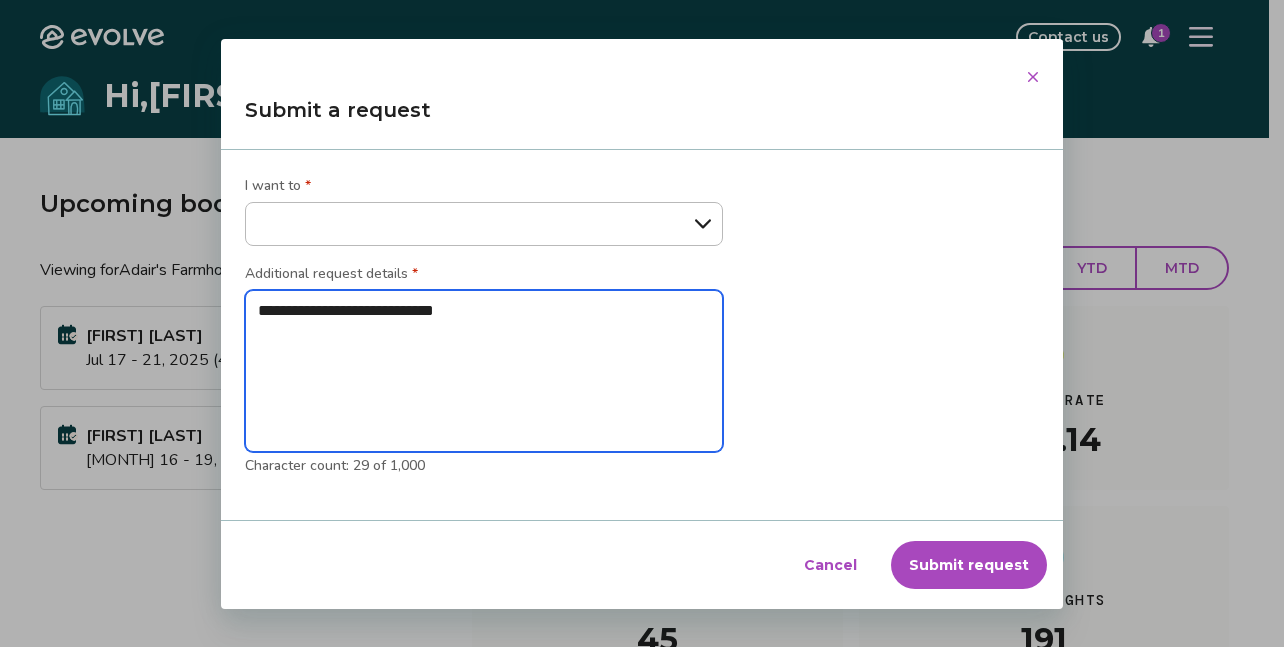 type on "**********" 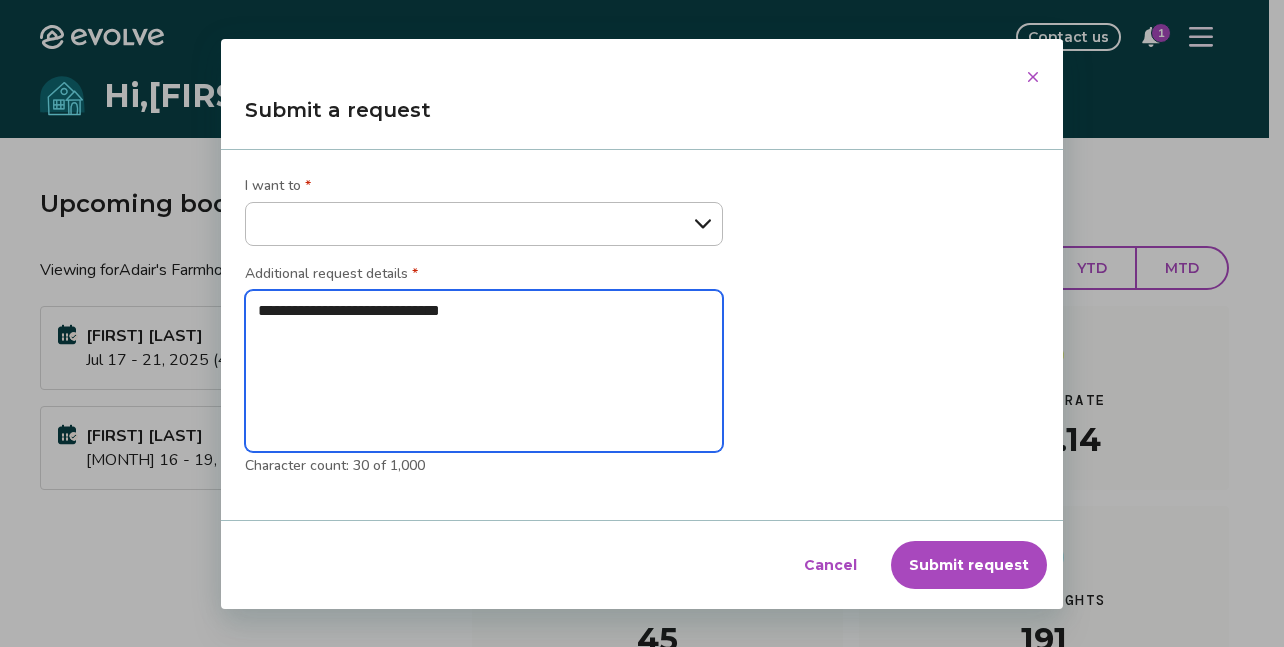 type on "**********" 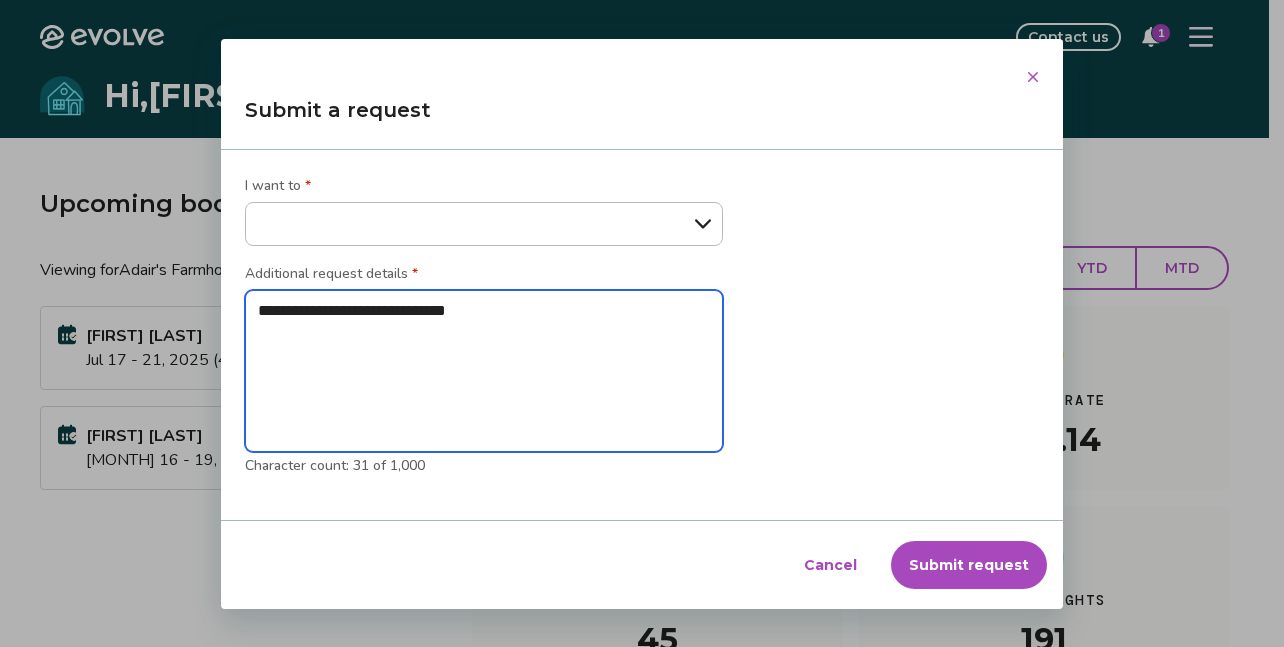type on "**********" 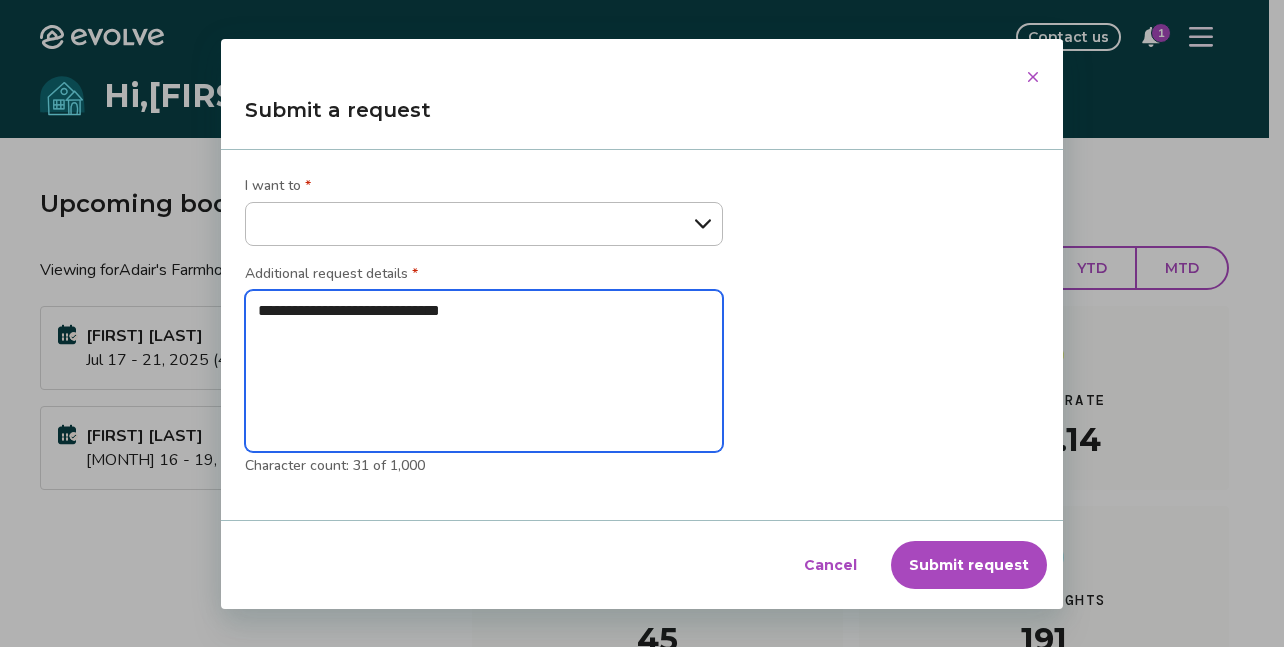 type on "*" 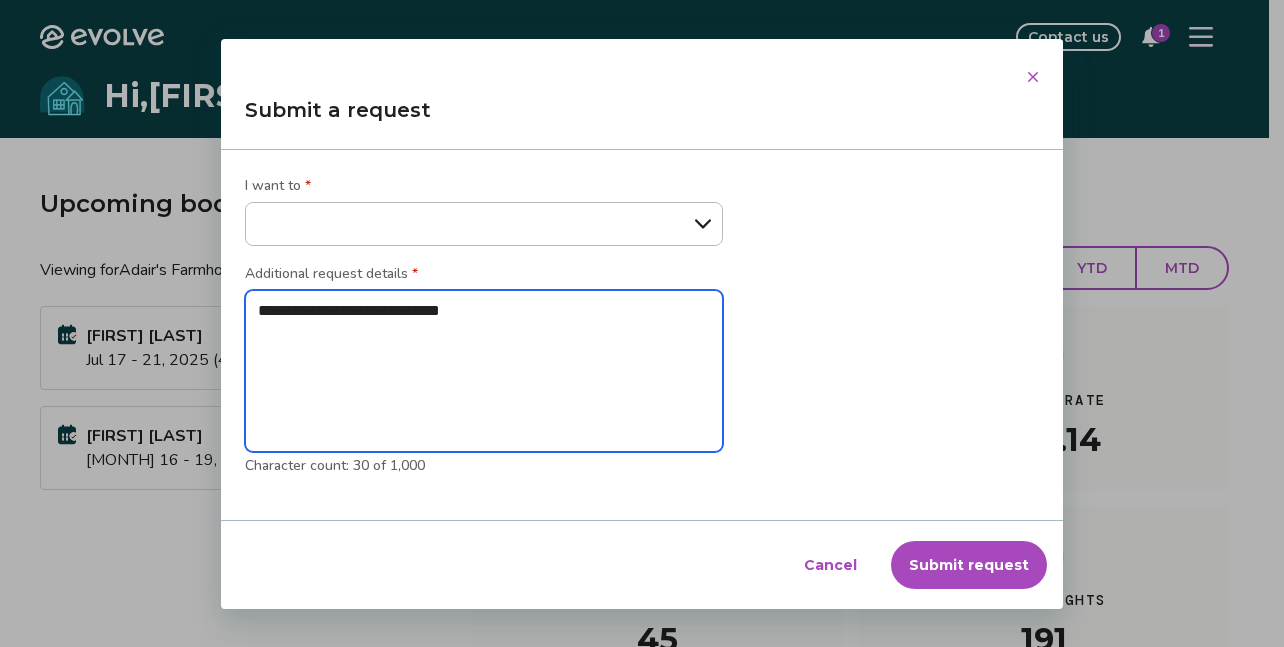 type on "**********" 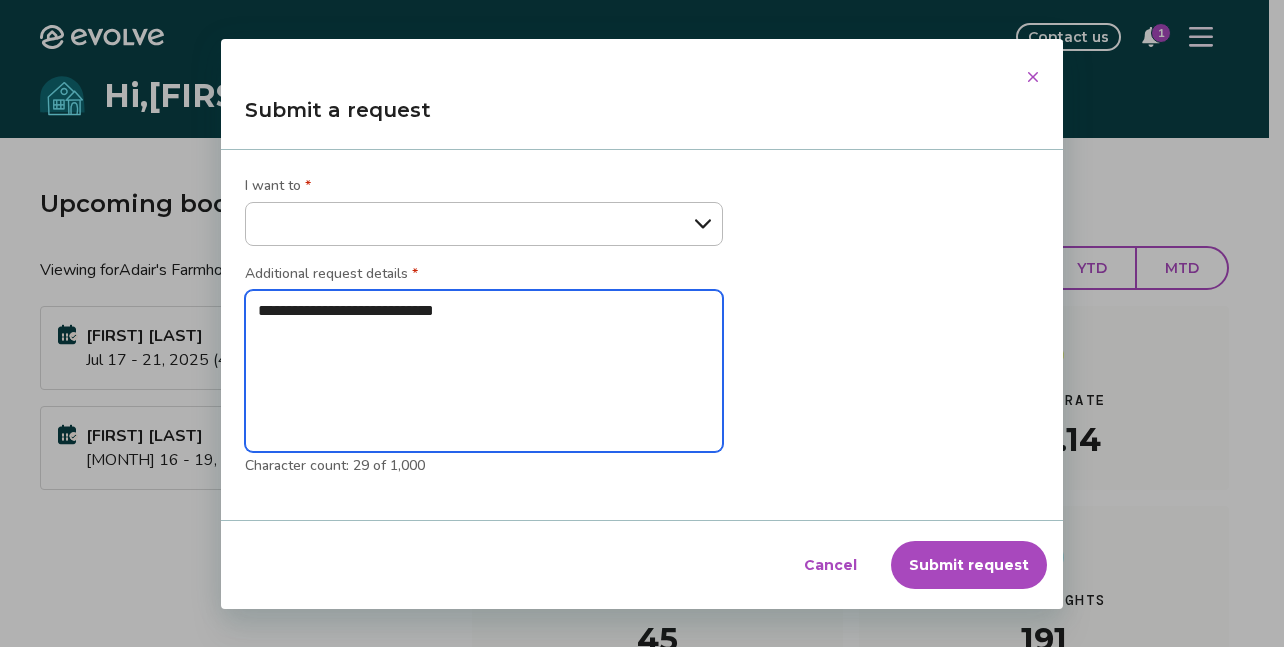 type on "**********" 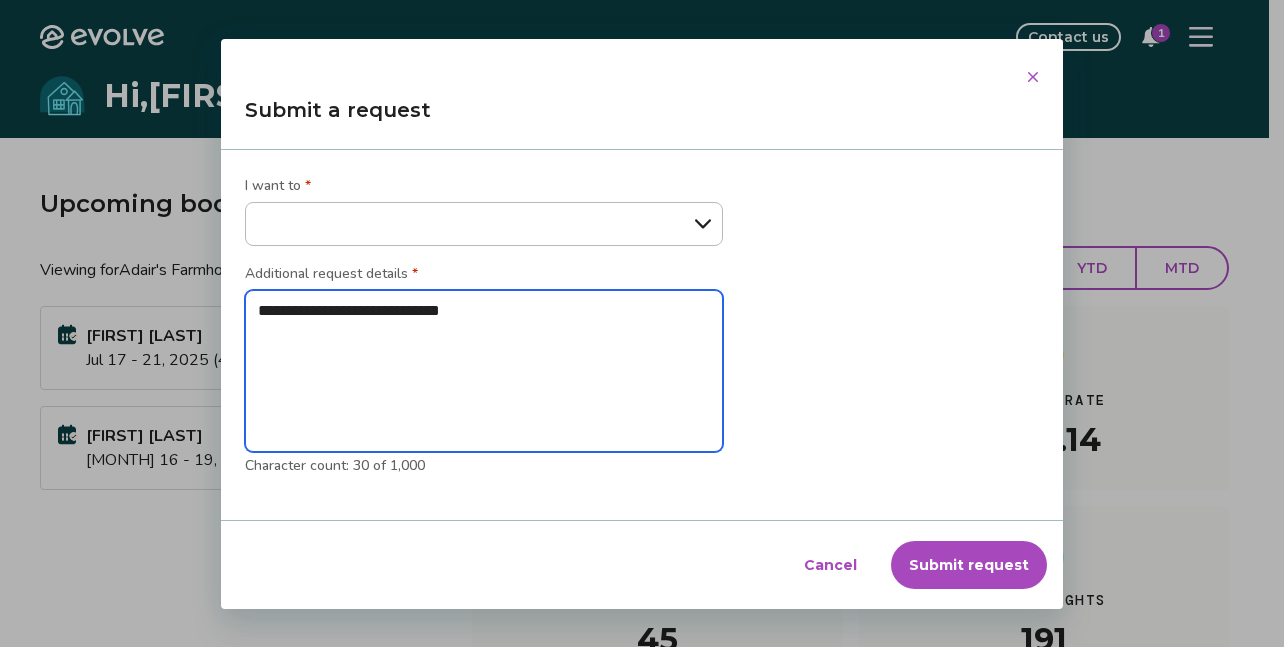 type on "**********" 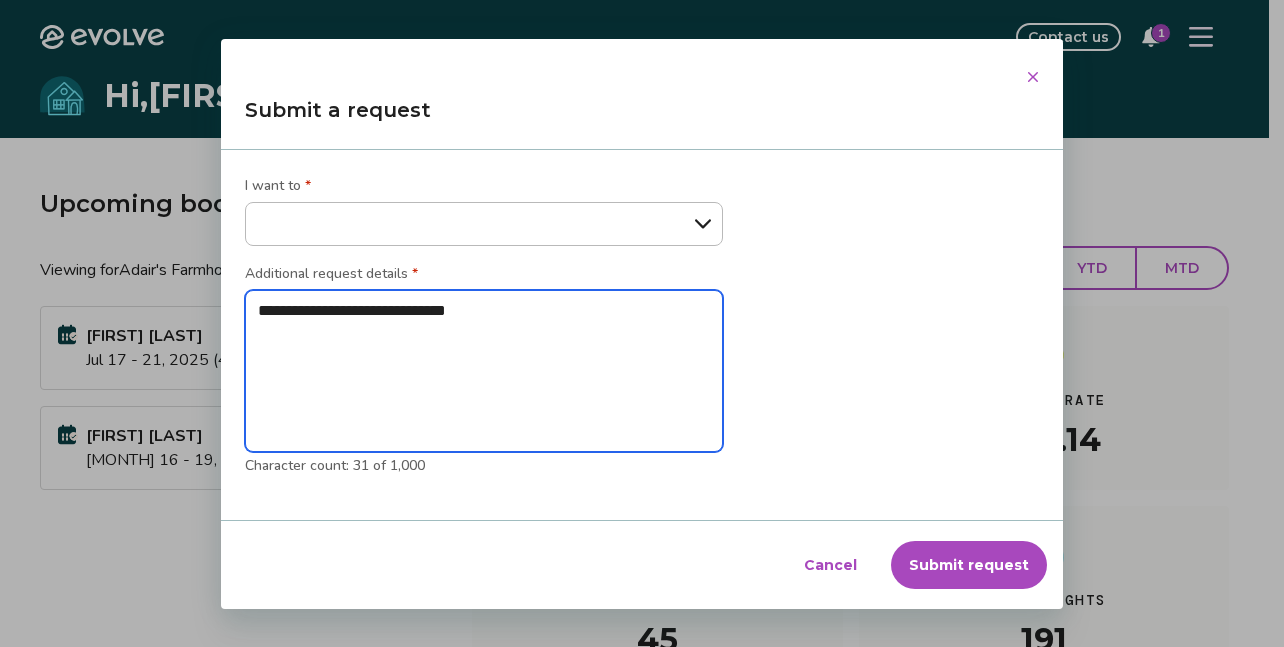 type on "**********" 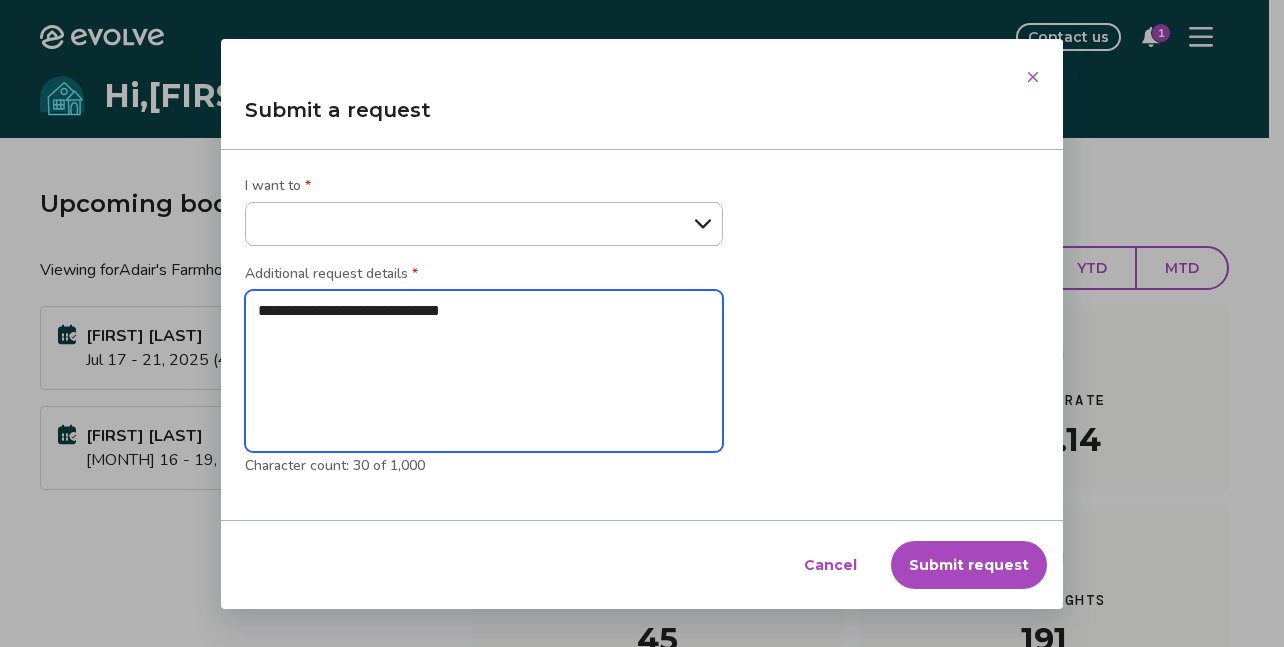 type on "**********" 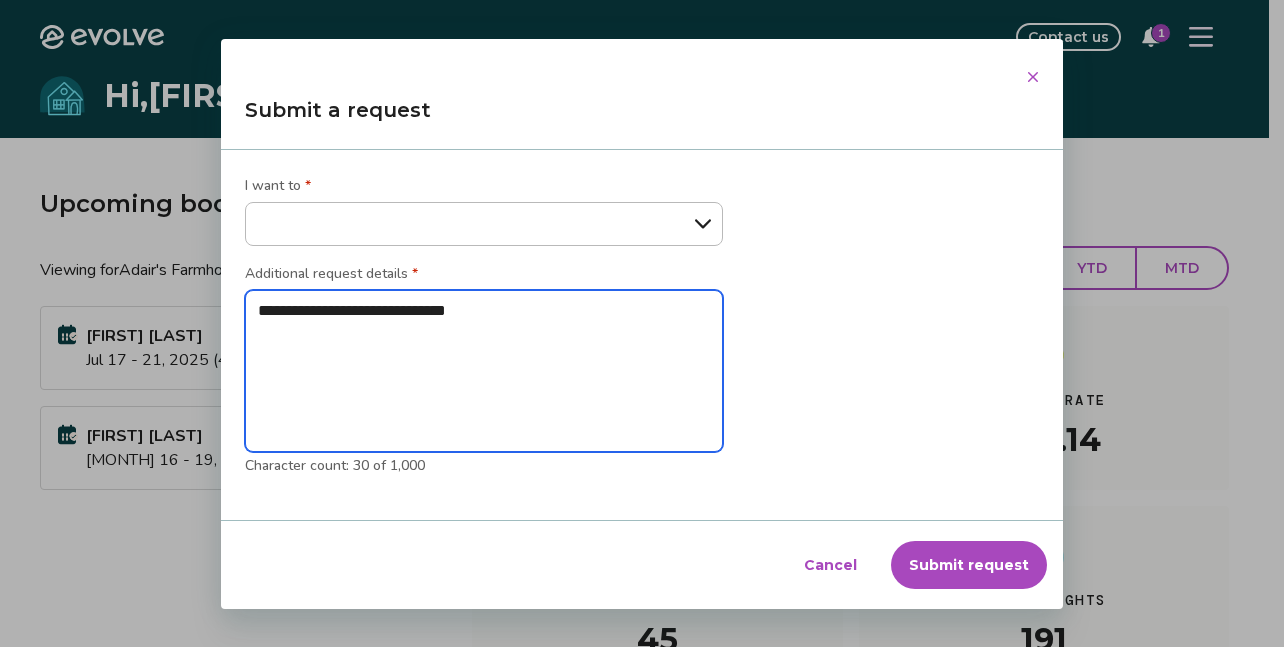 type on "*" 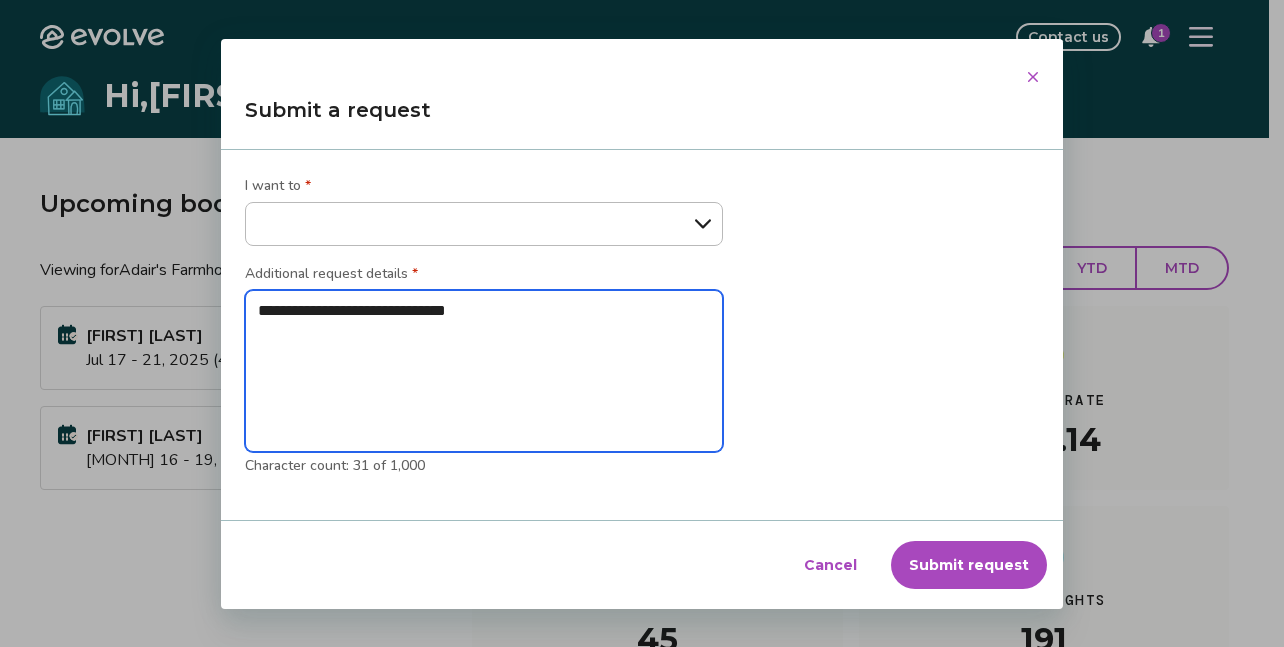 type on "**********" 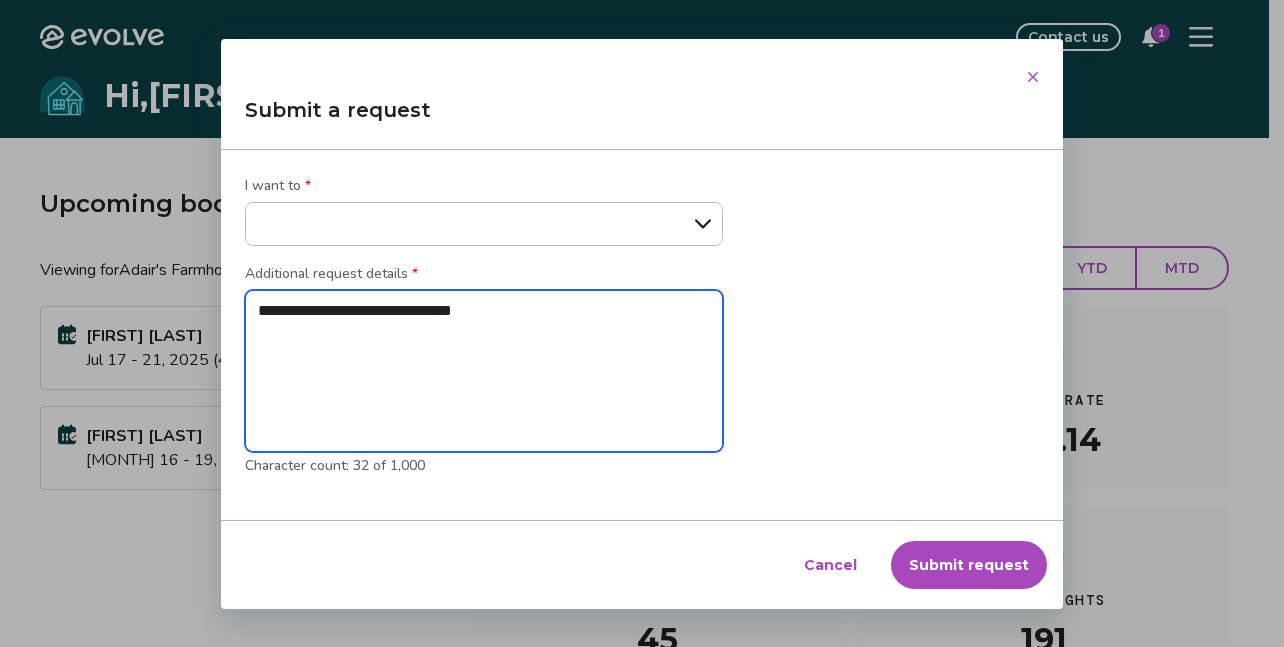 type on "**********" 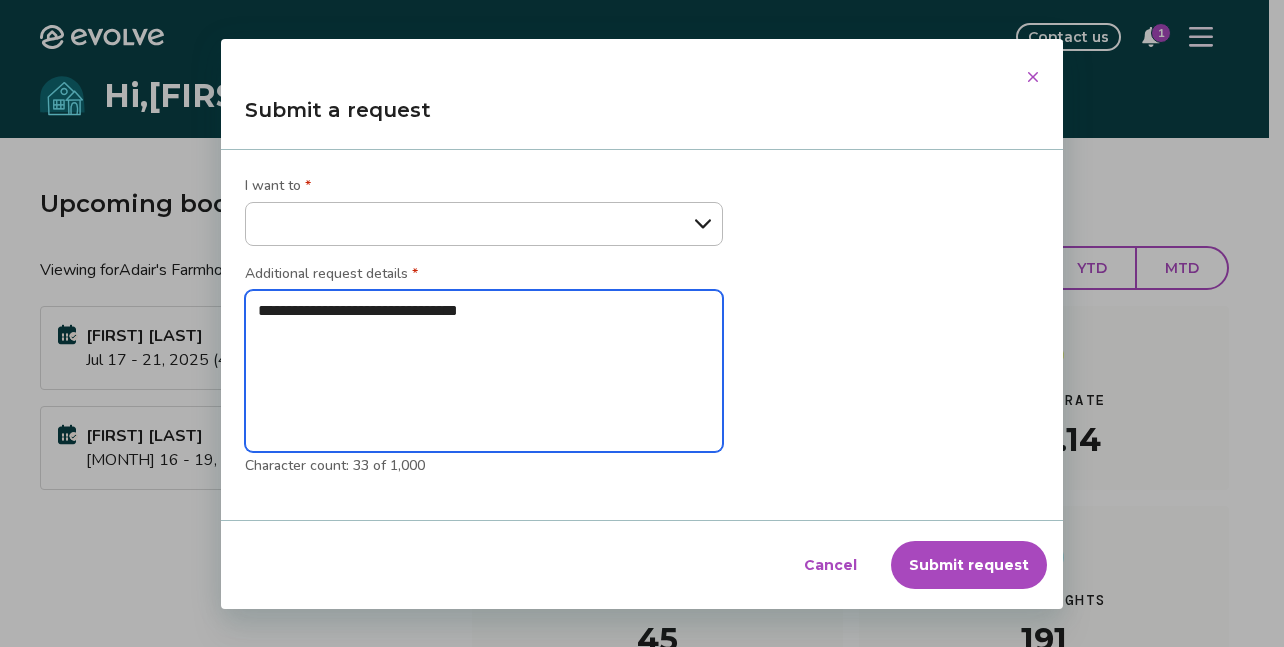 type on "**********" 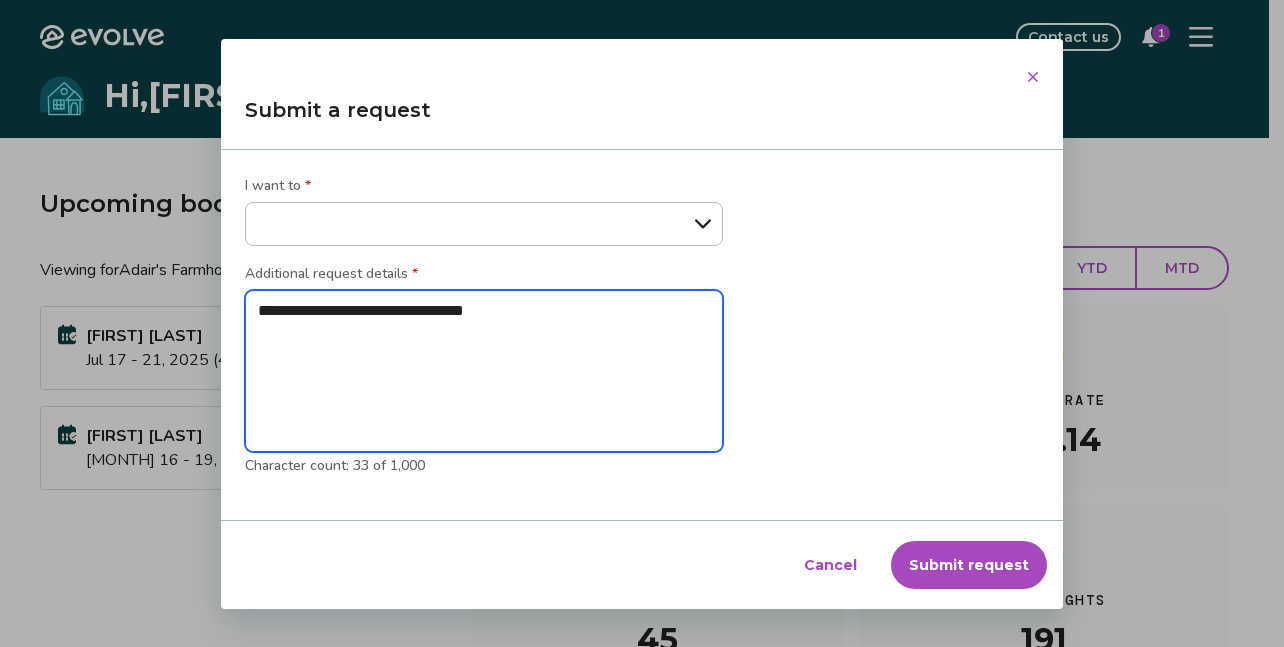 type on "**********" 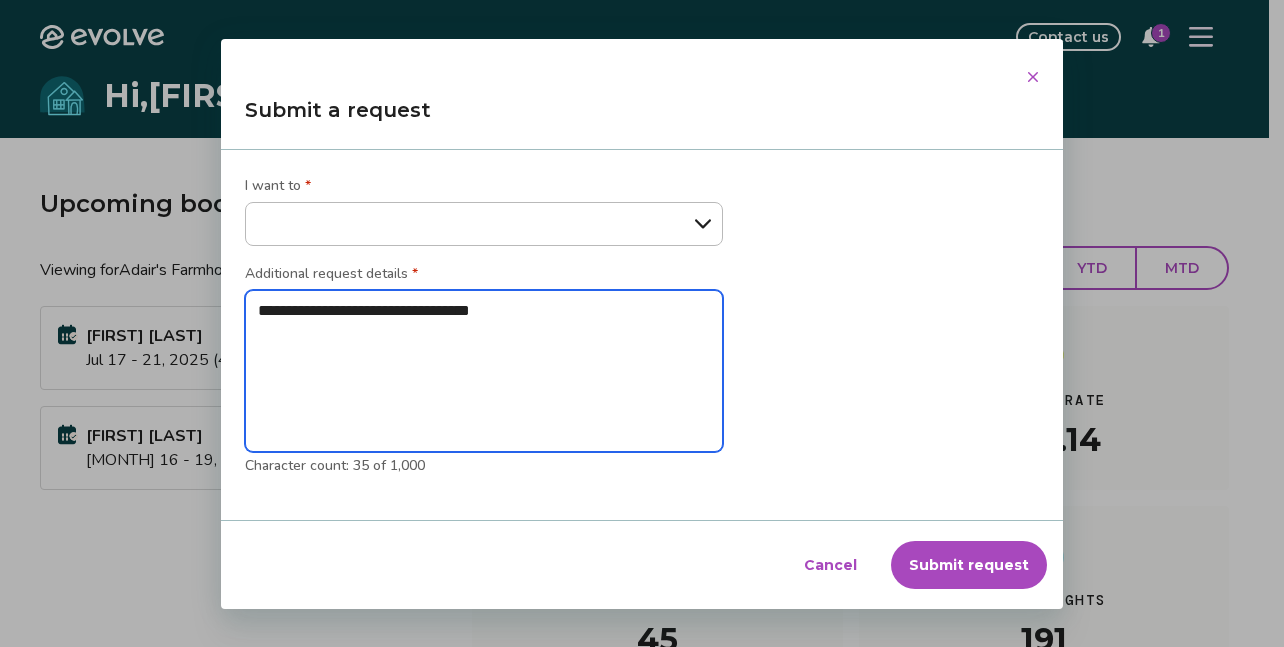 type on "**********" 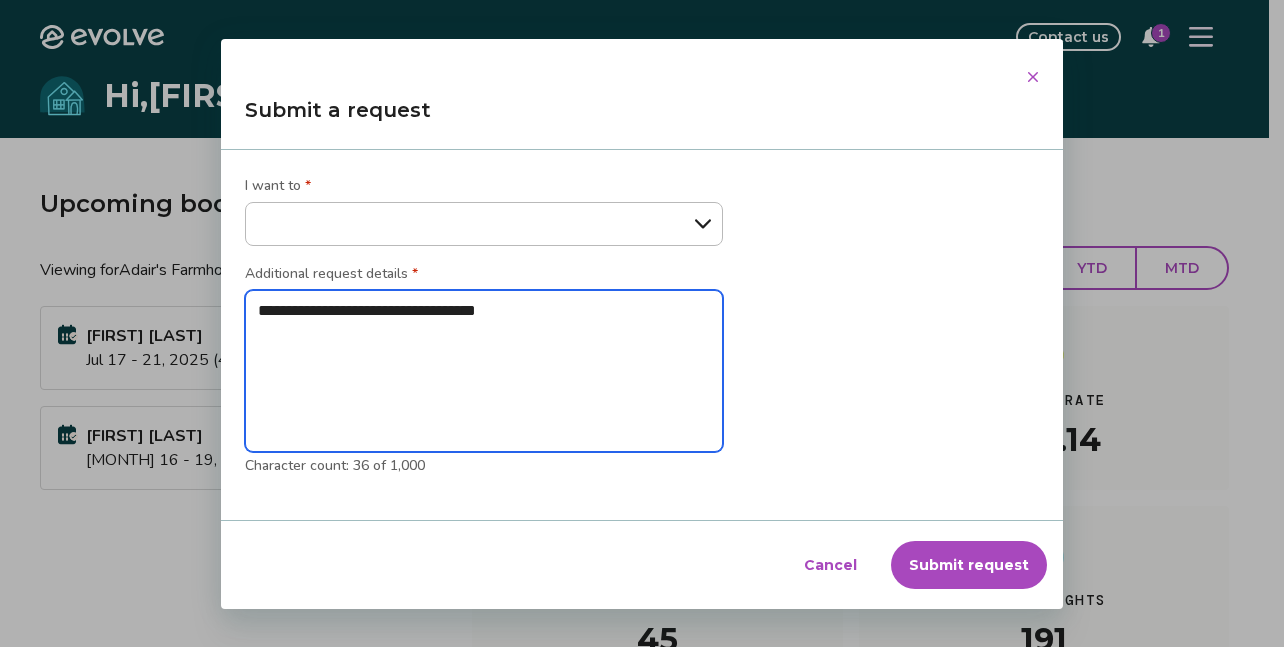 type on "**********" 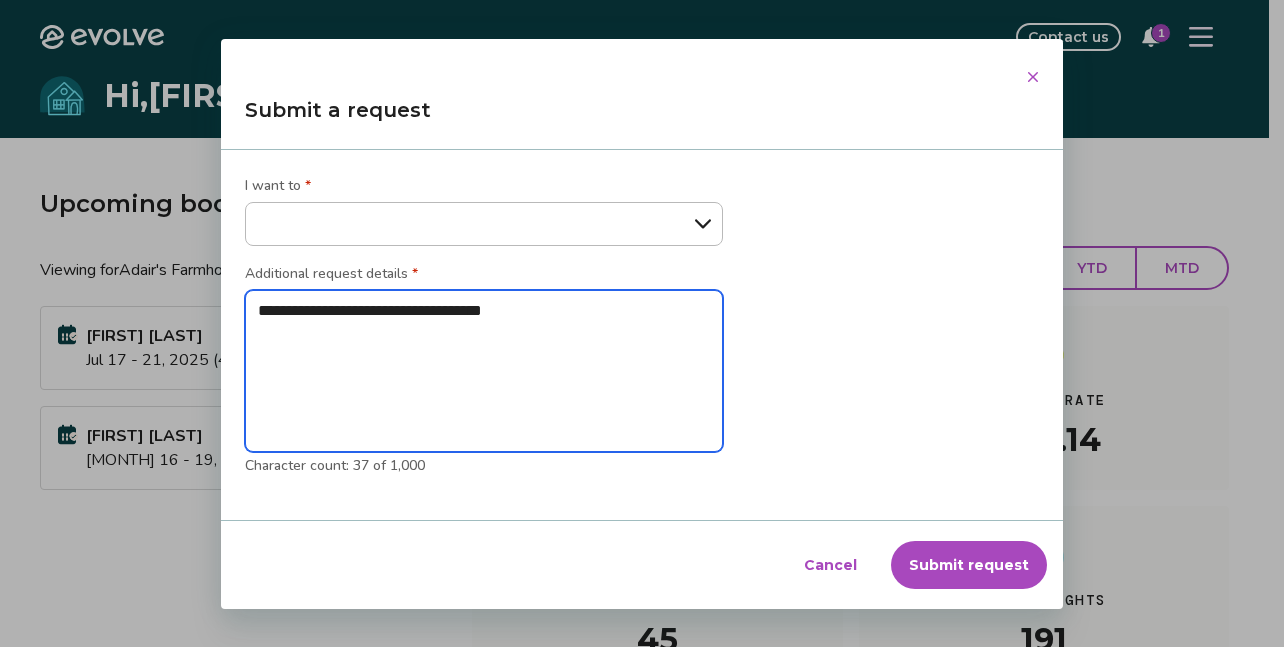 type on "**********" 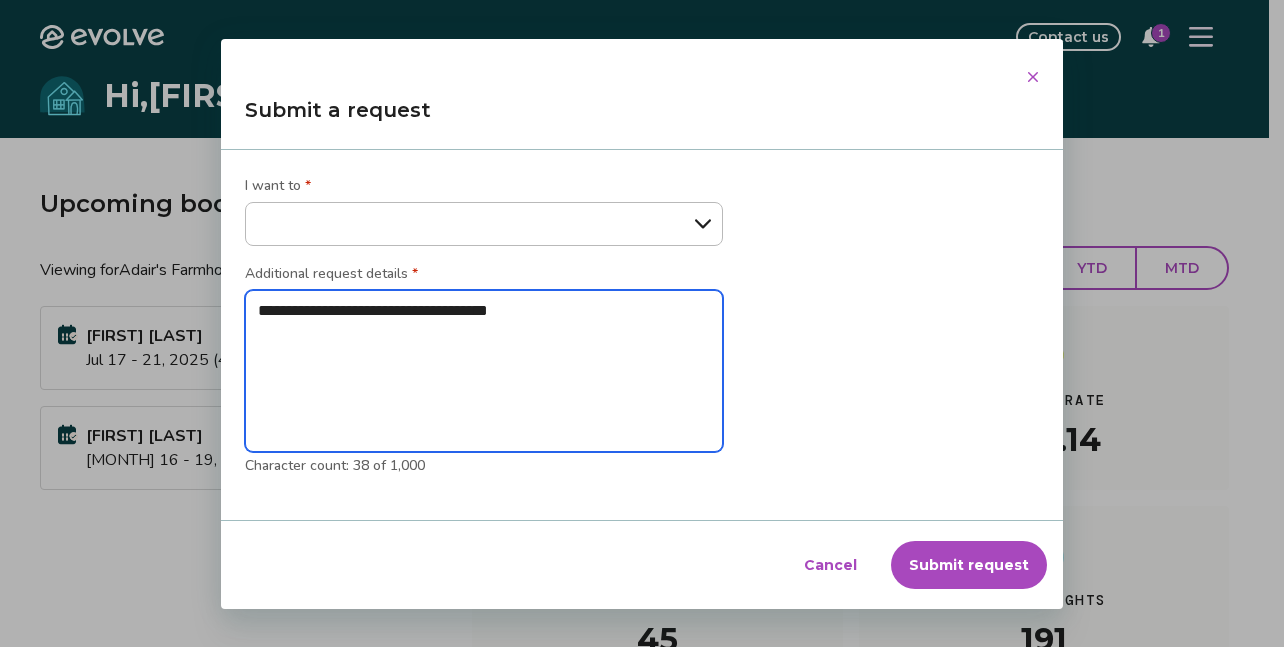 type on "**********" 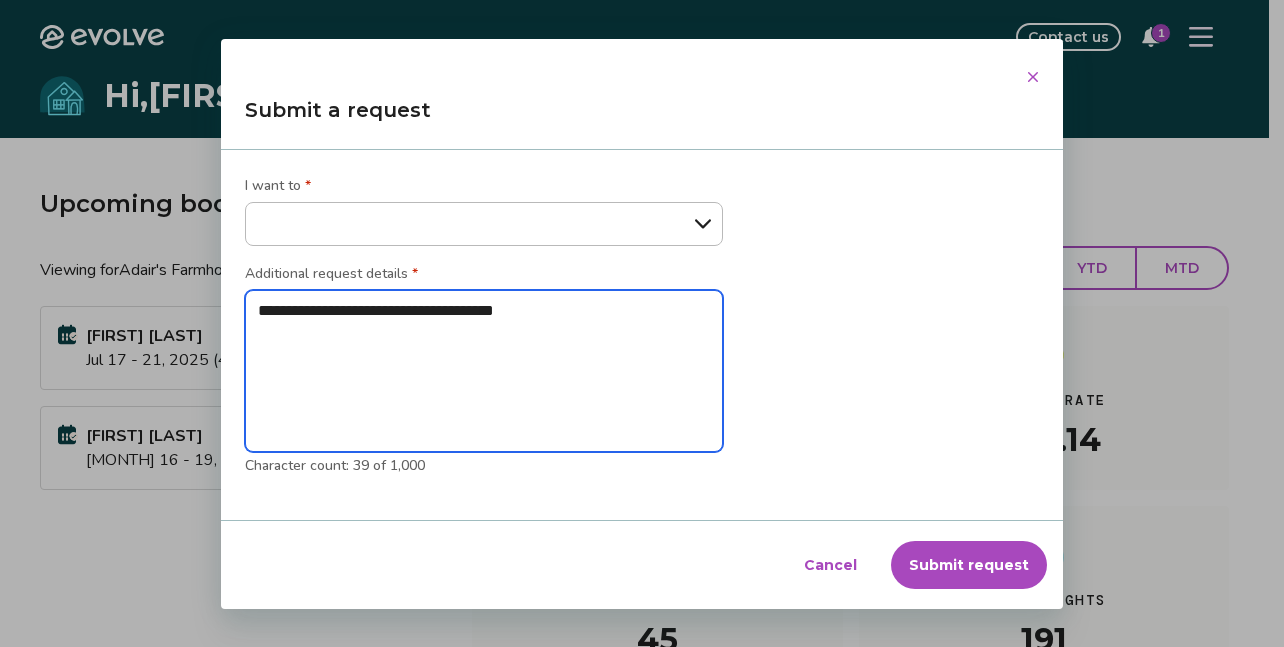 type on "**********" 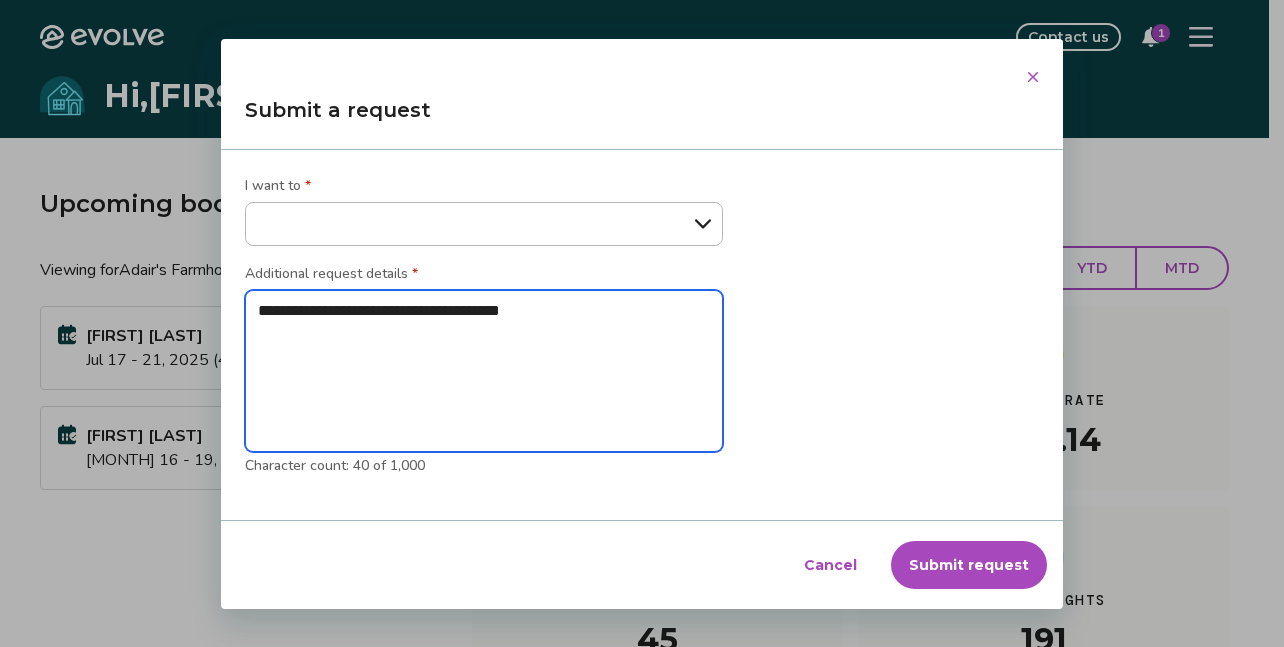 type on "**********" 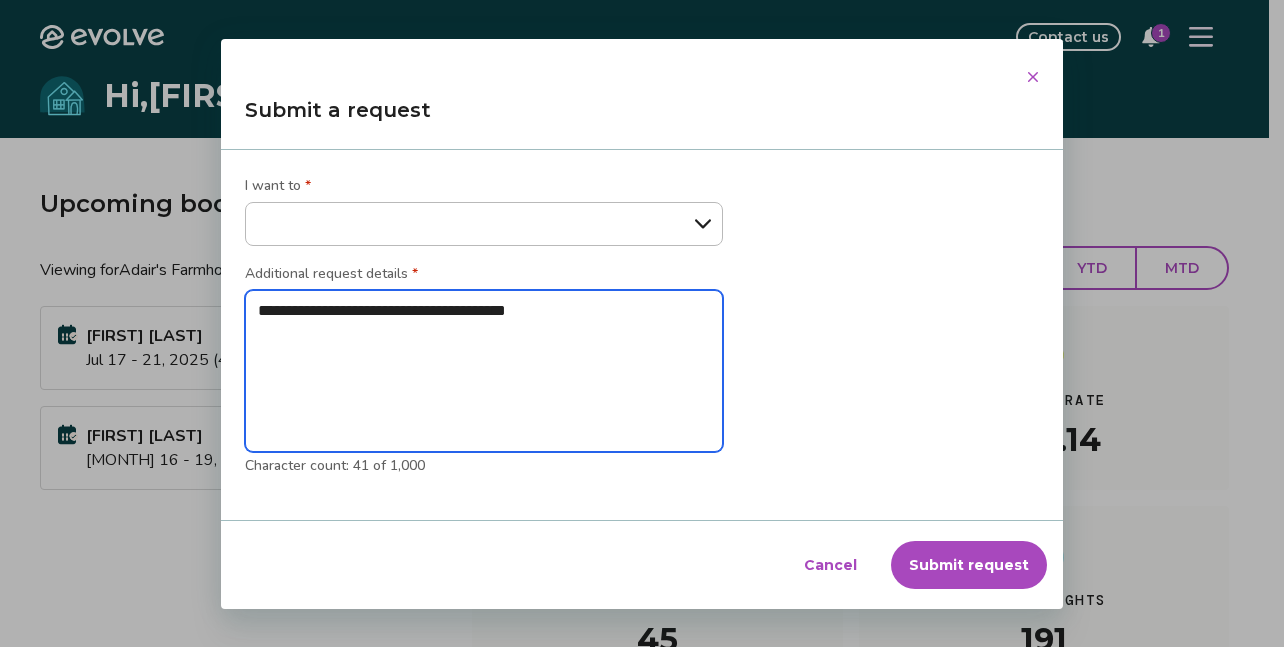 type on "**********" 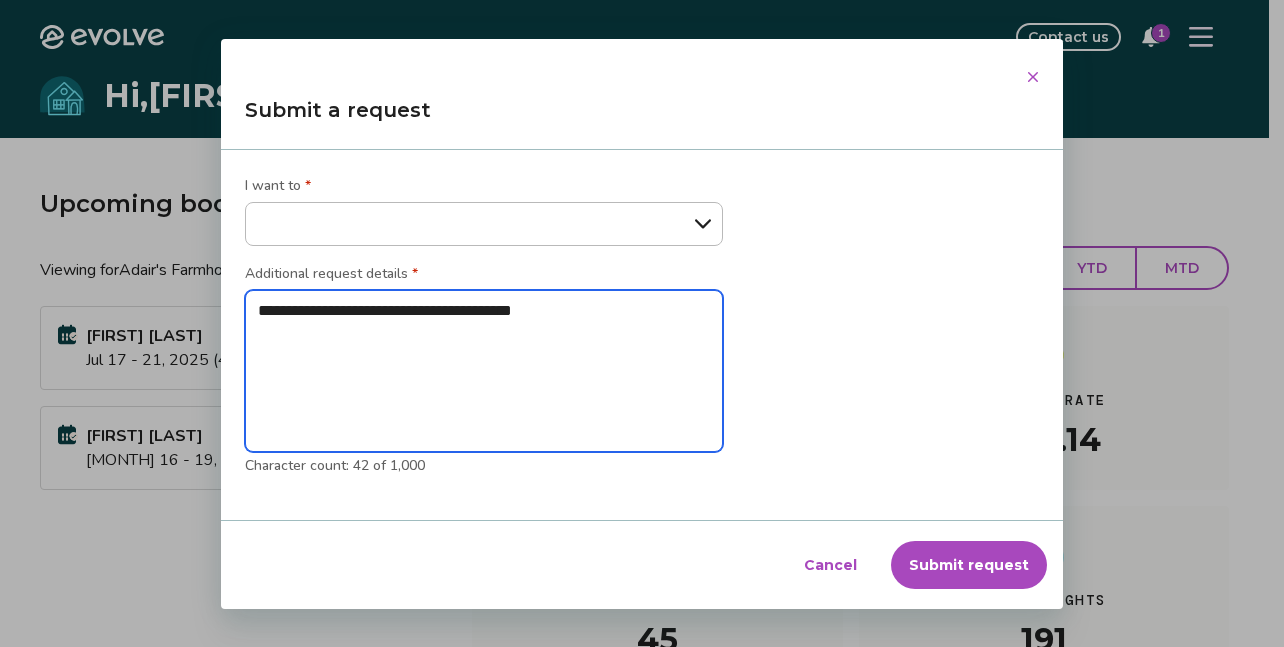 type on "**********" 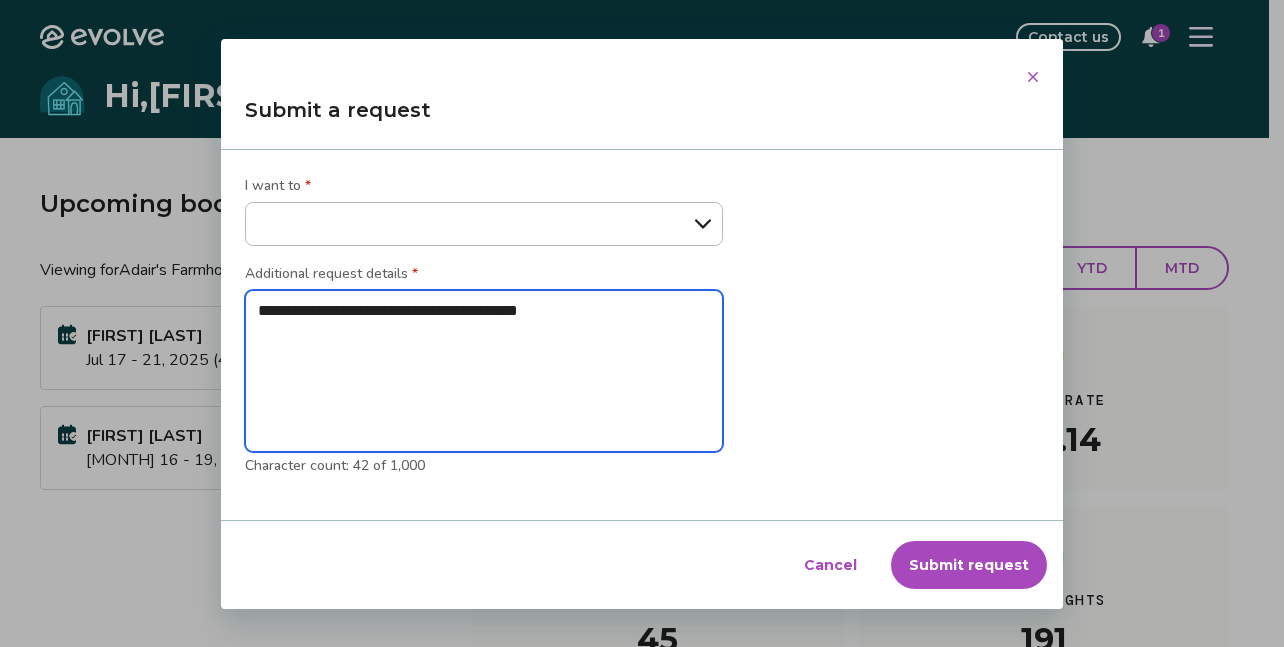 type on "*" 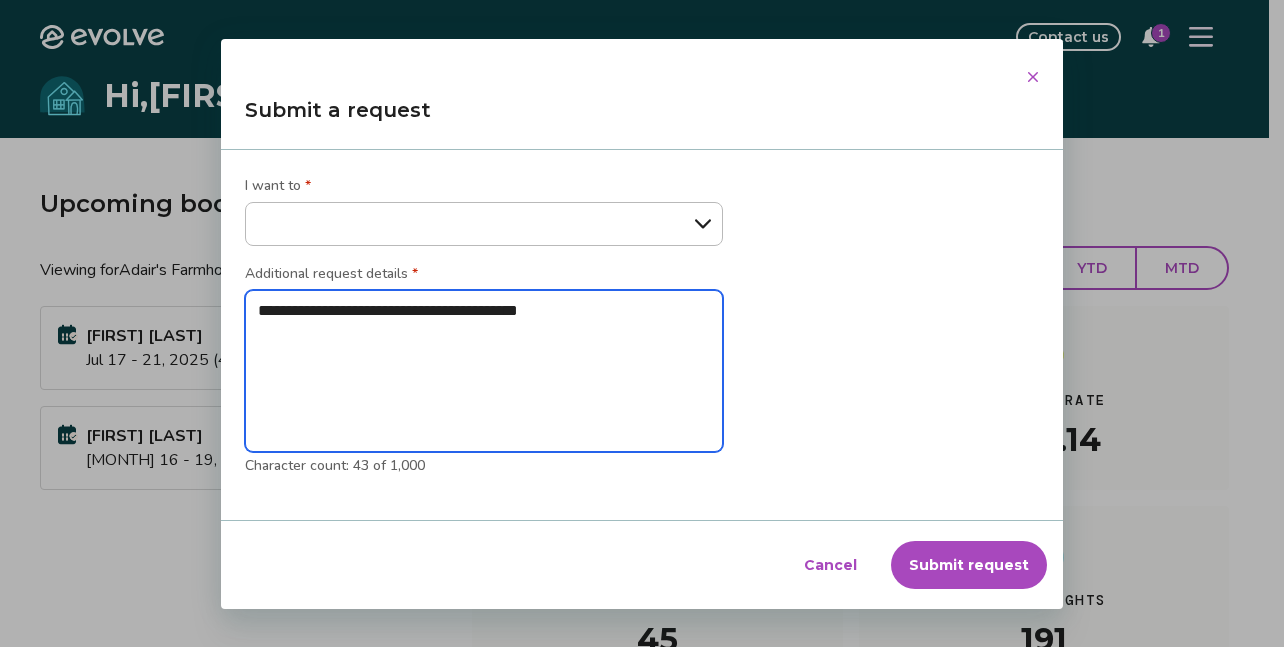 type on "**********" 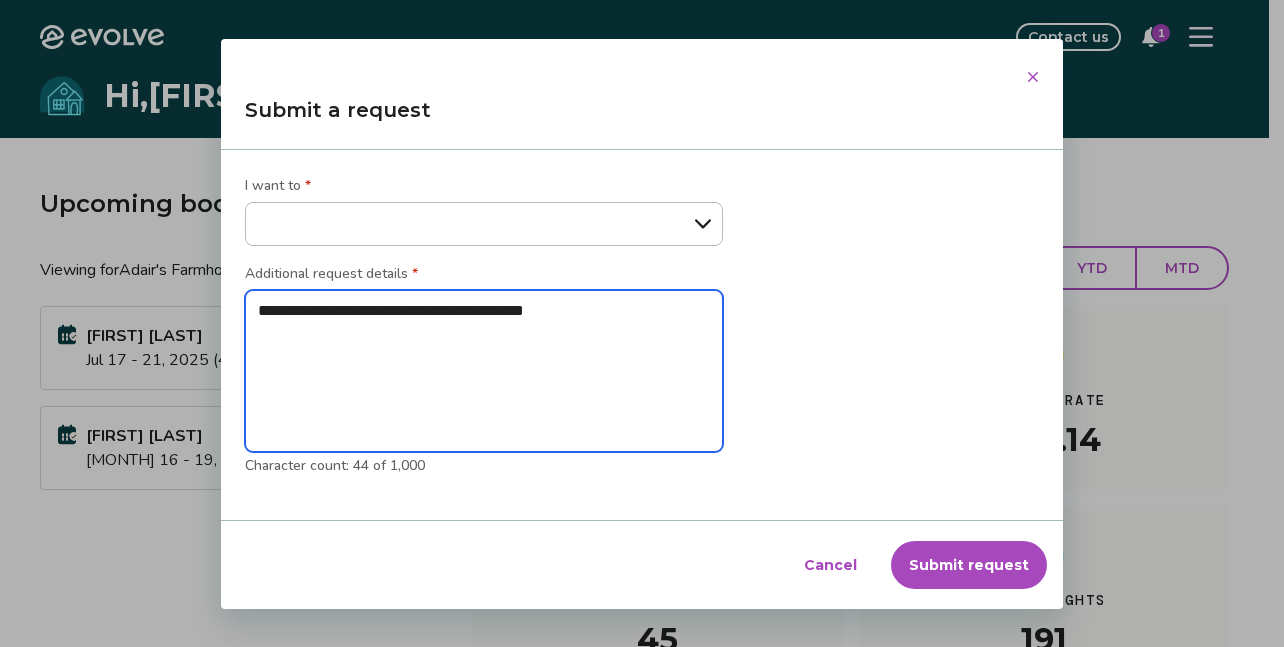 type on "**********" 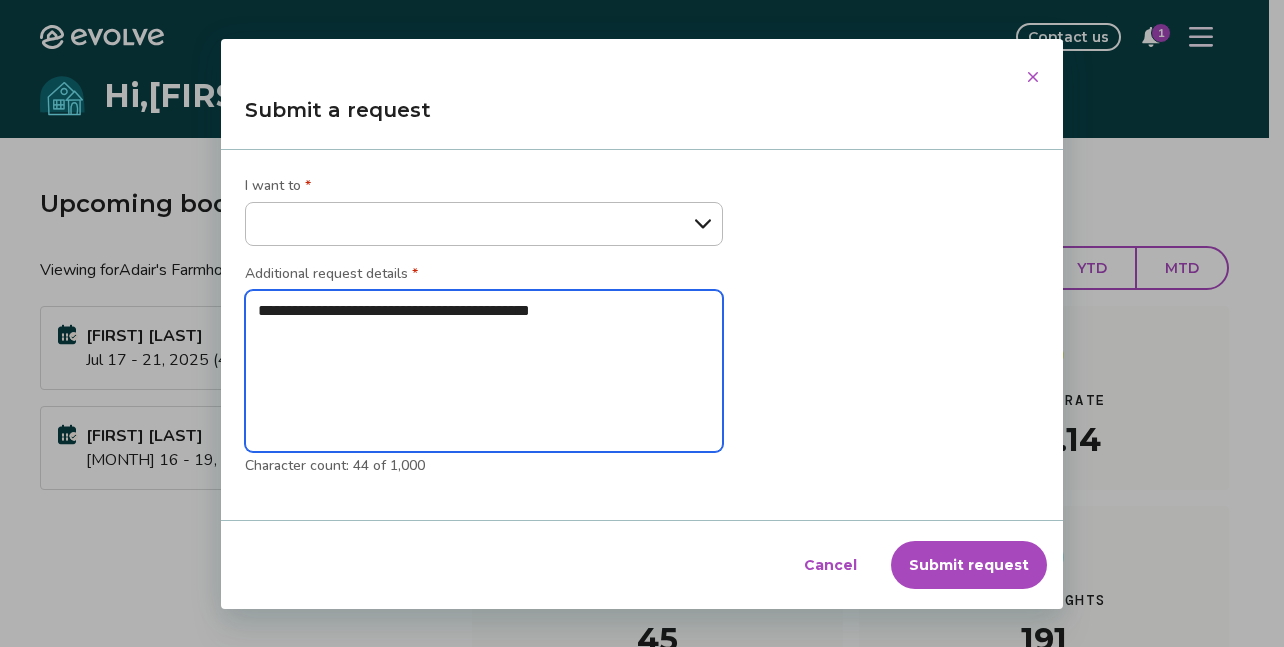 type on "*" 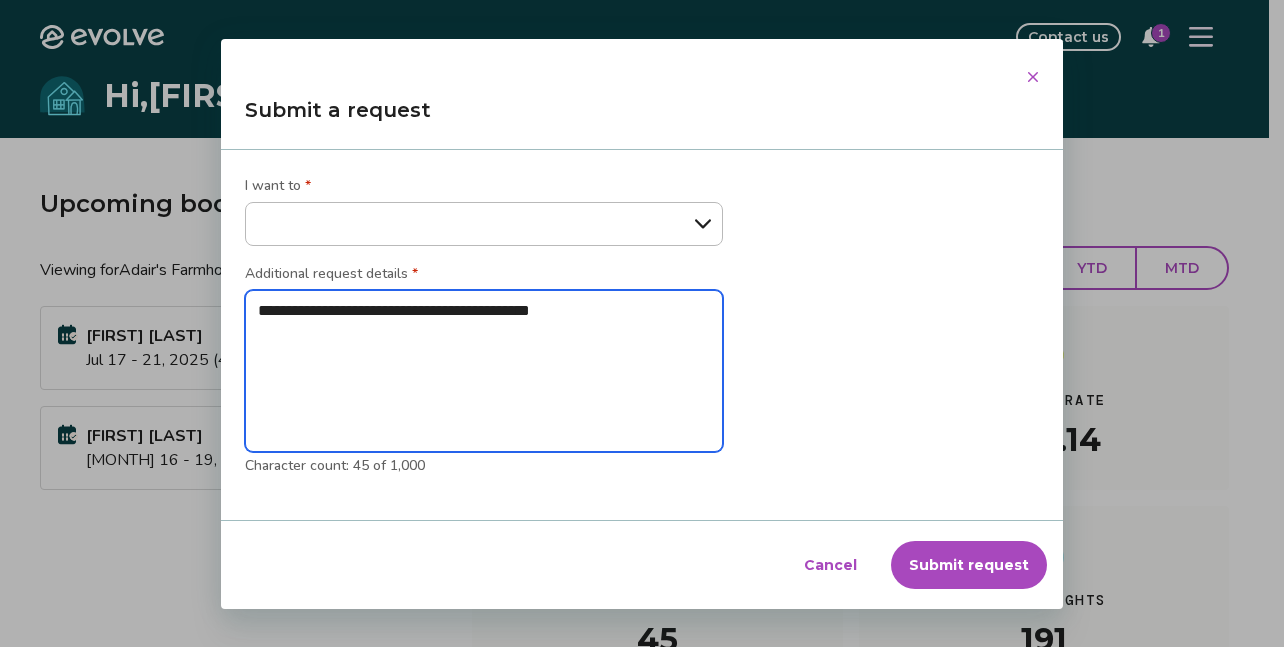 type on "**********" 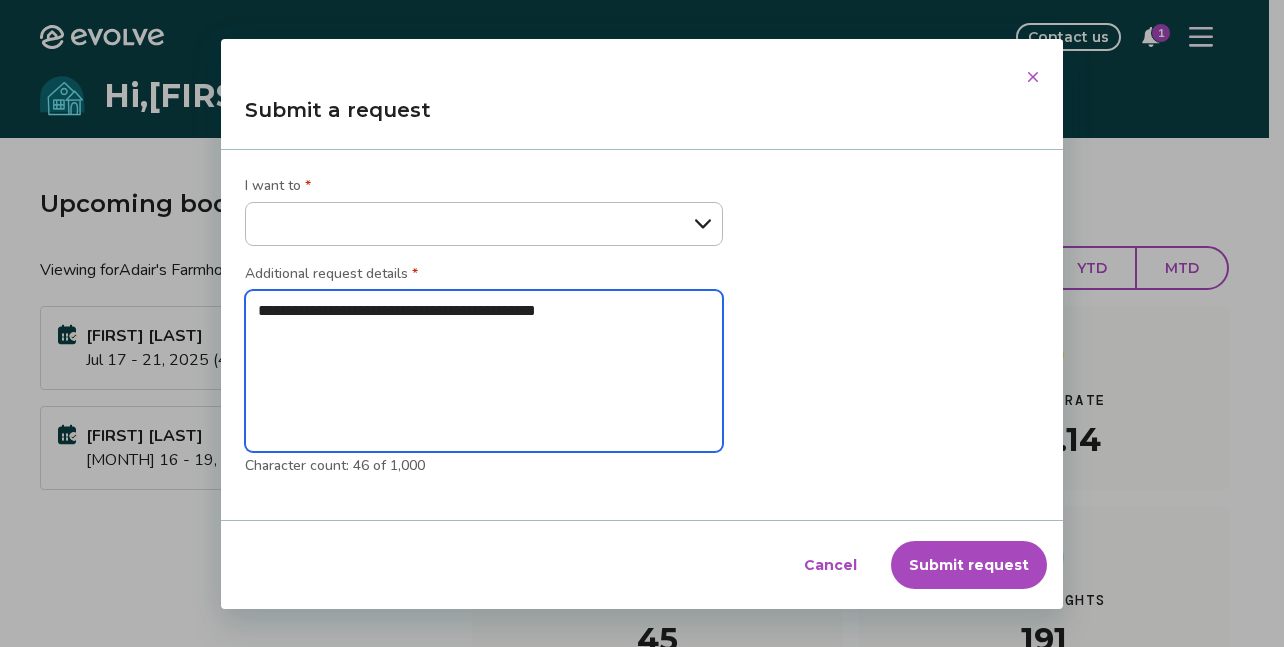 type on "**********" 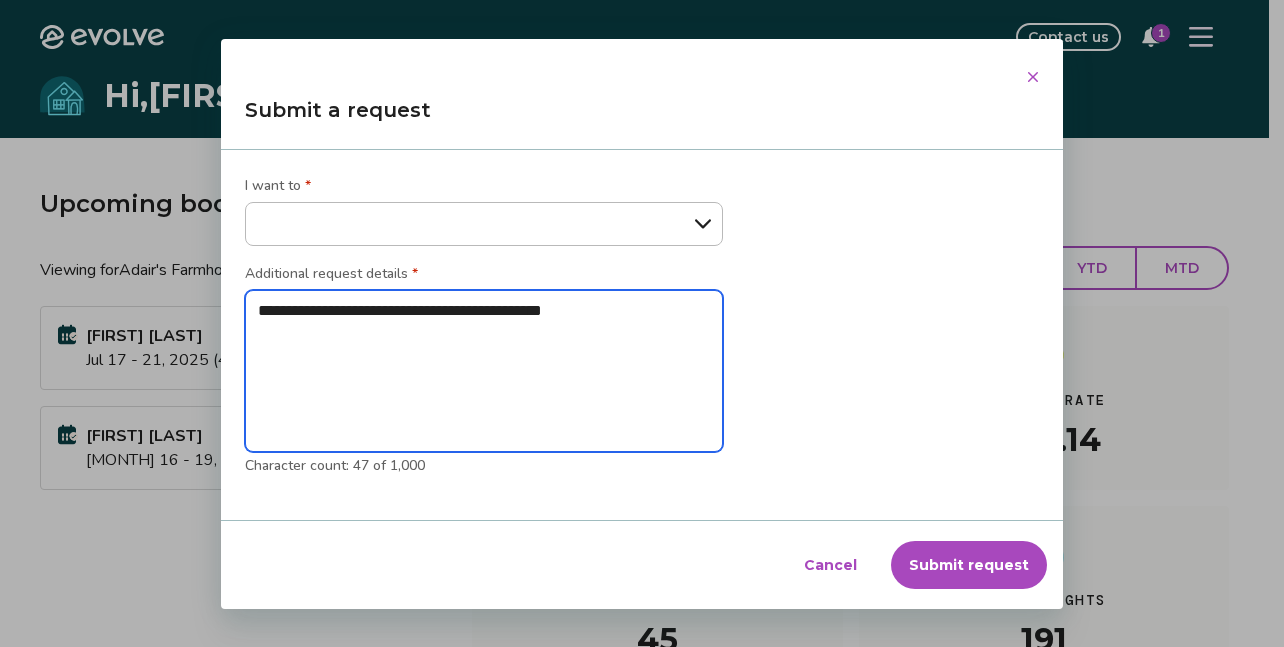 type on "**********" 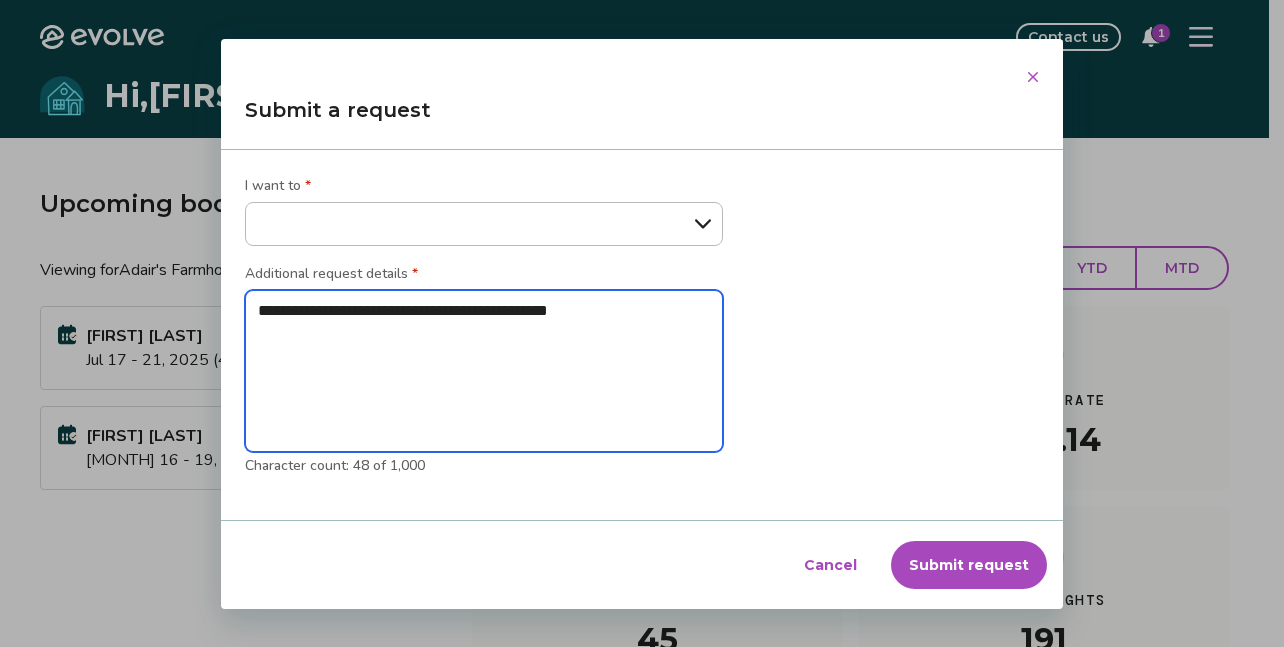 type on "**********" 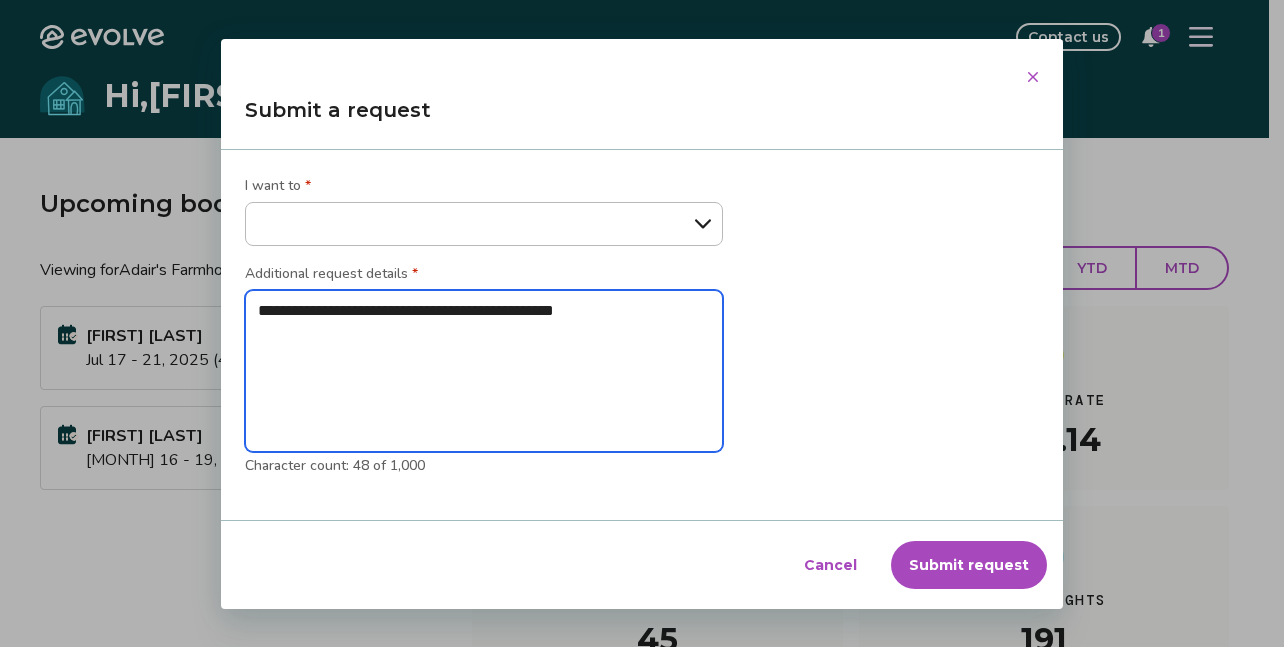 type on "**********" 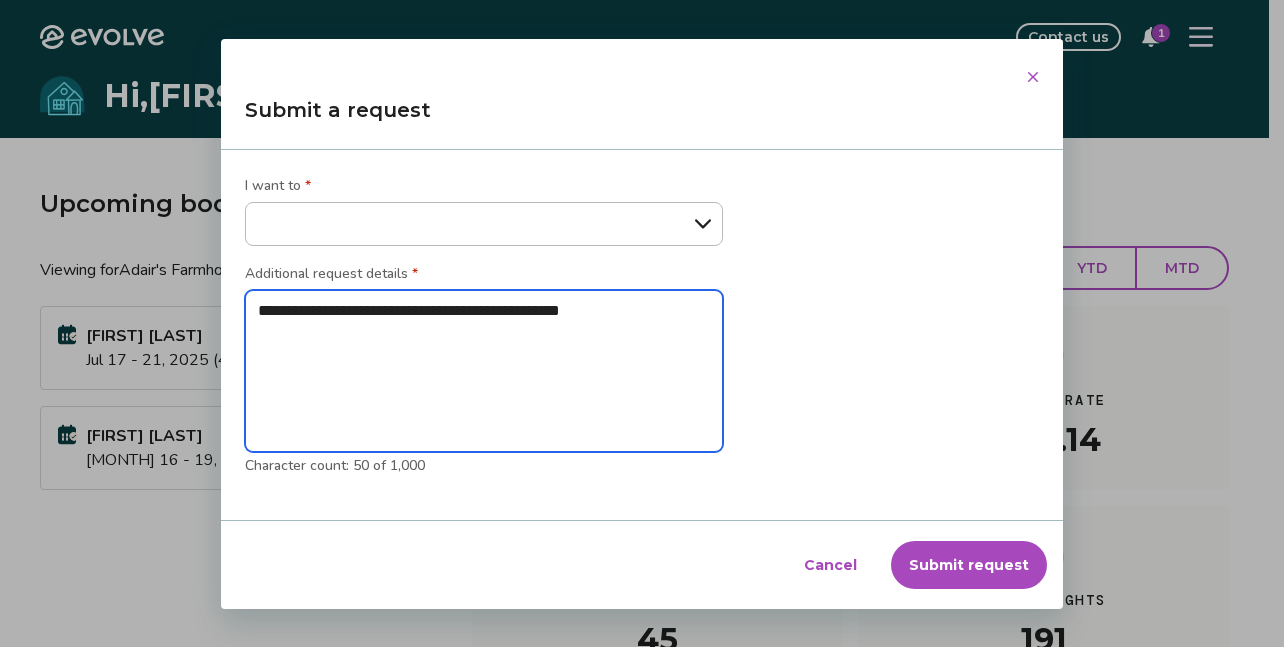 type on "**********" 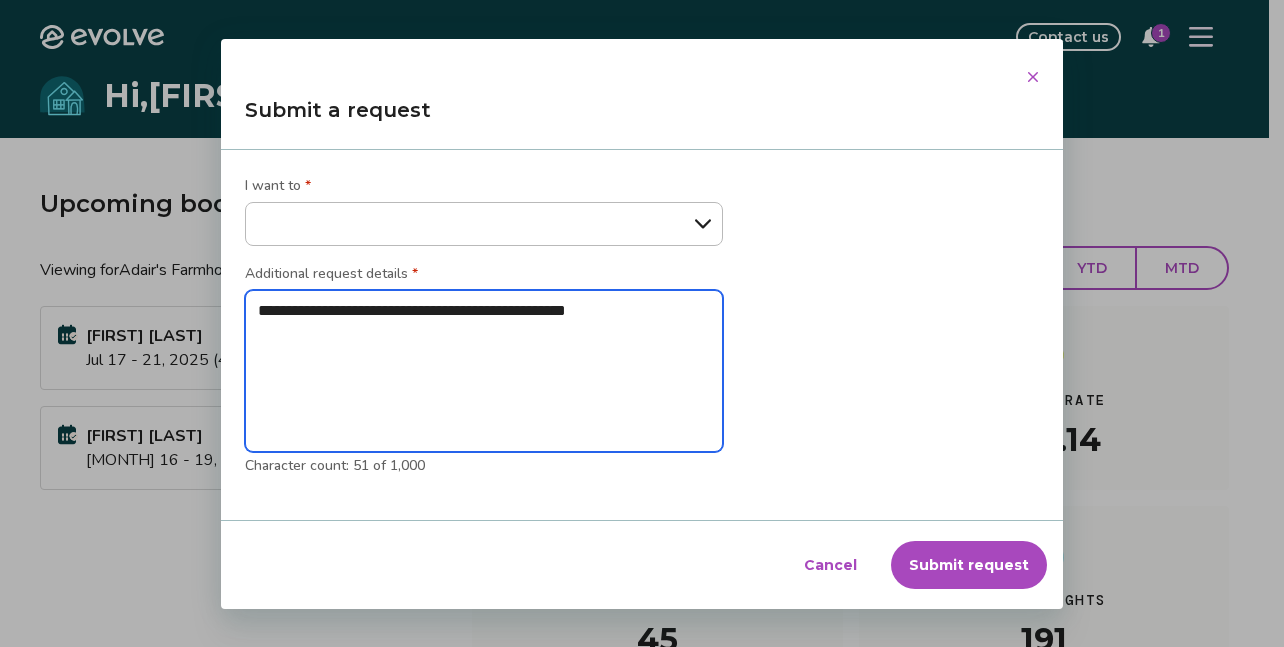 type on "**********" 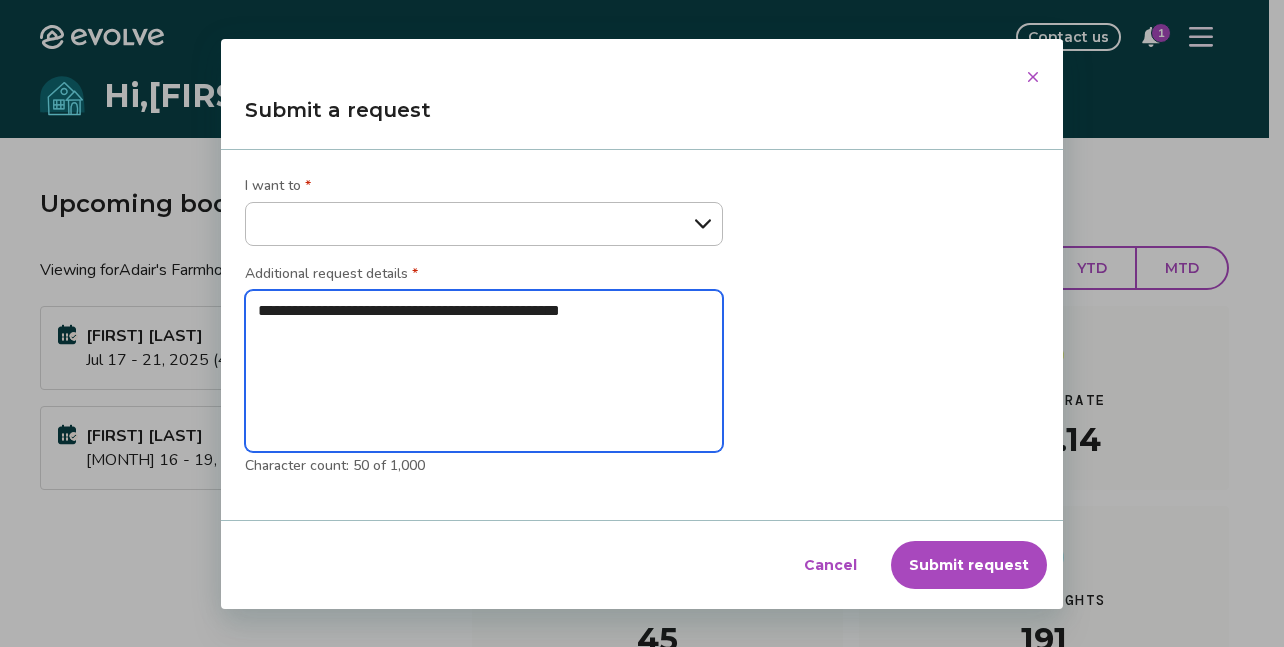 type on "**********" 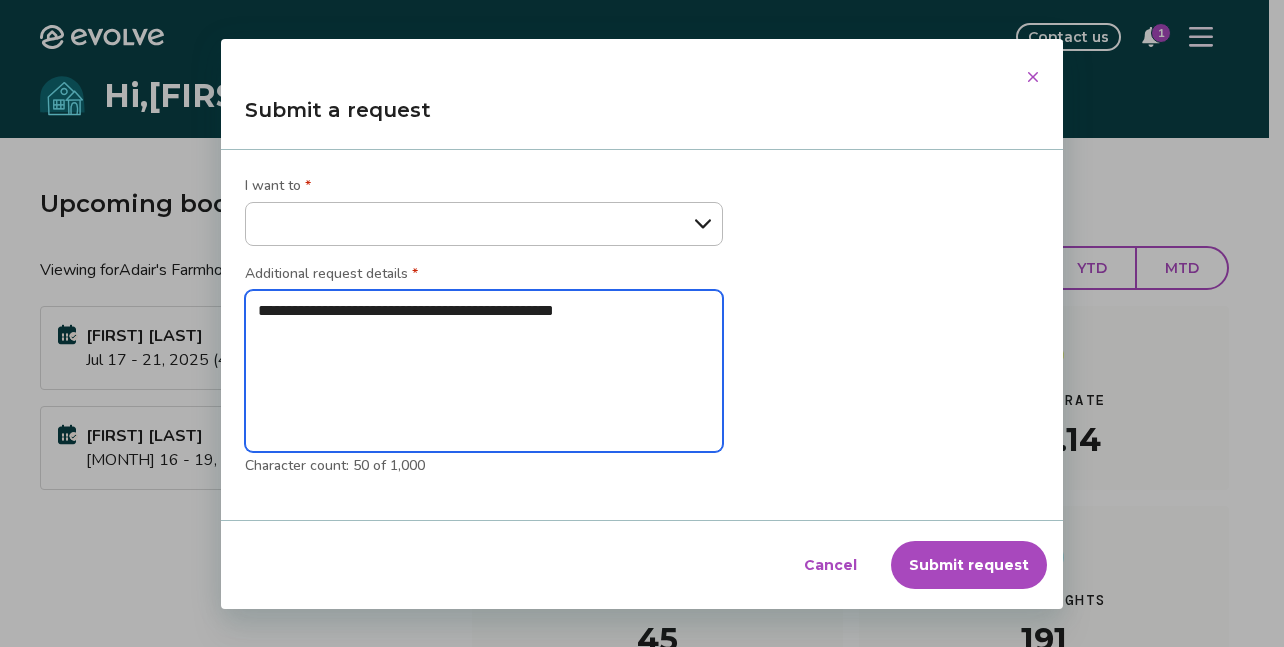 type on "*" 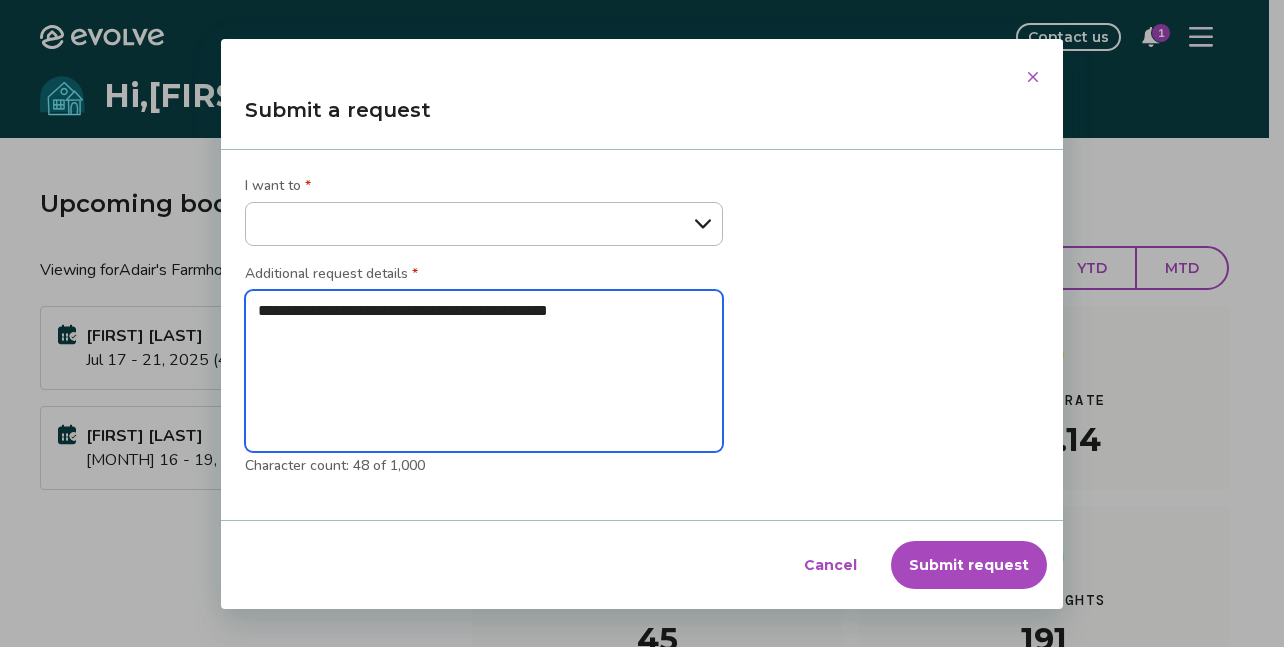 type on "**********" 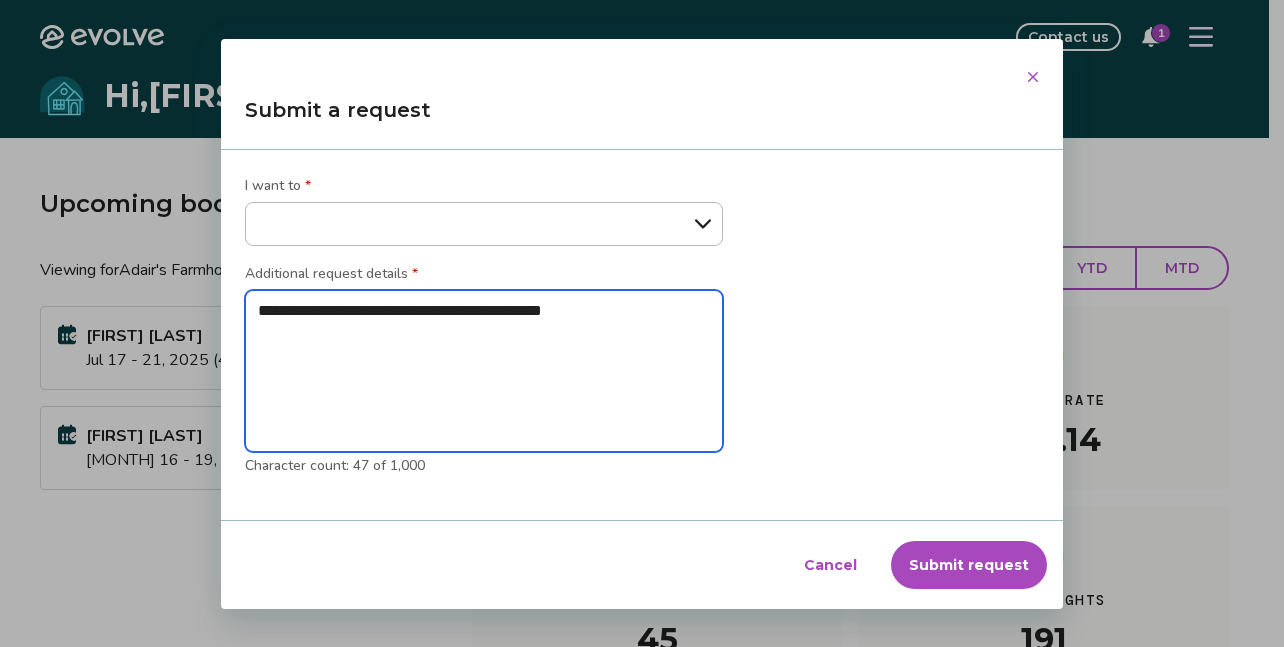 type on "**********" 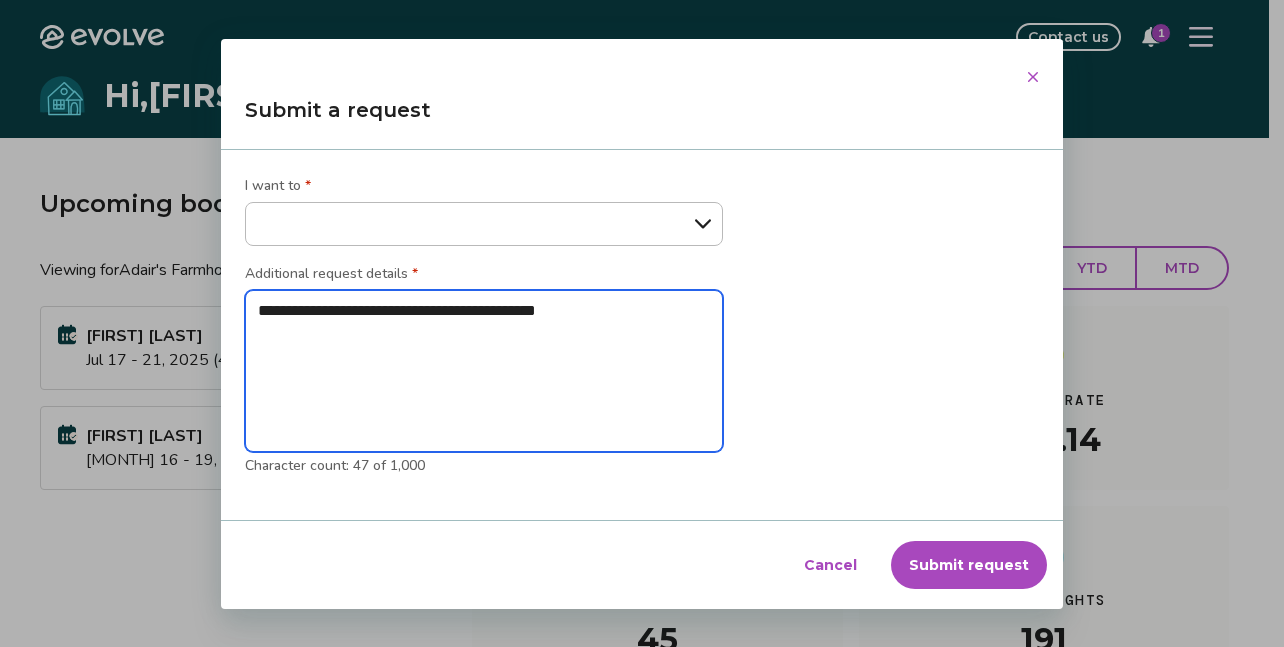 type on "**********" 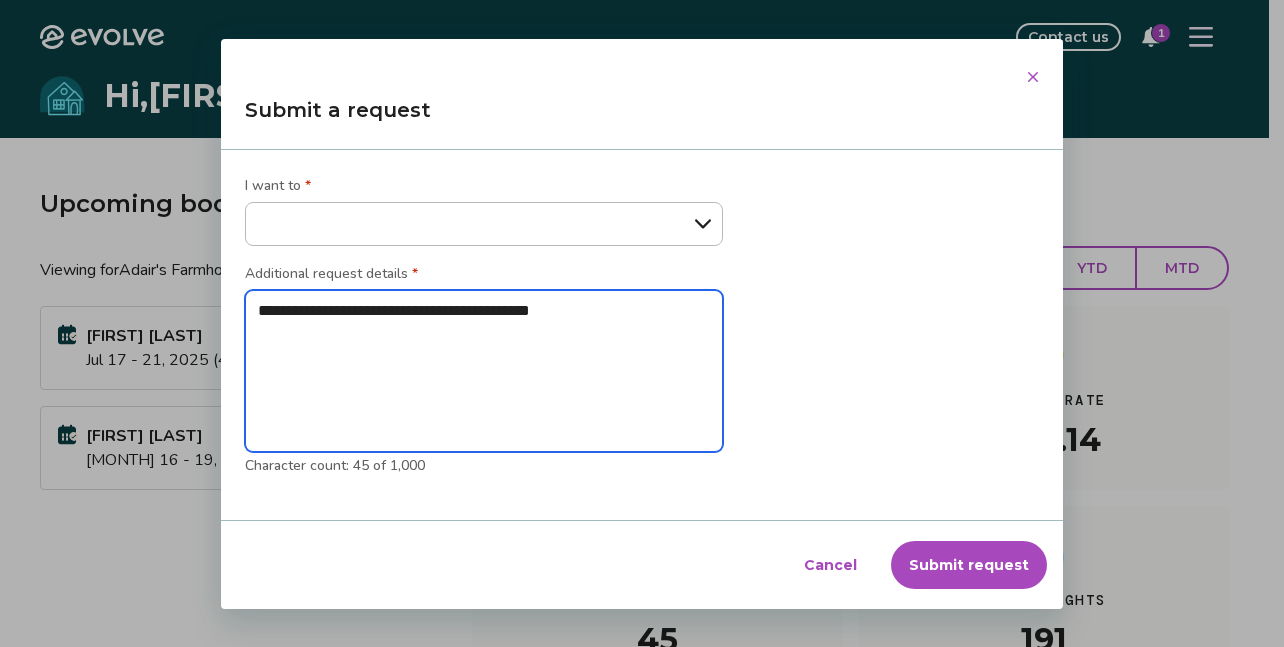 type on "**********" 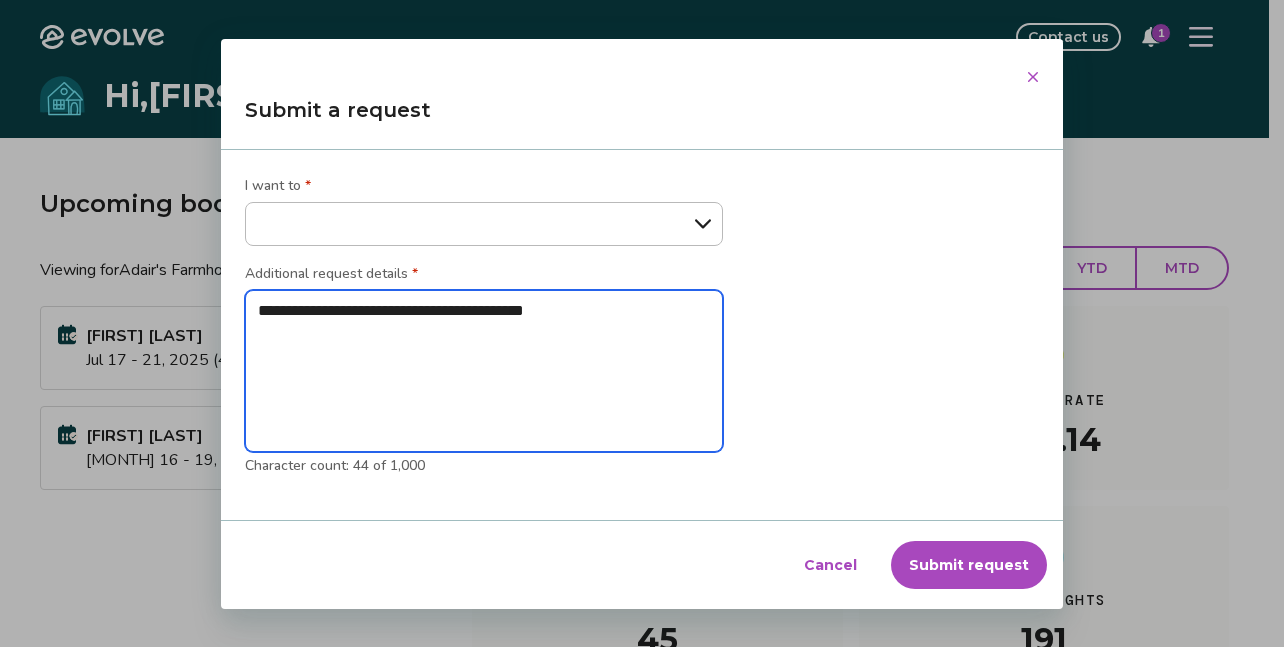 type on "**********" 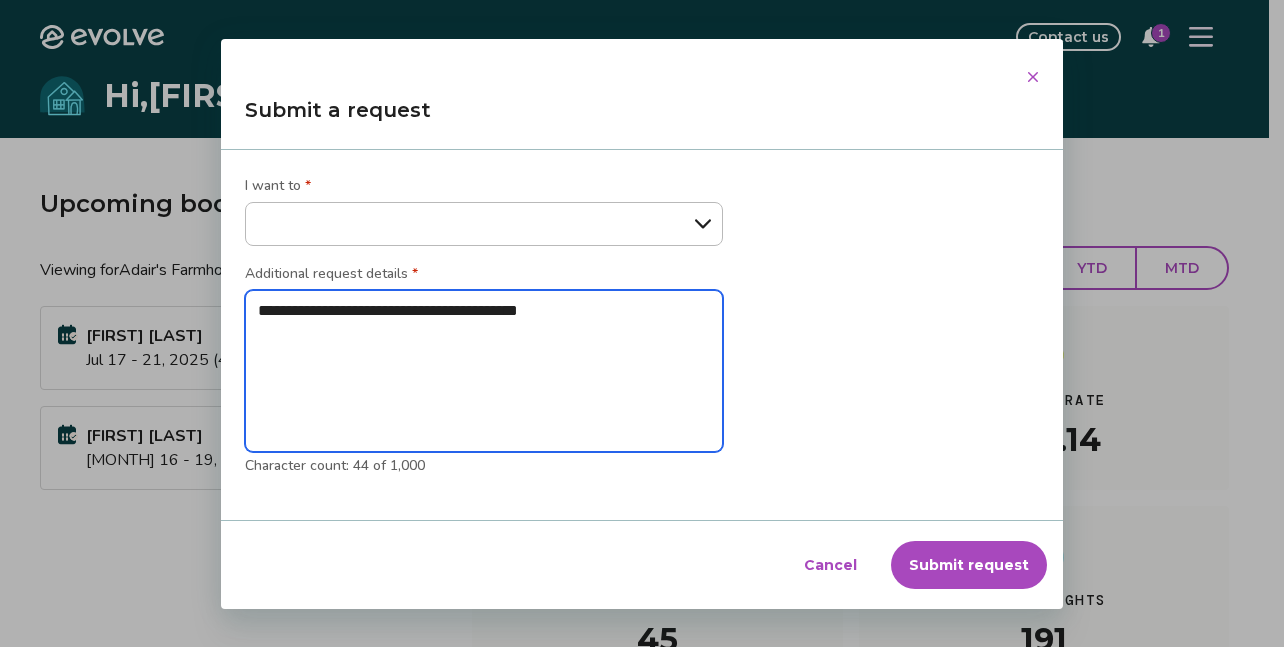 type on "*" 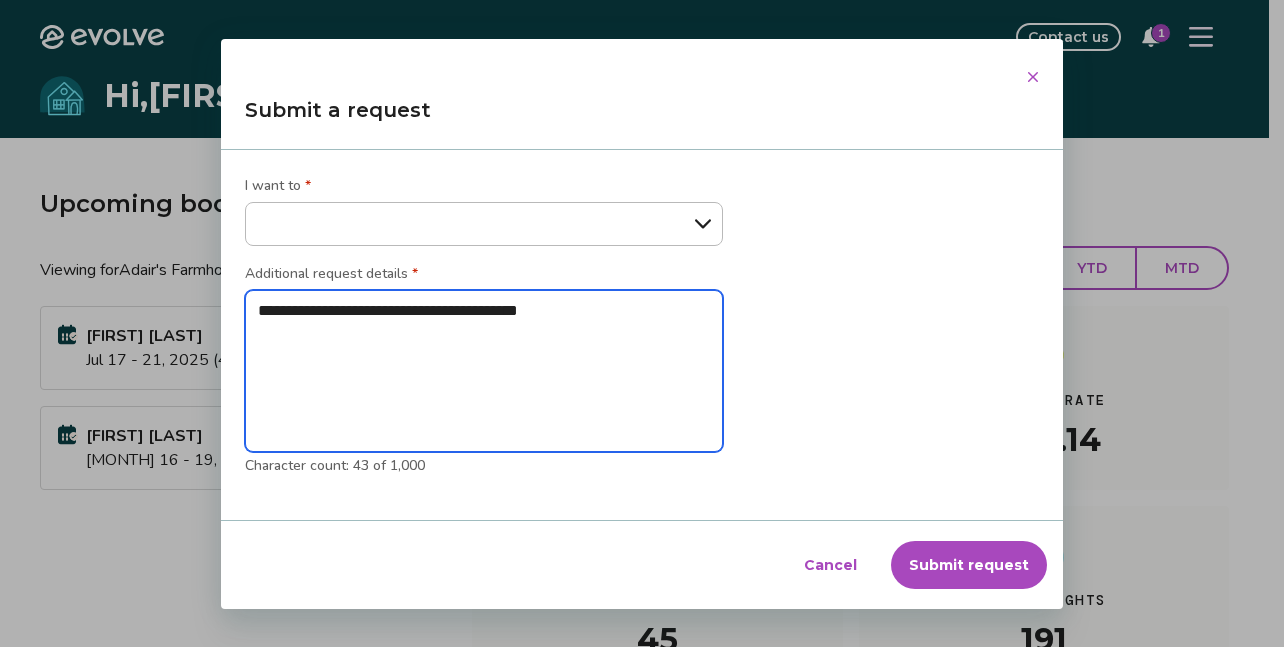 type on "**********" 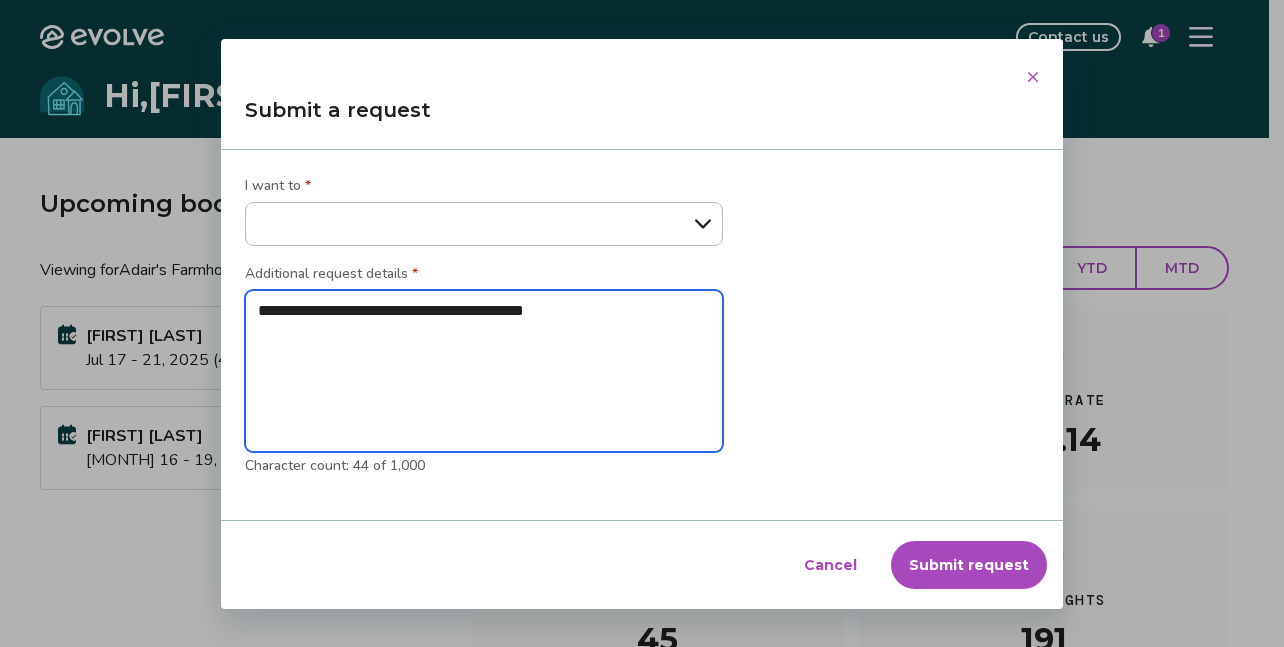 type on "**********" 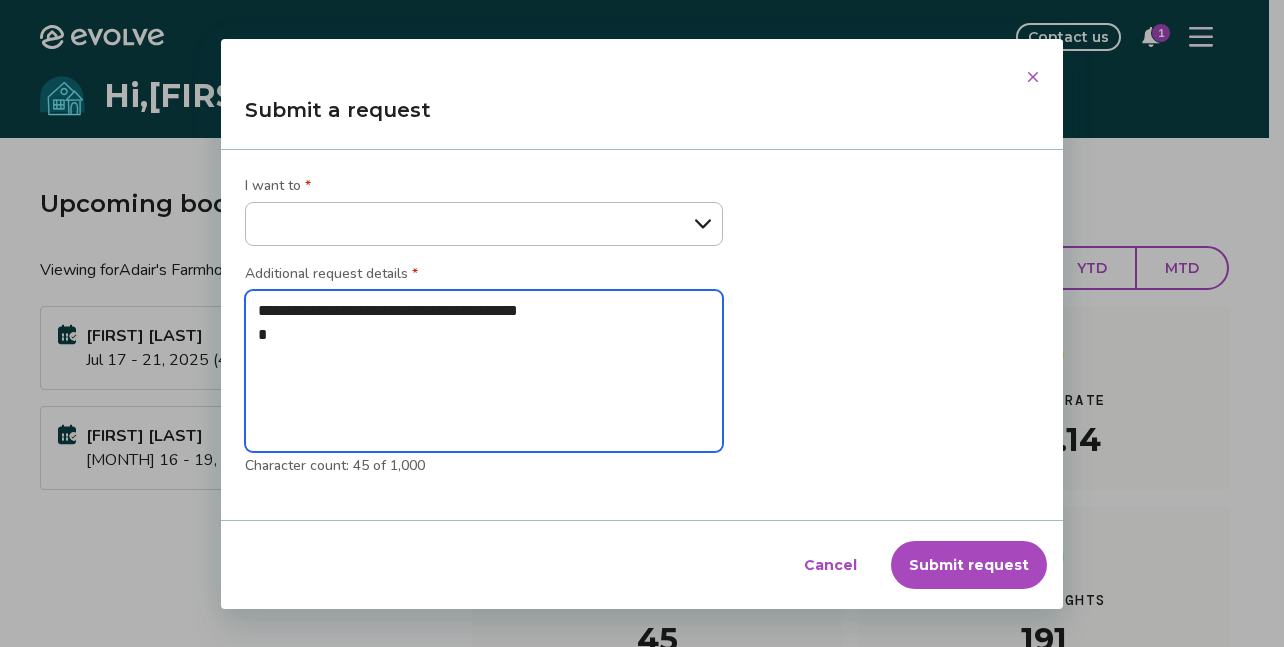 type on "**********" 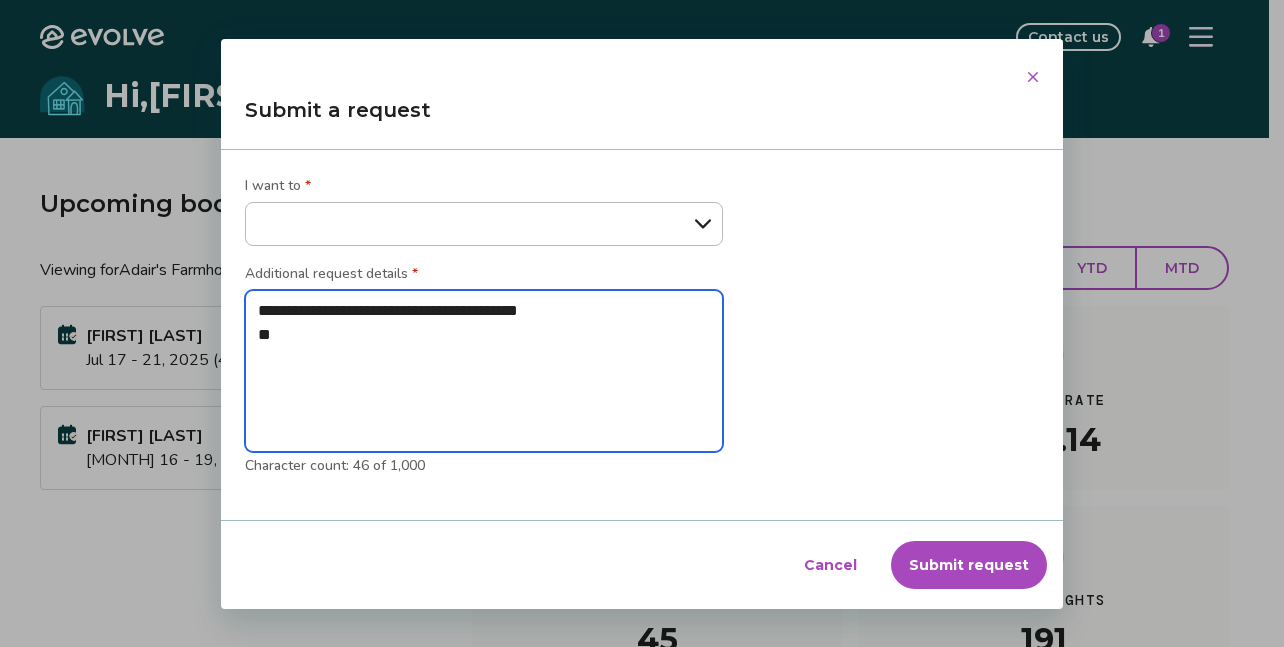 type on "**********" 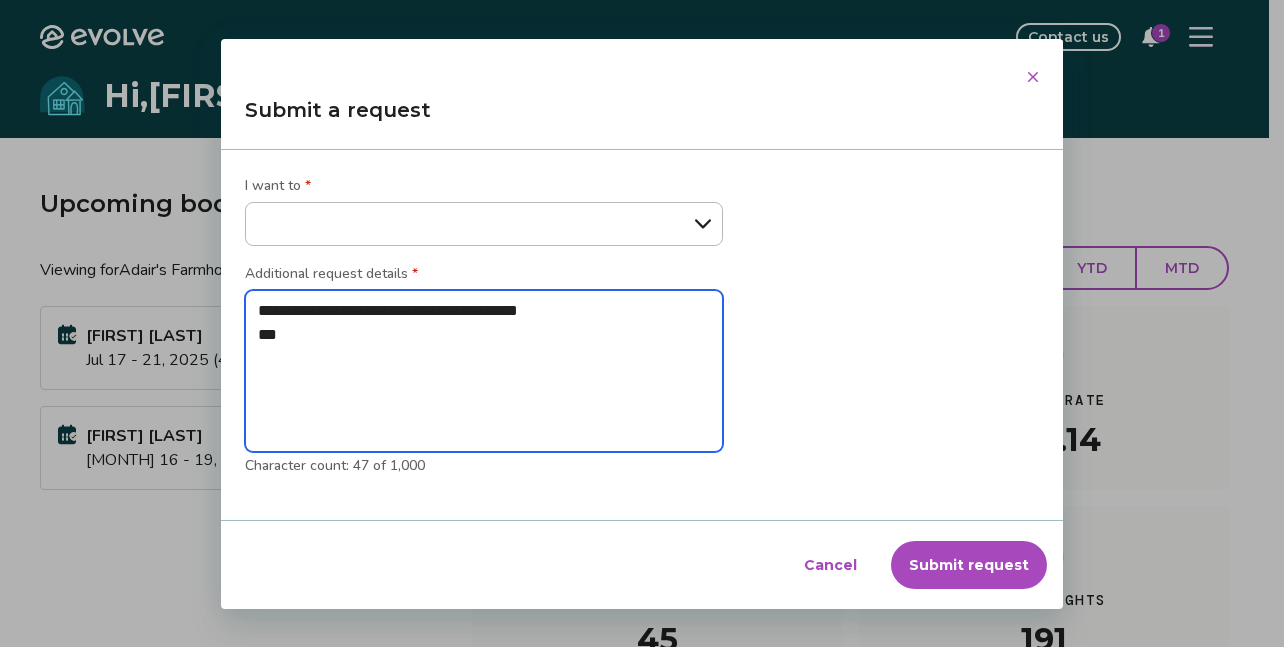 type on "**********" 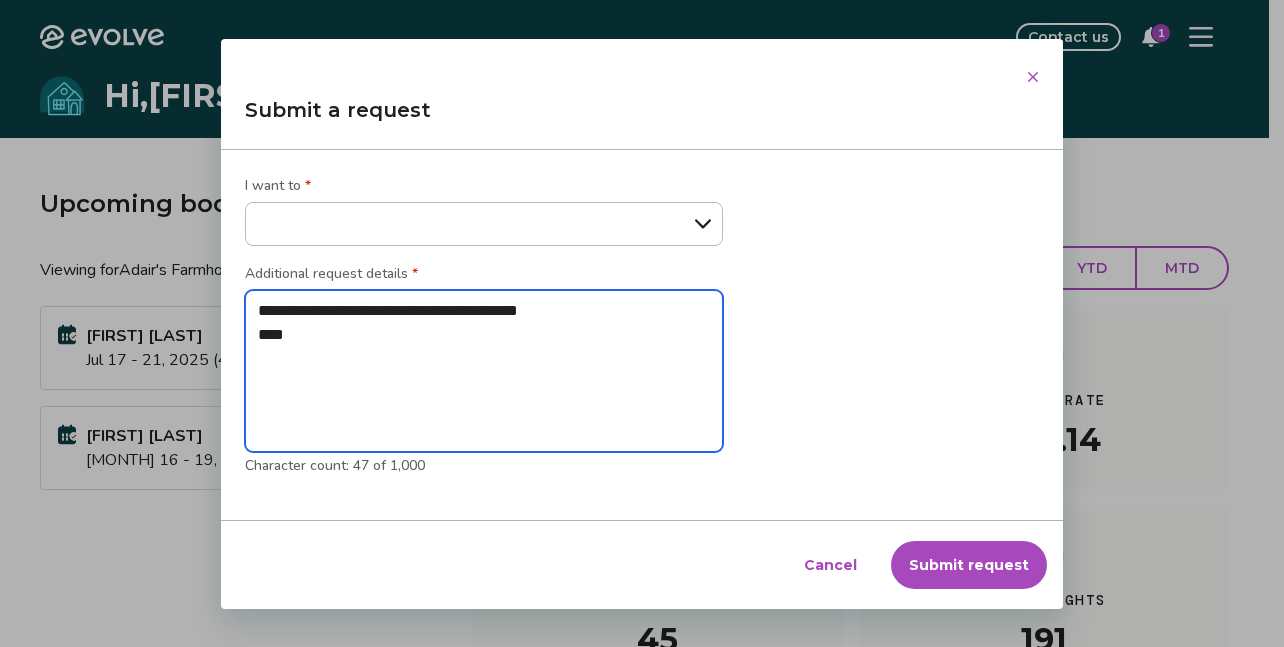 type on "**********" 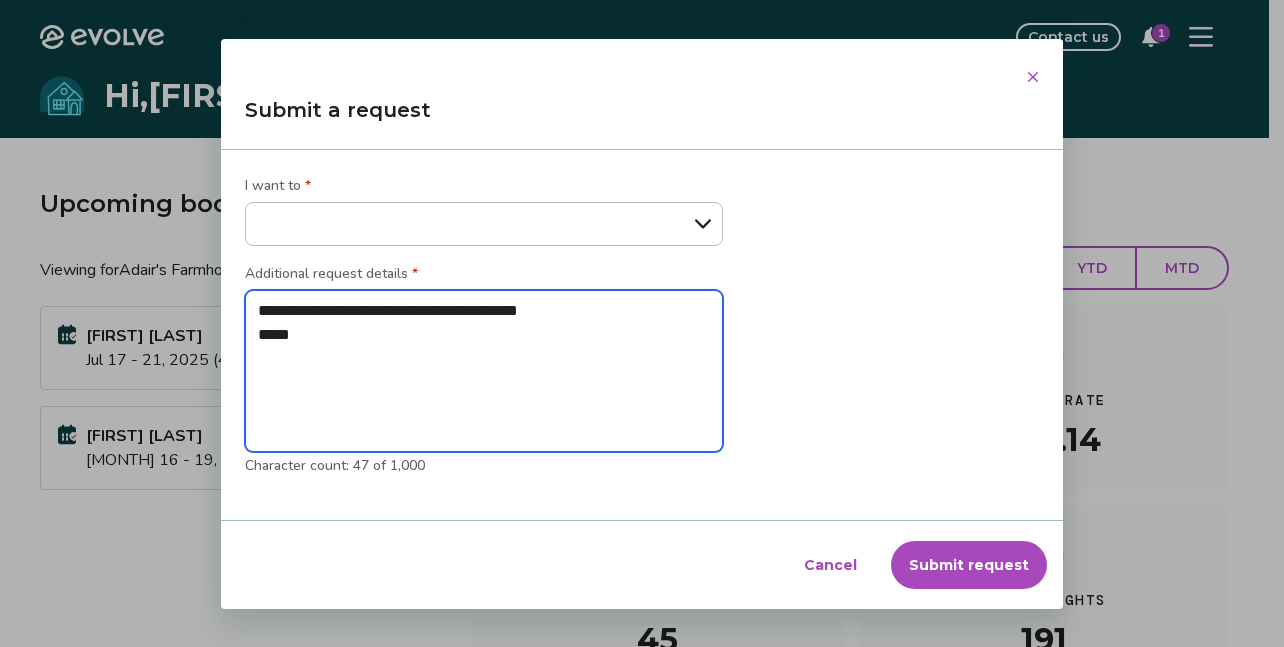 type on "*" 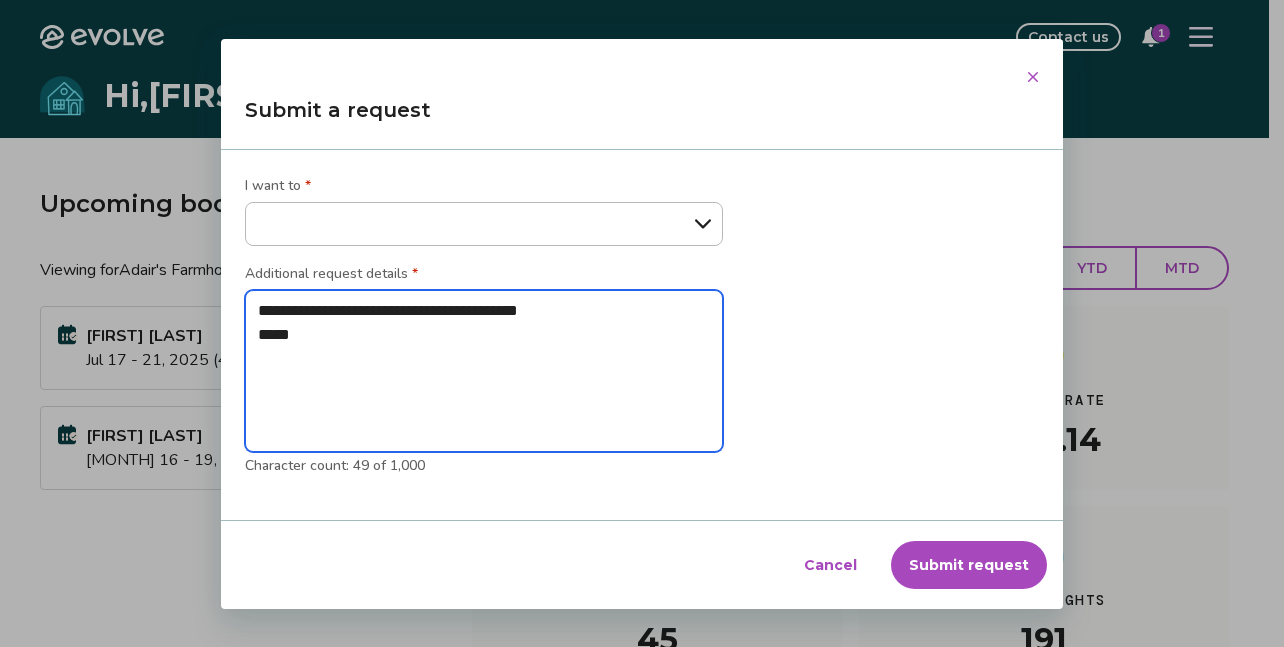 type on "**********" 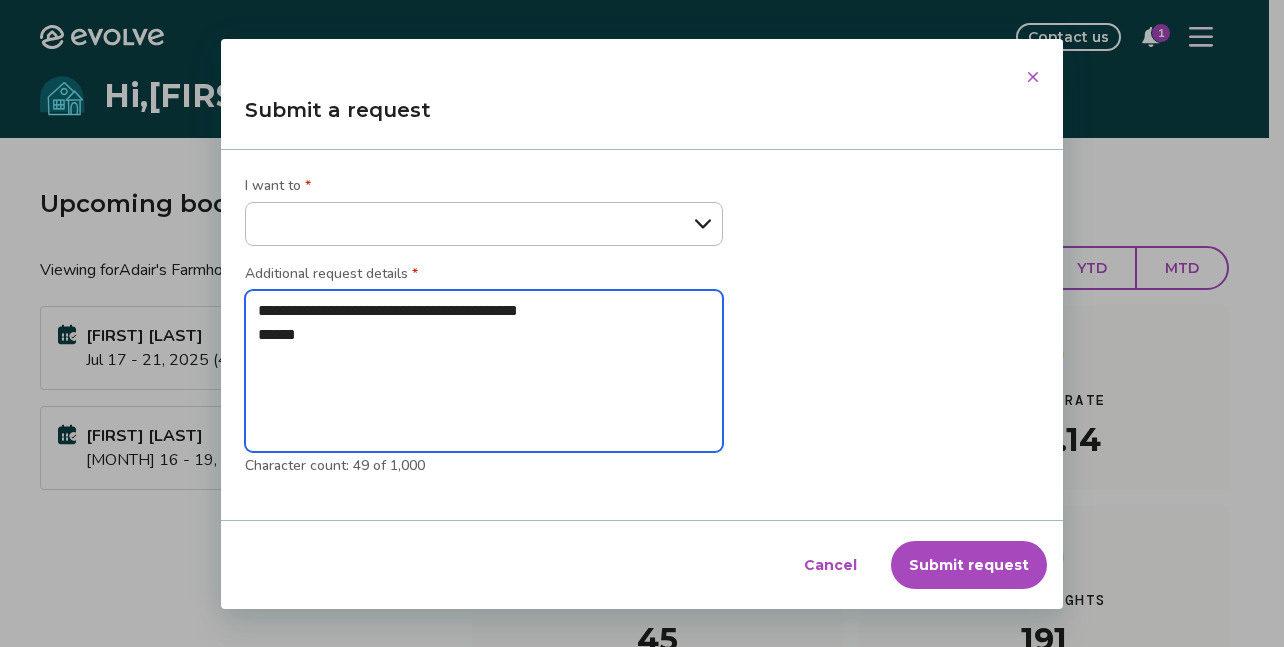 type on "**********" 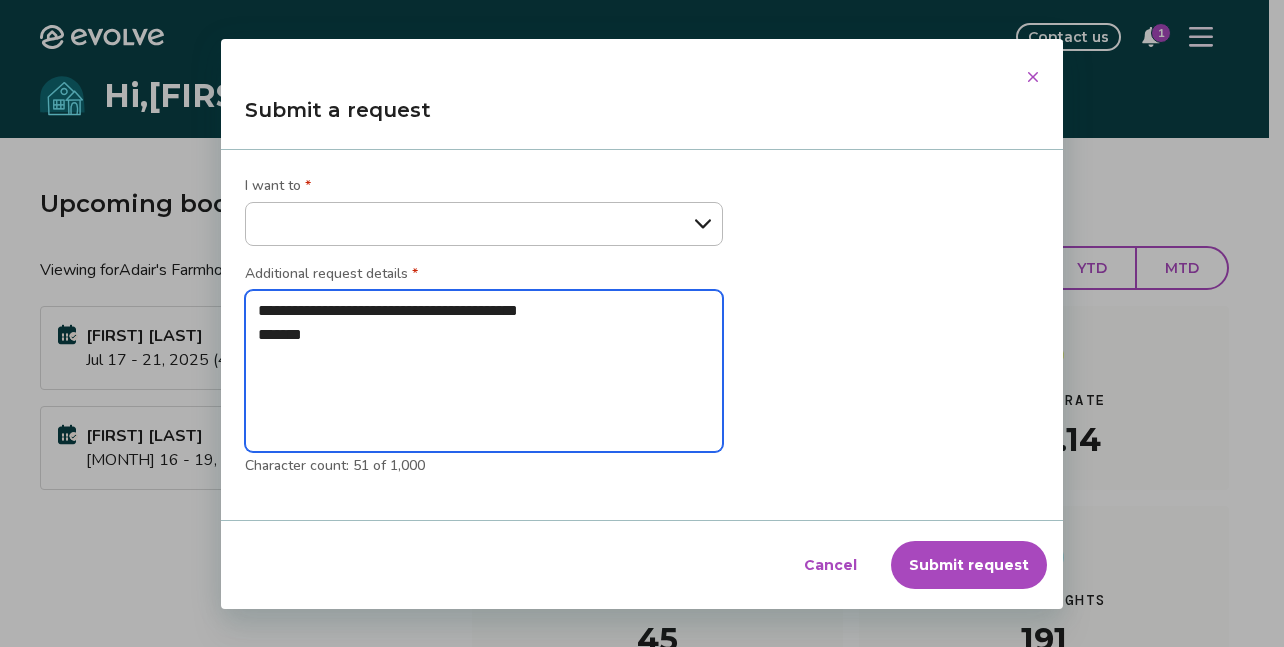 type on "**********" 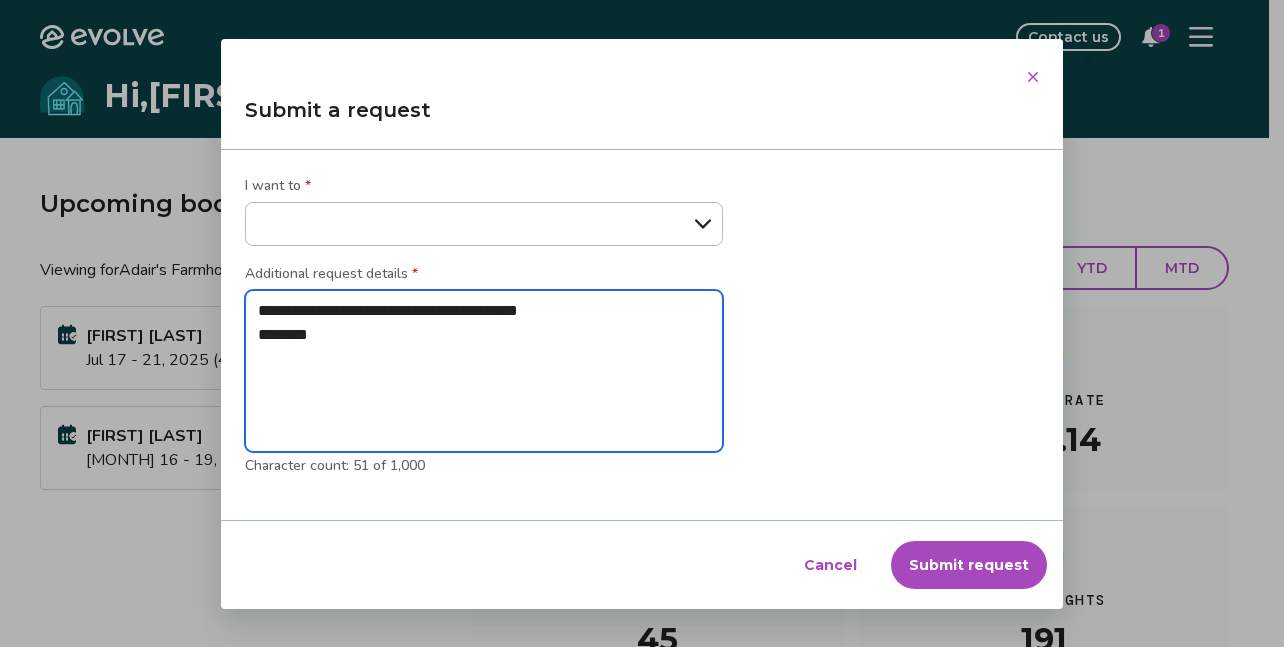 type on "*" 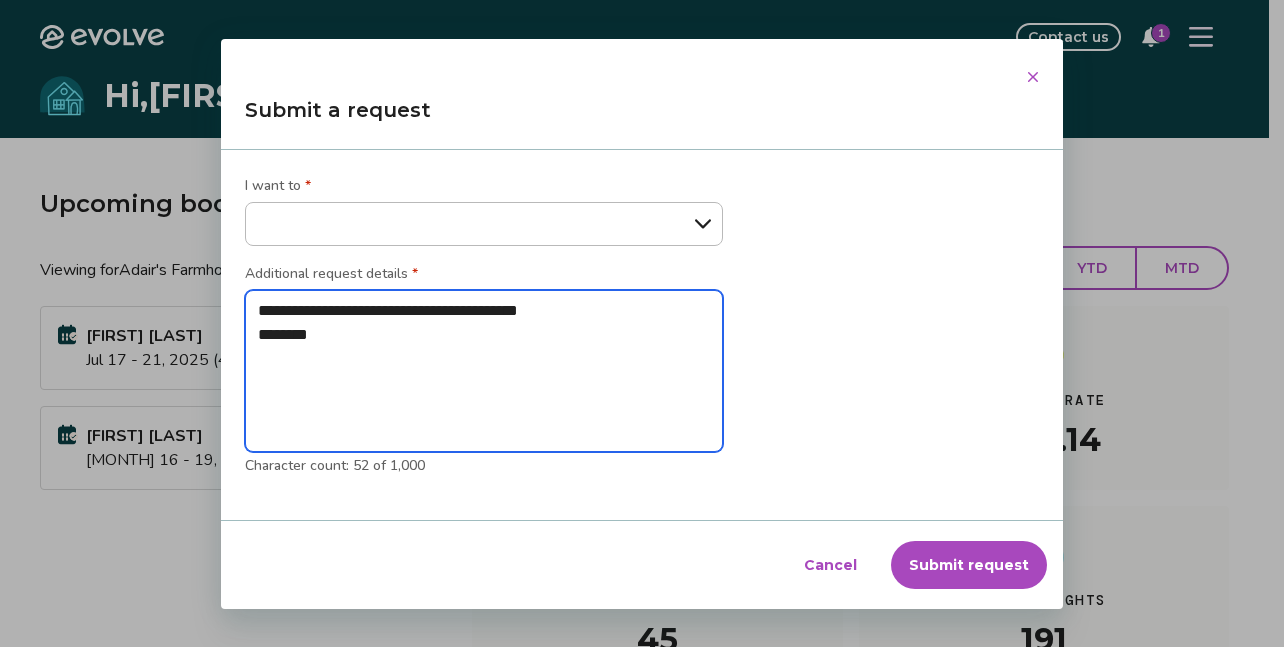 type on "**********" 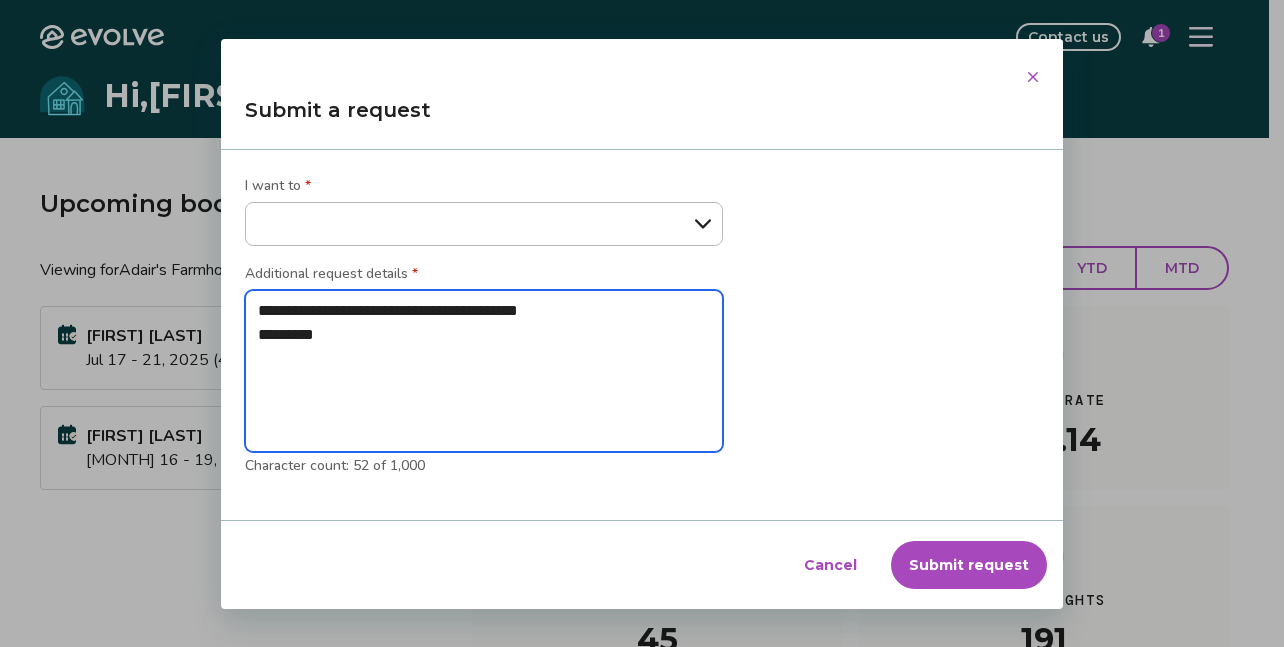 type on "*" 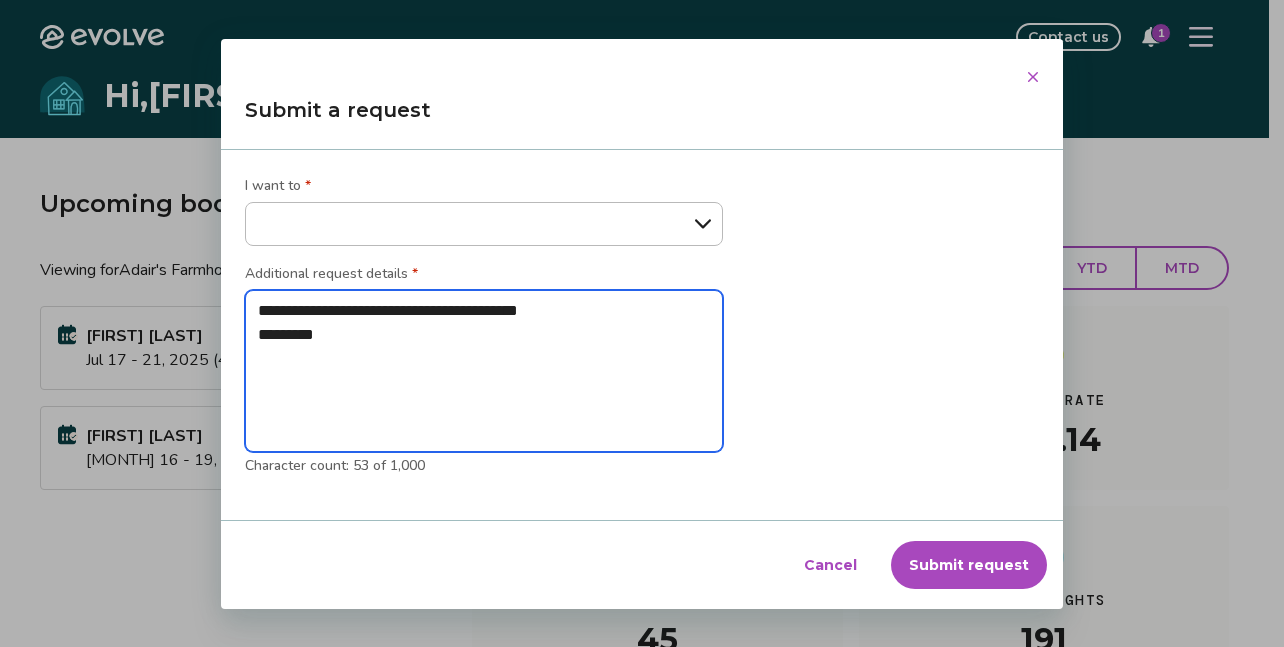 type on "**********" 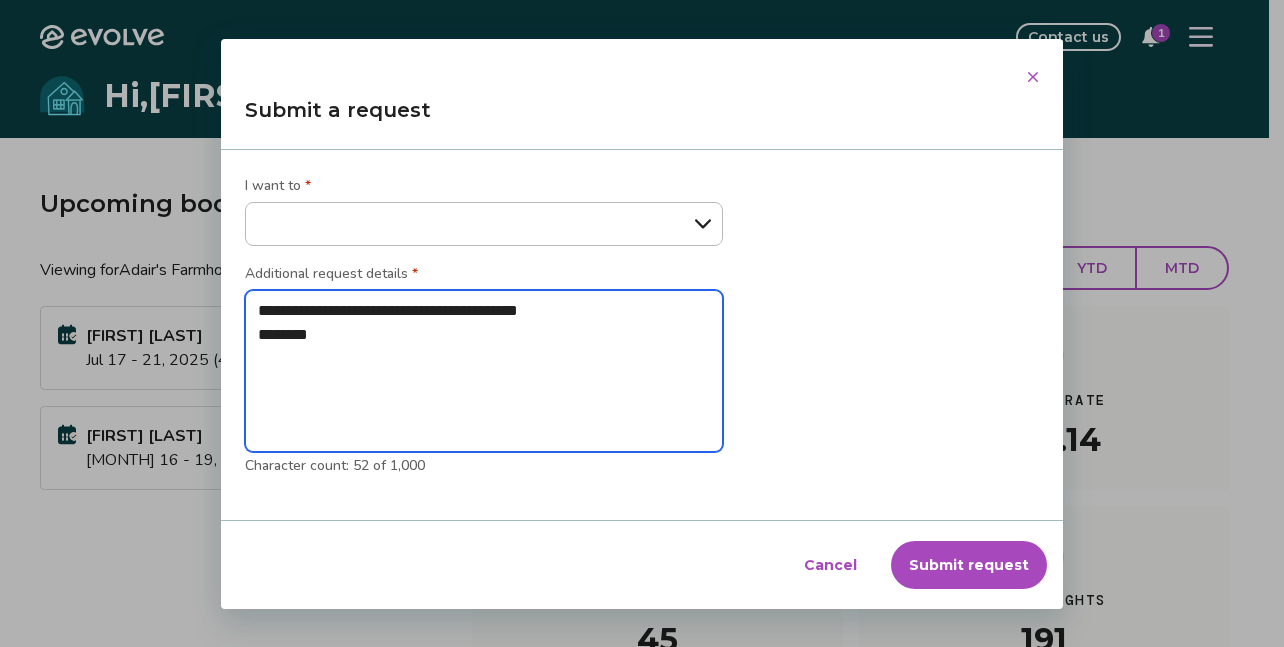 type on "**********" 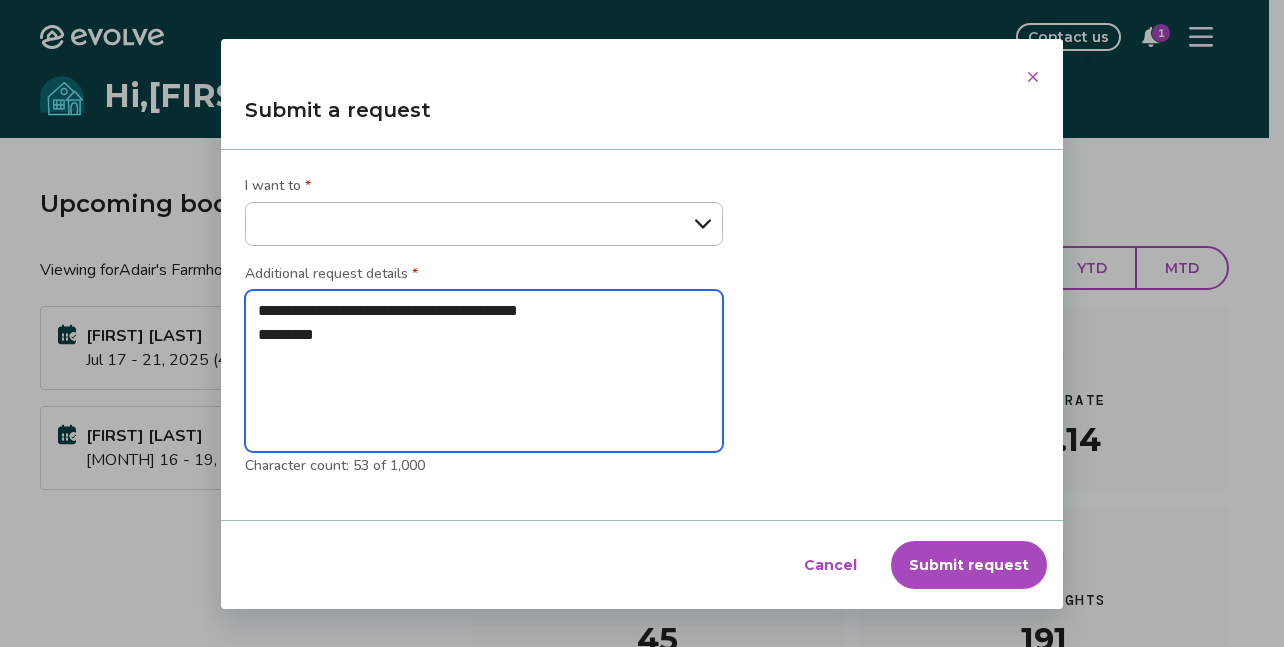 type on "**********" 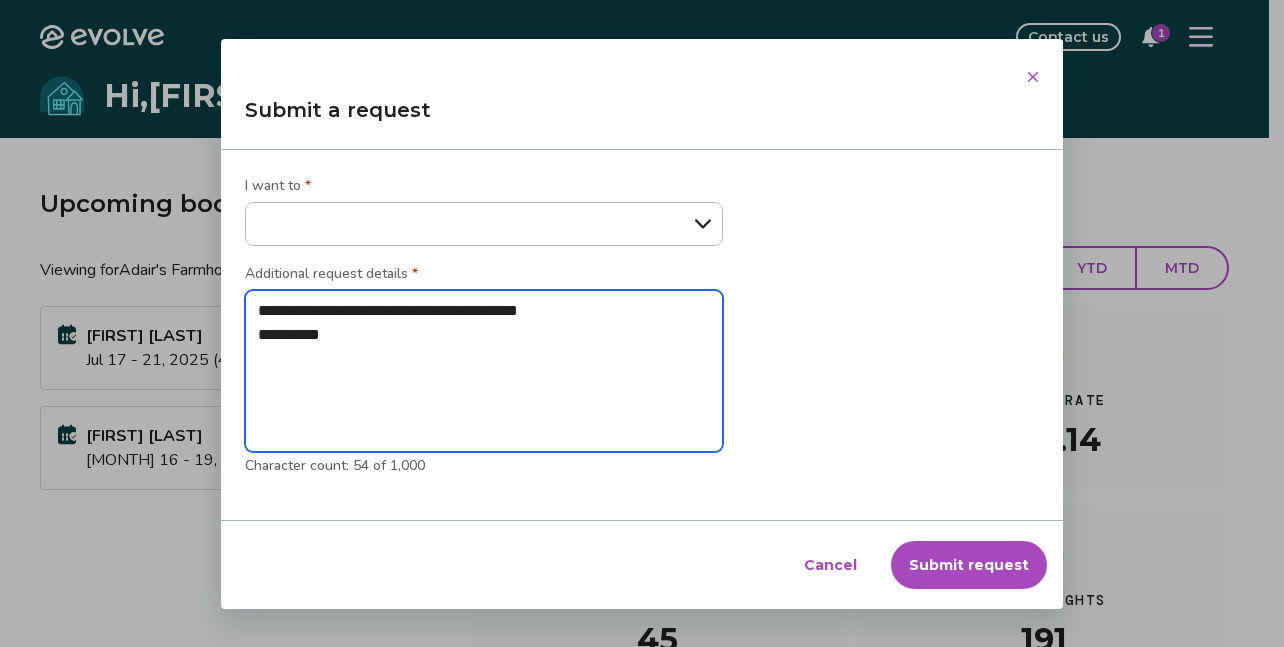 type on "**********" 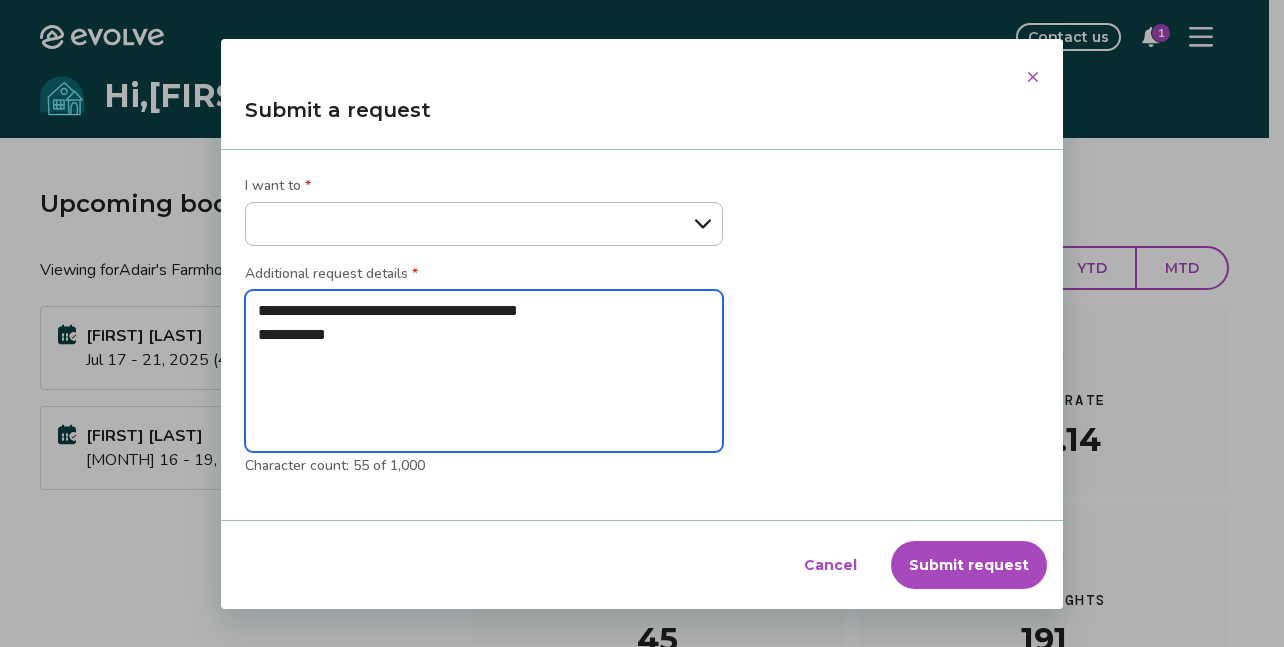 type on "**********" 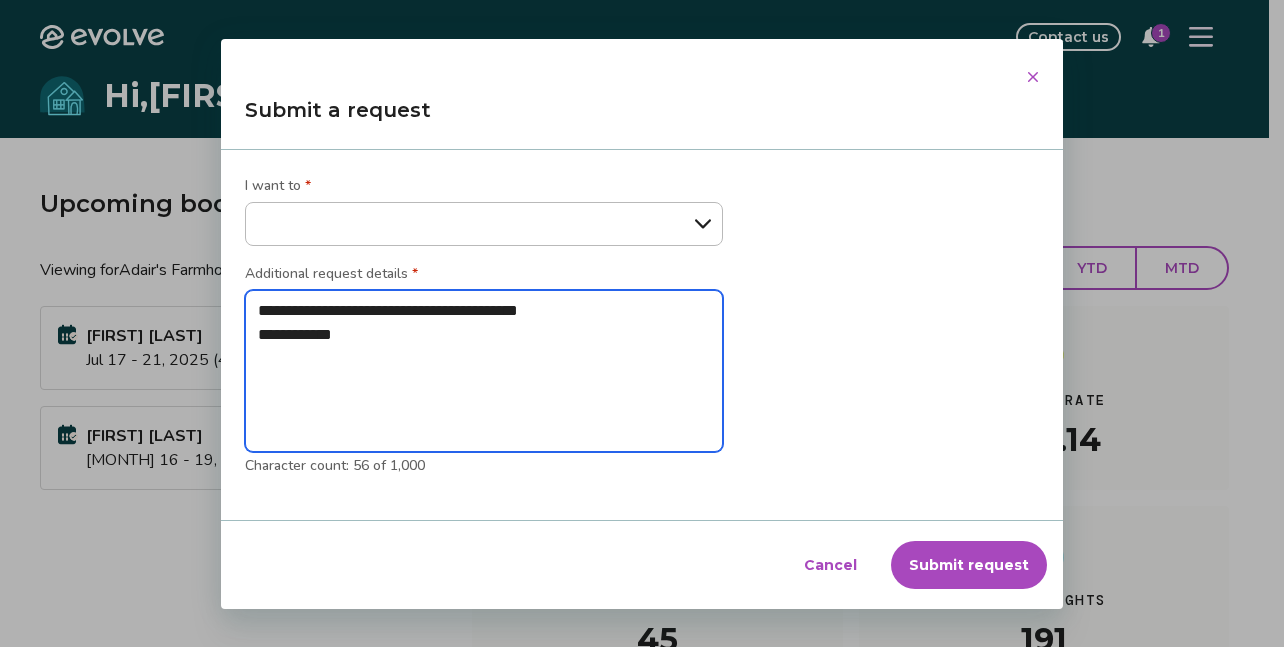 type on "**********" 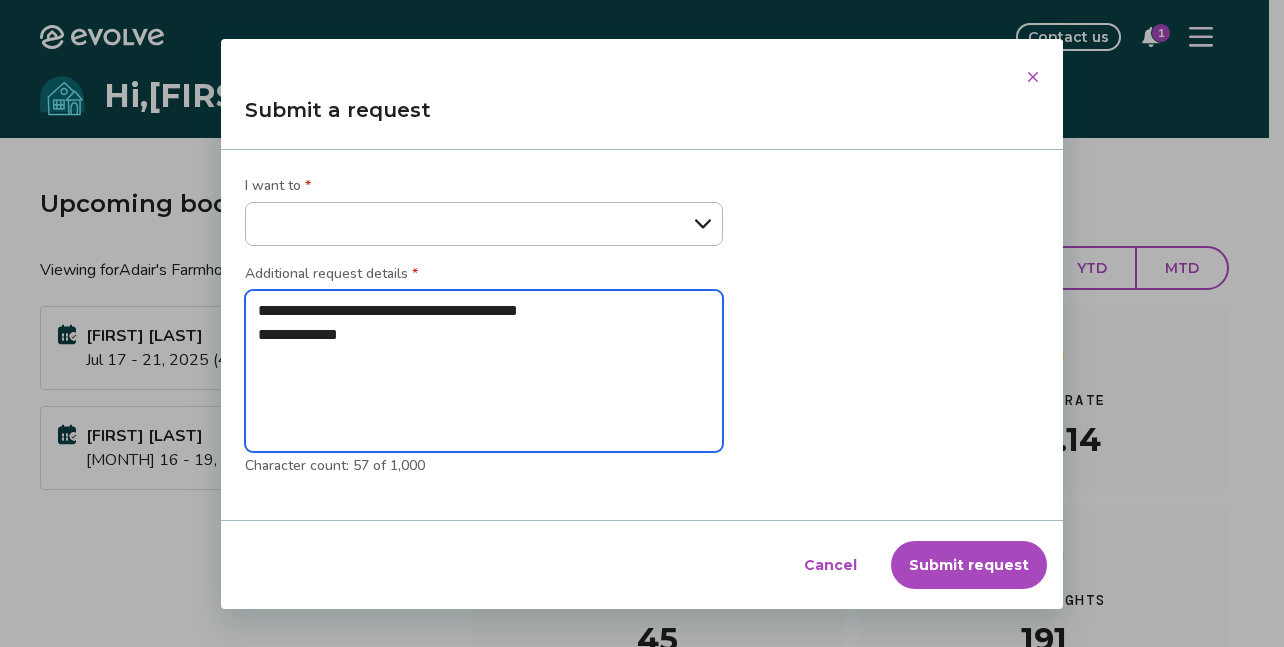 type on "**********" 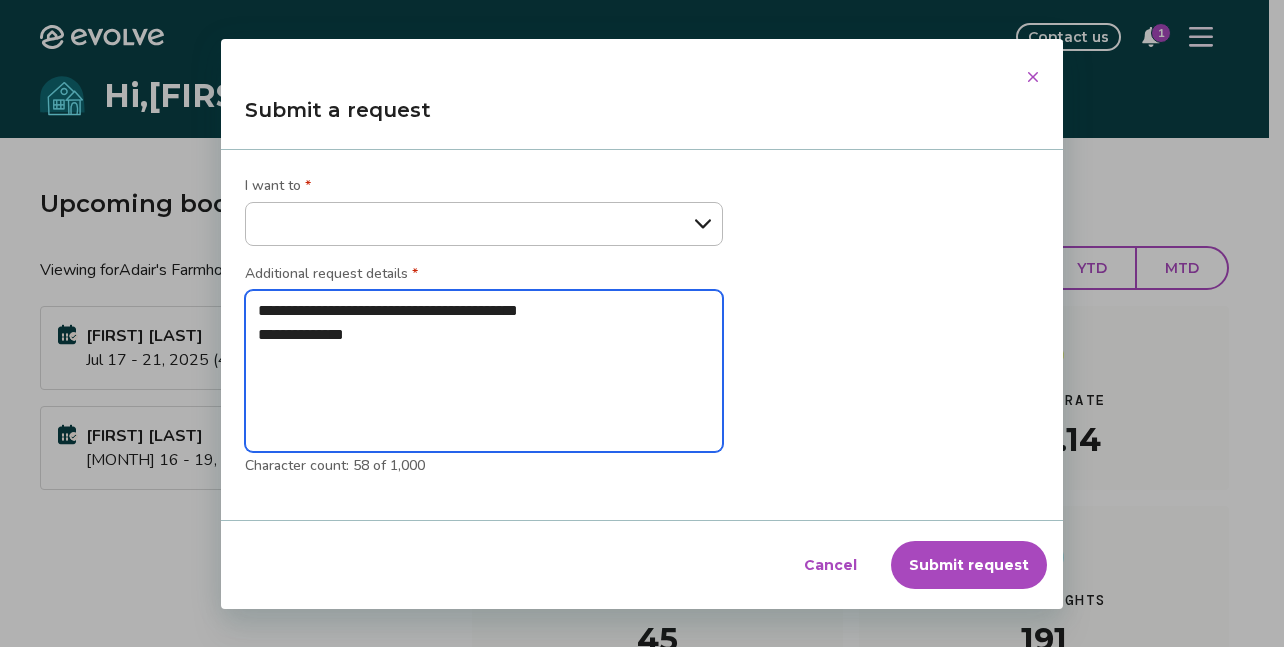 type on "**********" 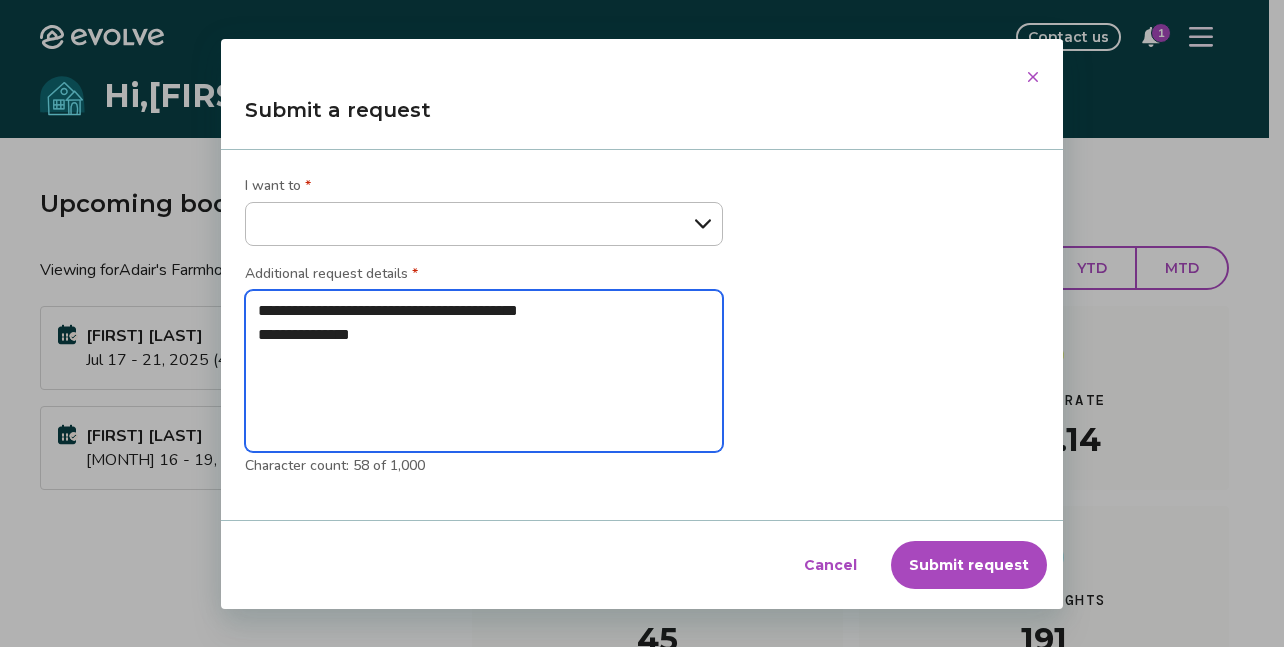 type on "*" 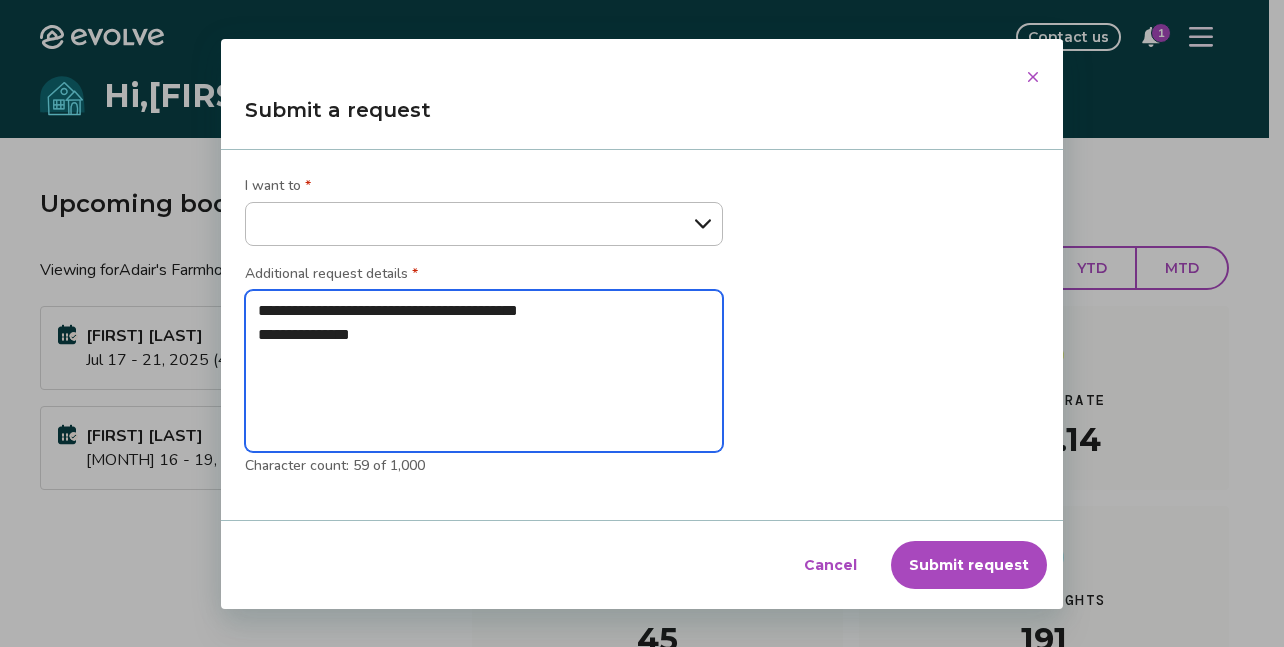 type on "**********" 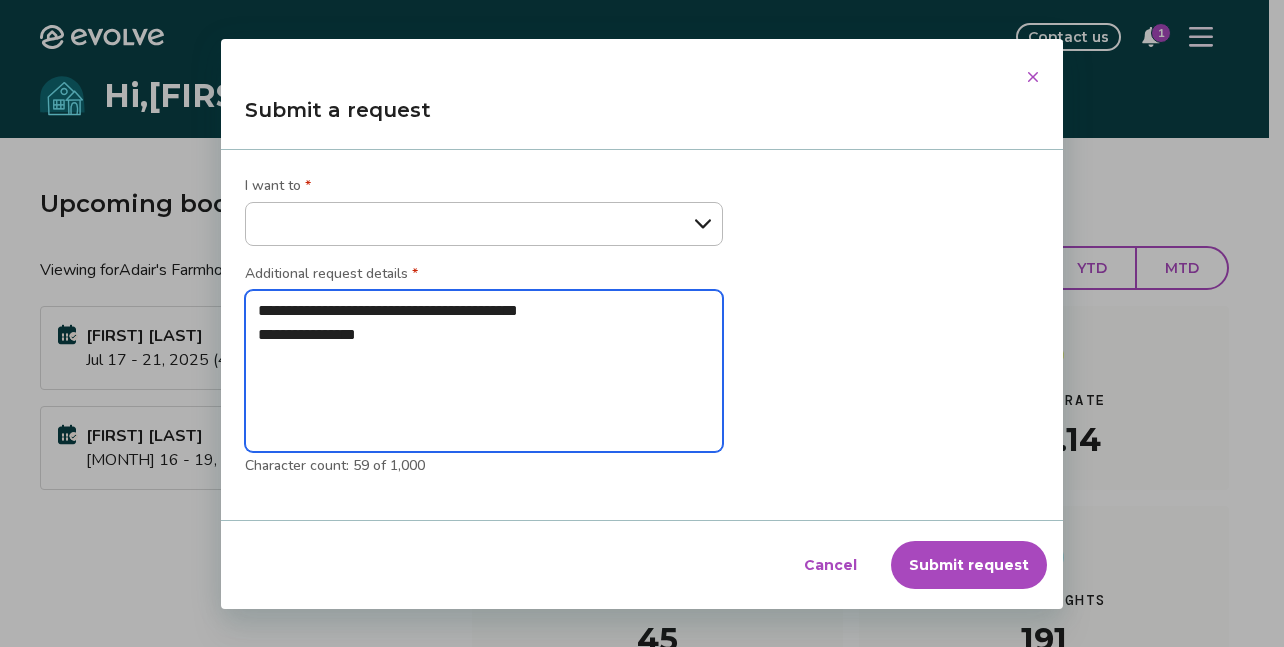 type on "*" 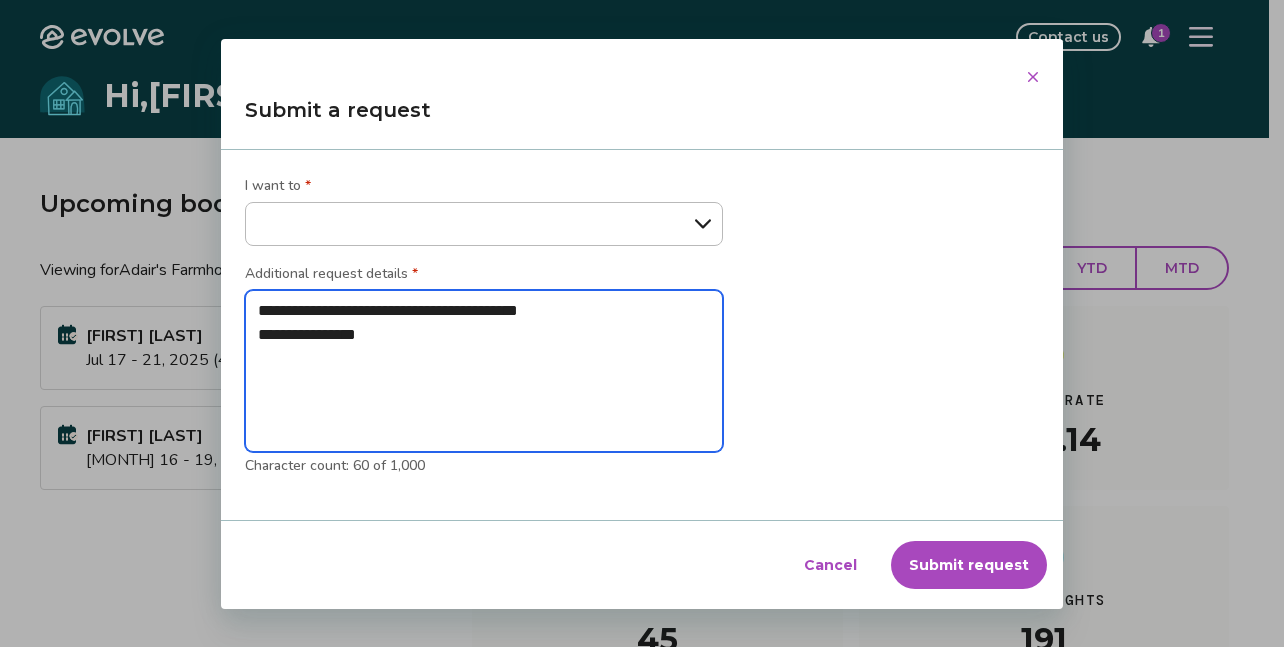 type on "**********" 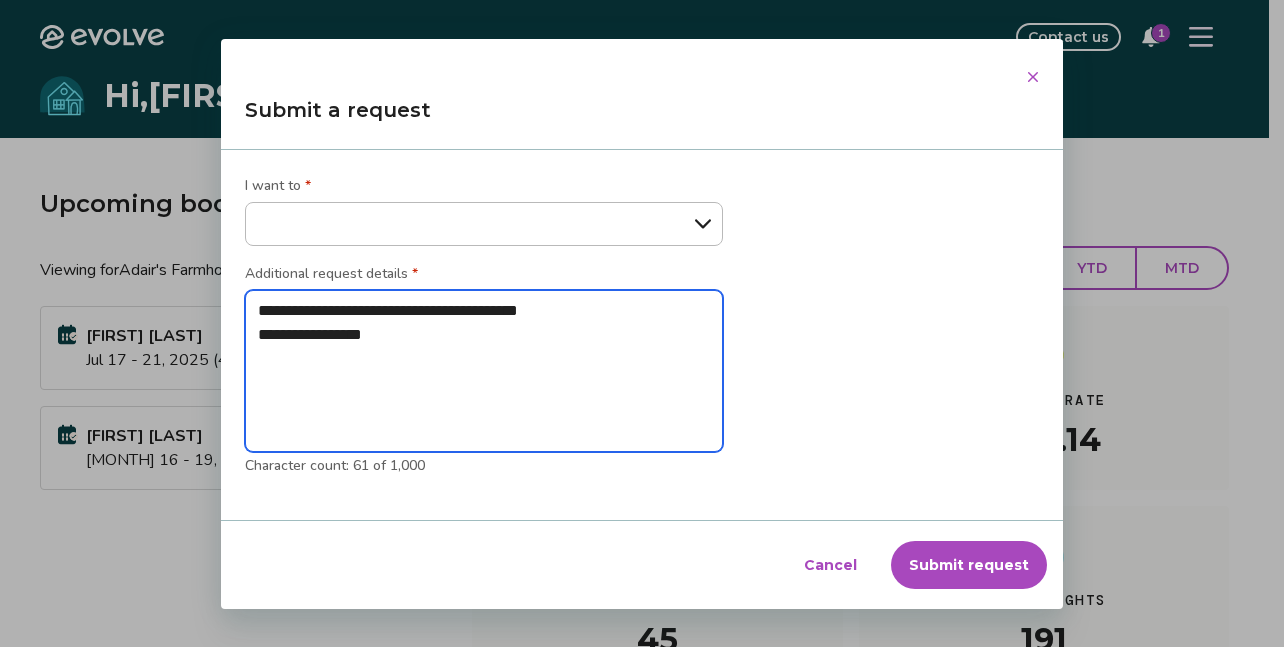 type on "**********" 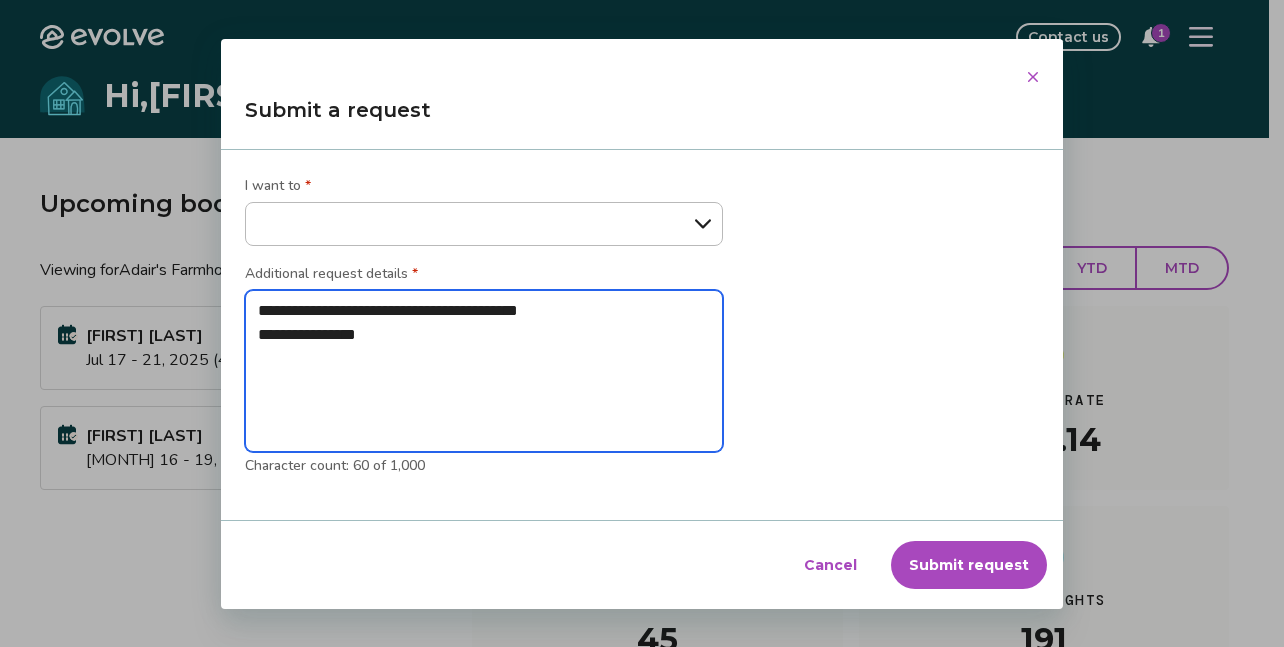 type on "**********" 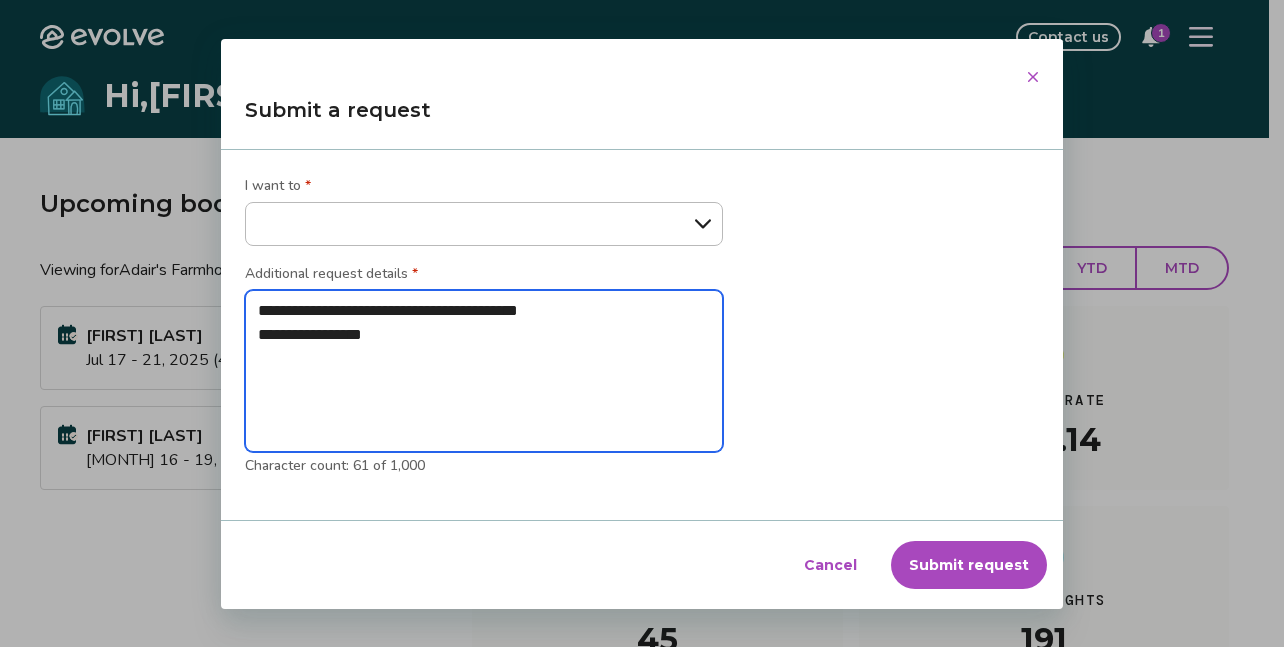 type on "**********" 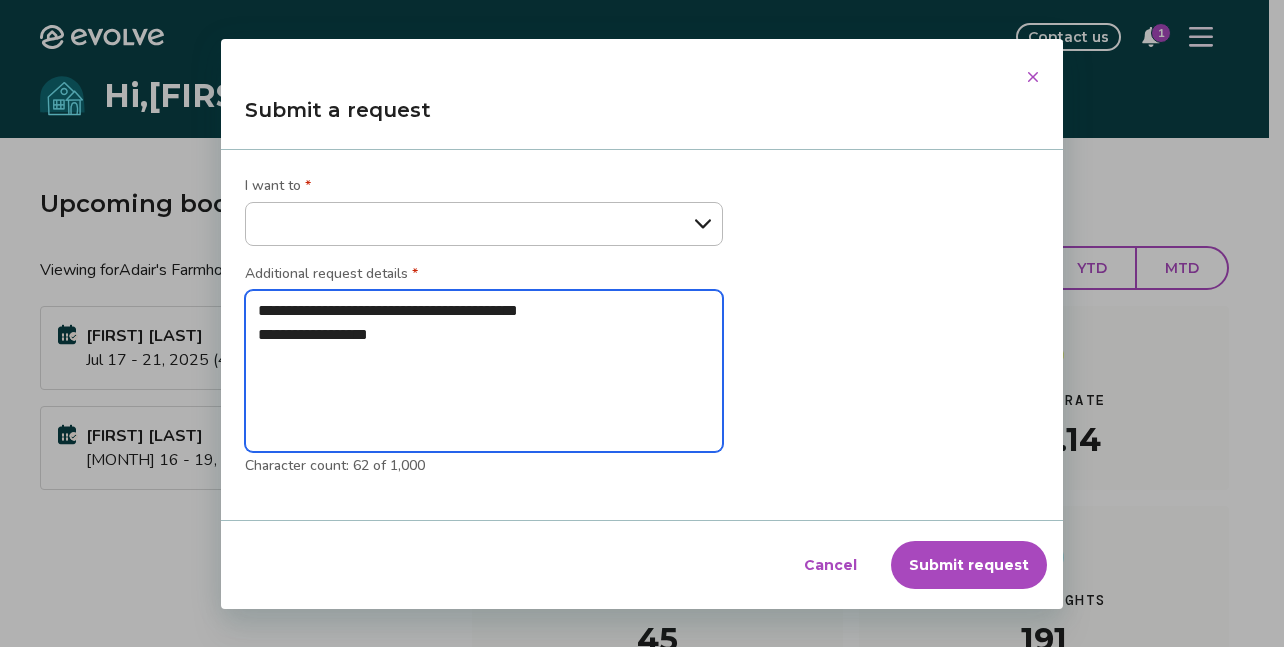 type on "**********" 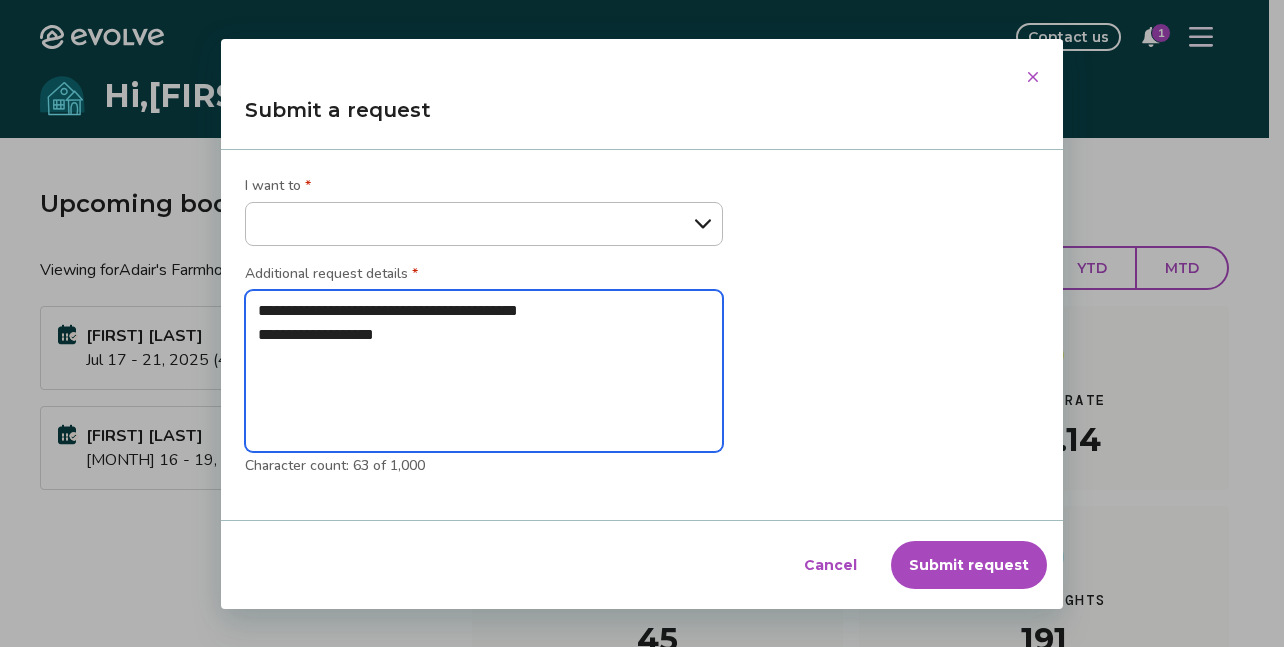 type on "**********" 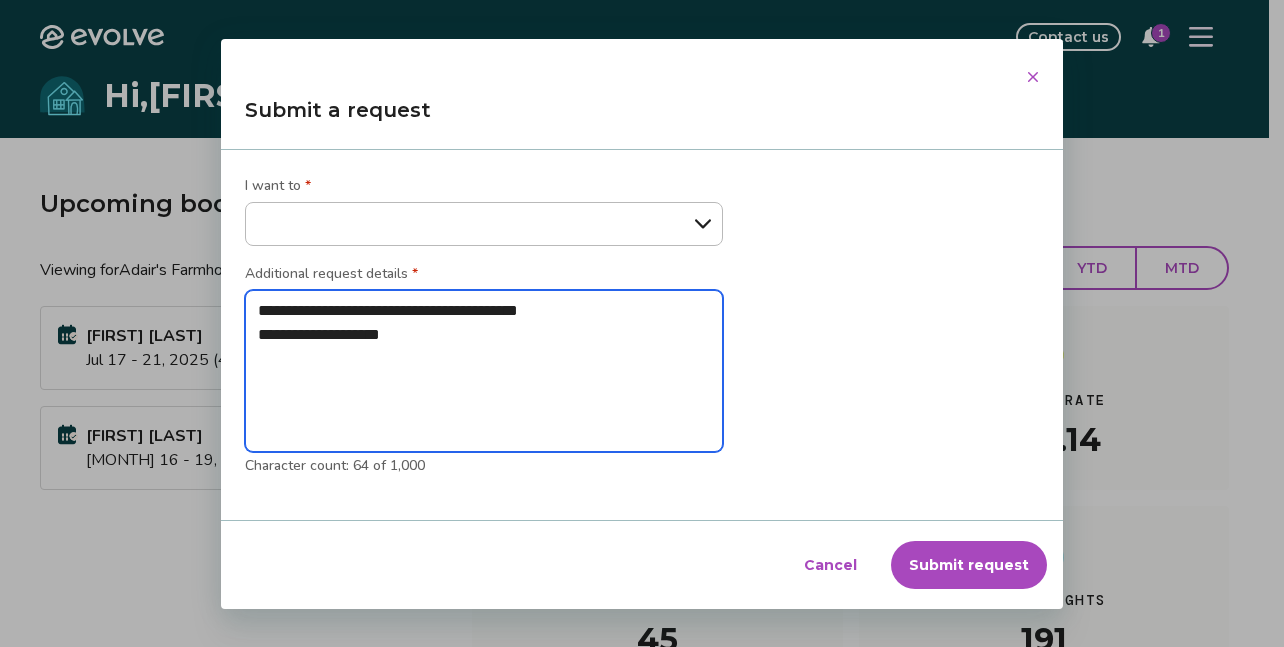 type on "**********" 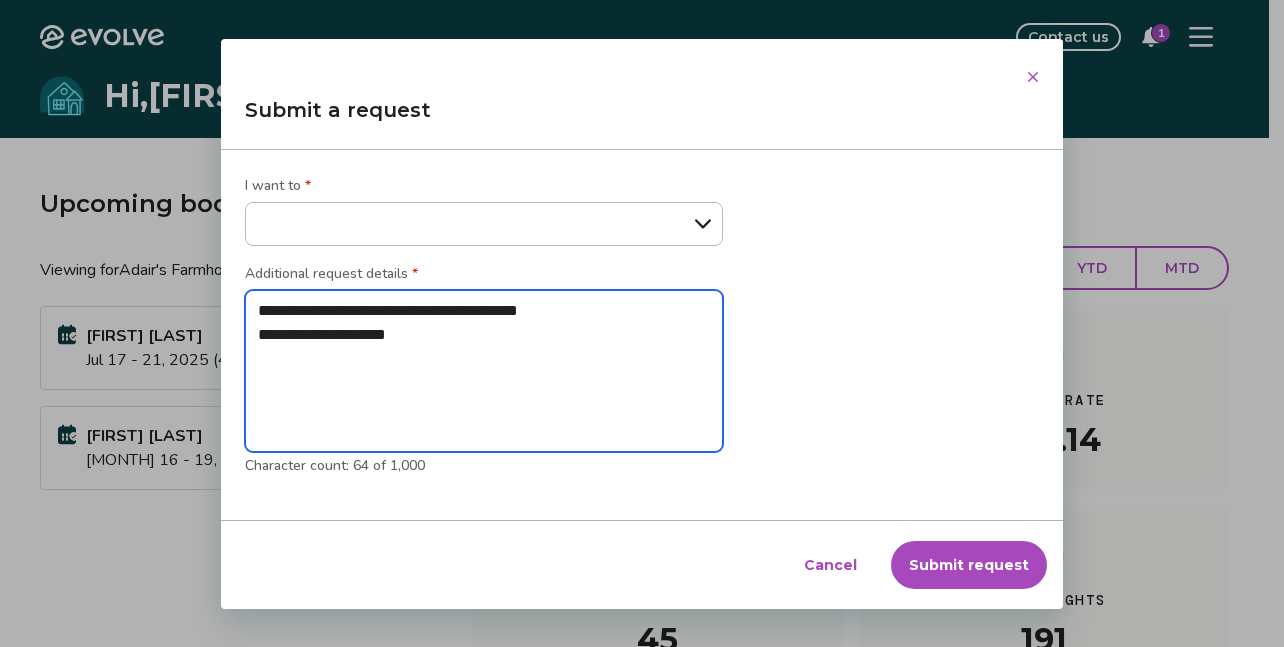 type on "*" 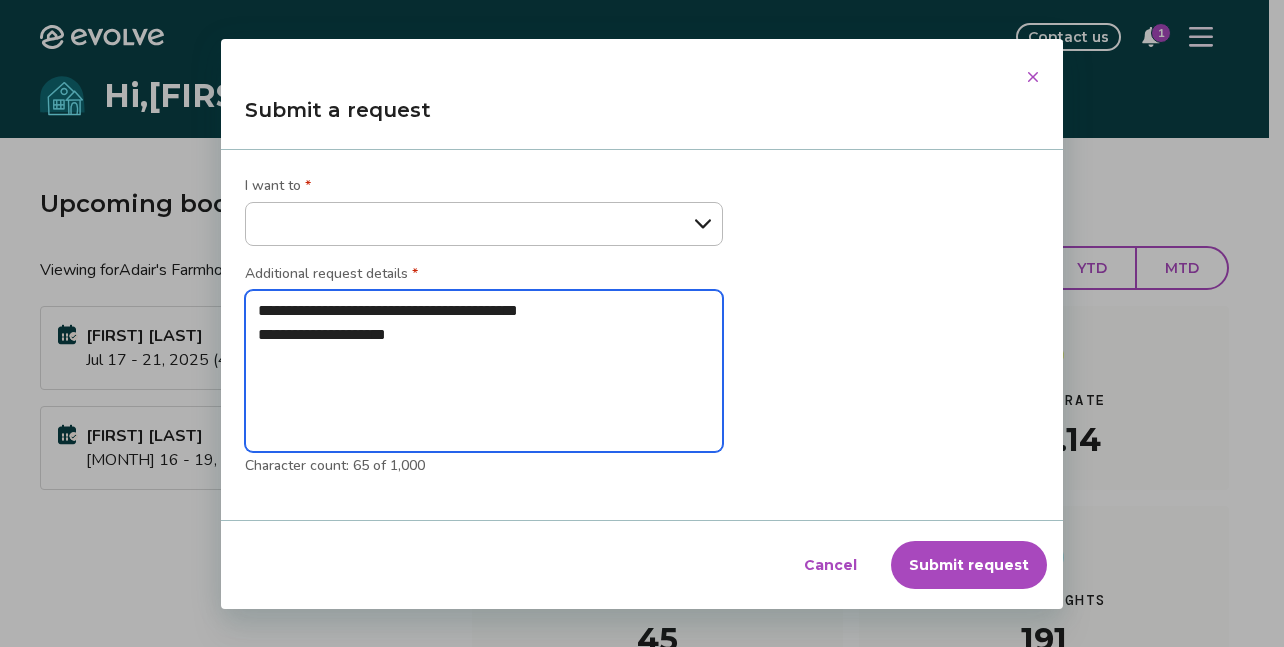 type on "**********" 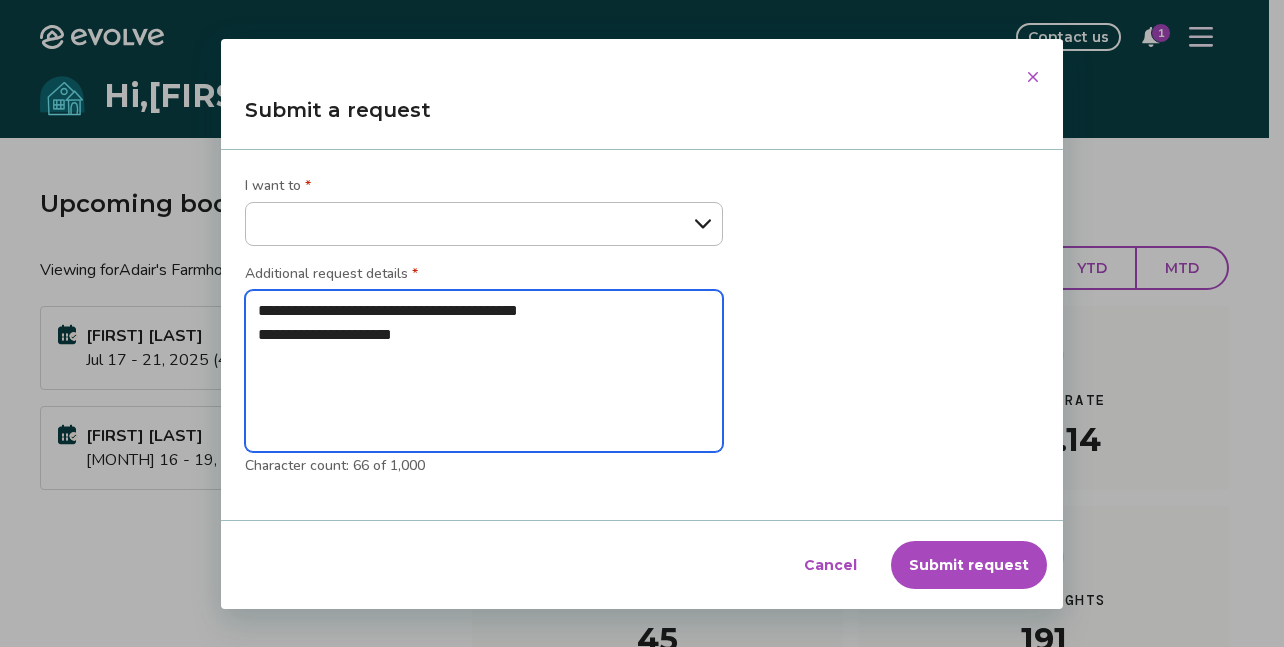 type on "**********" 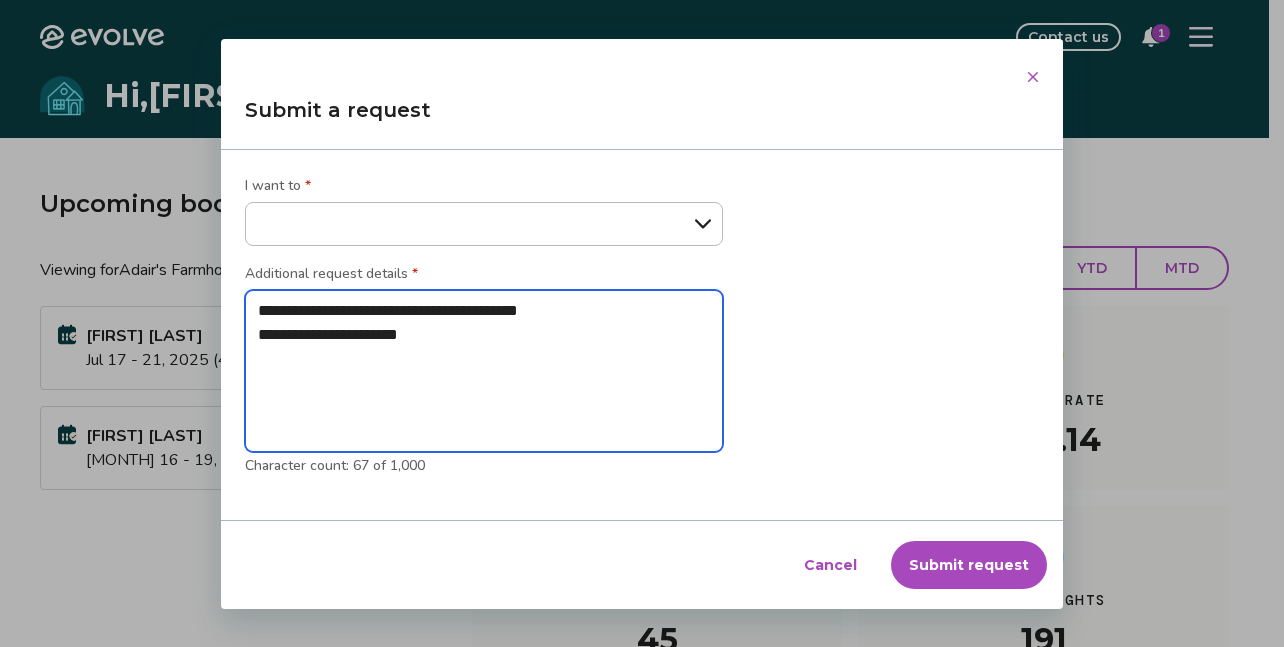 type on "**********" 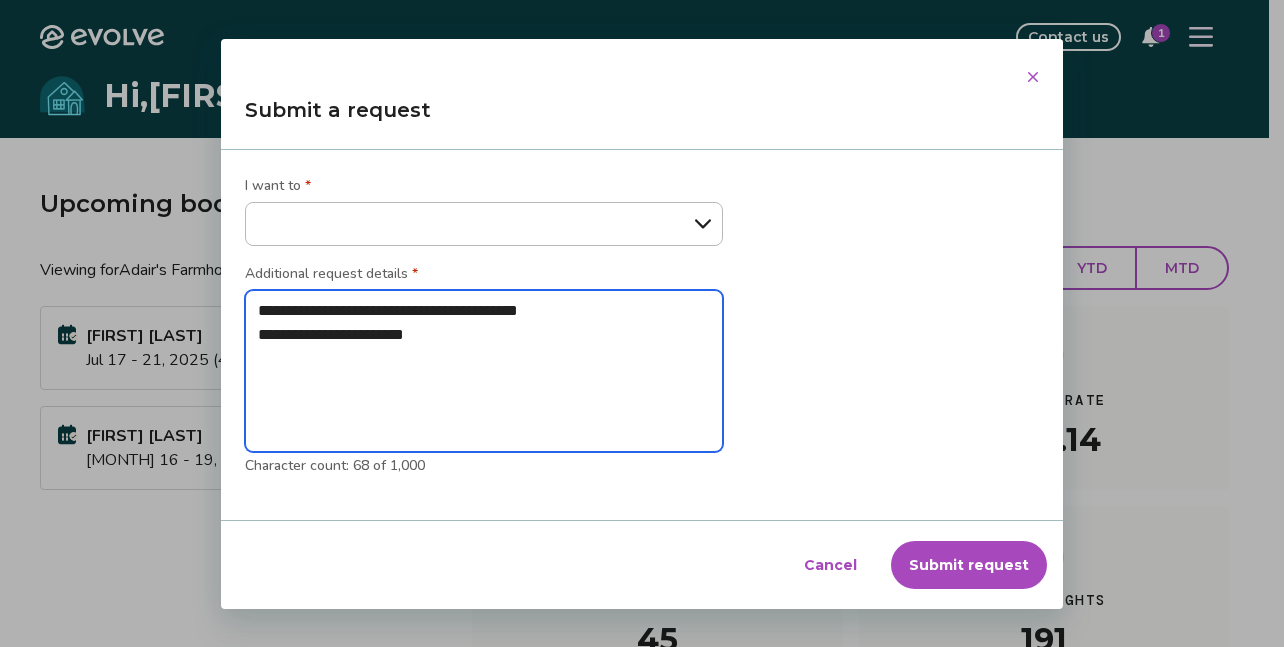 type on "**********" 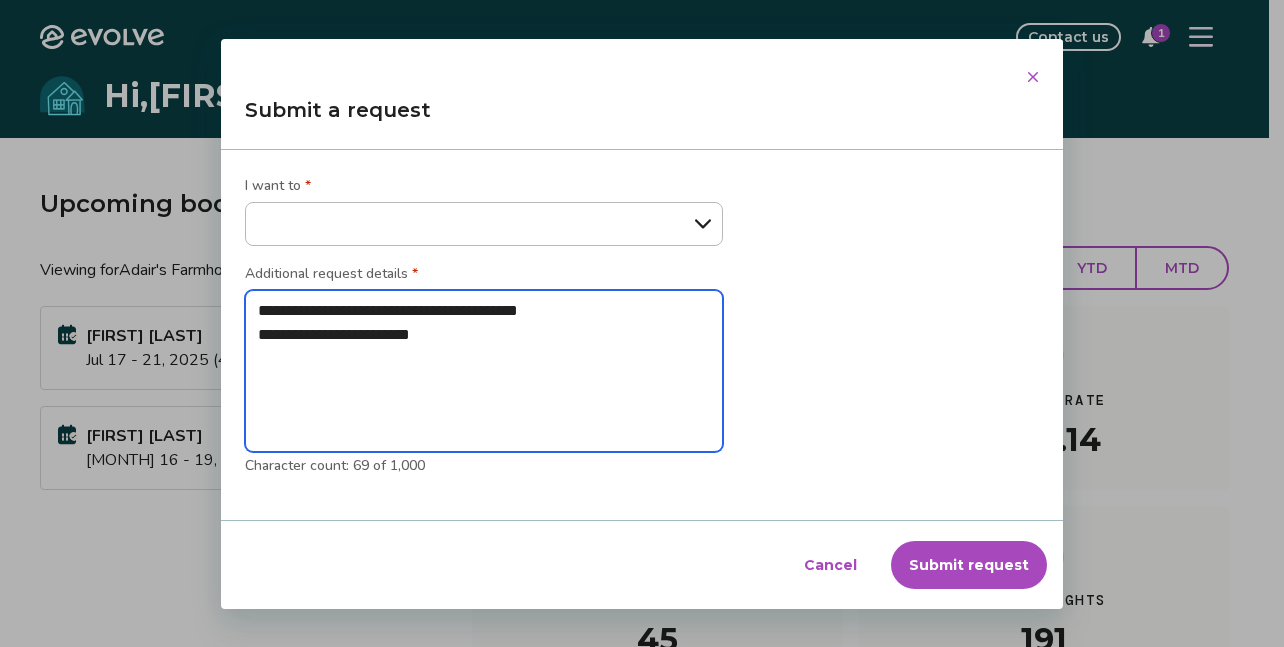 type on "**********" 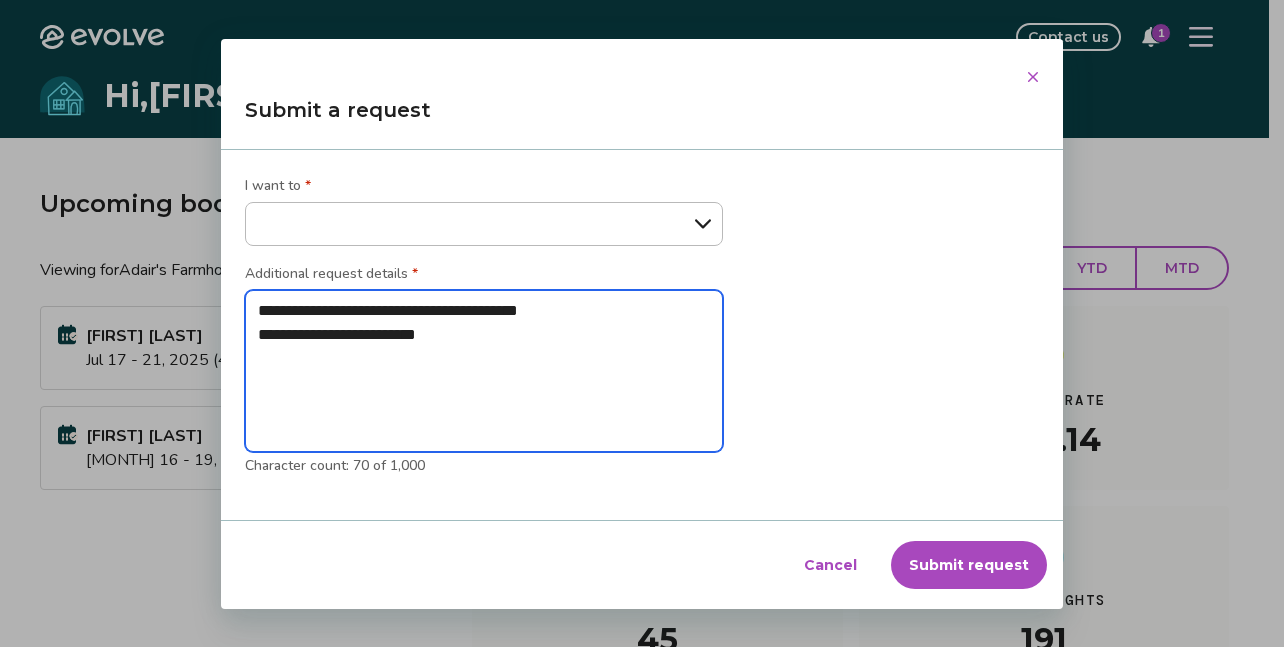 type on "**********" 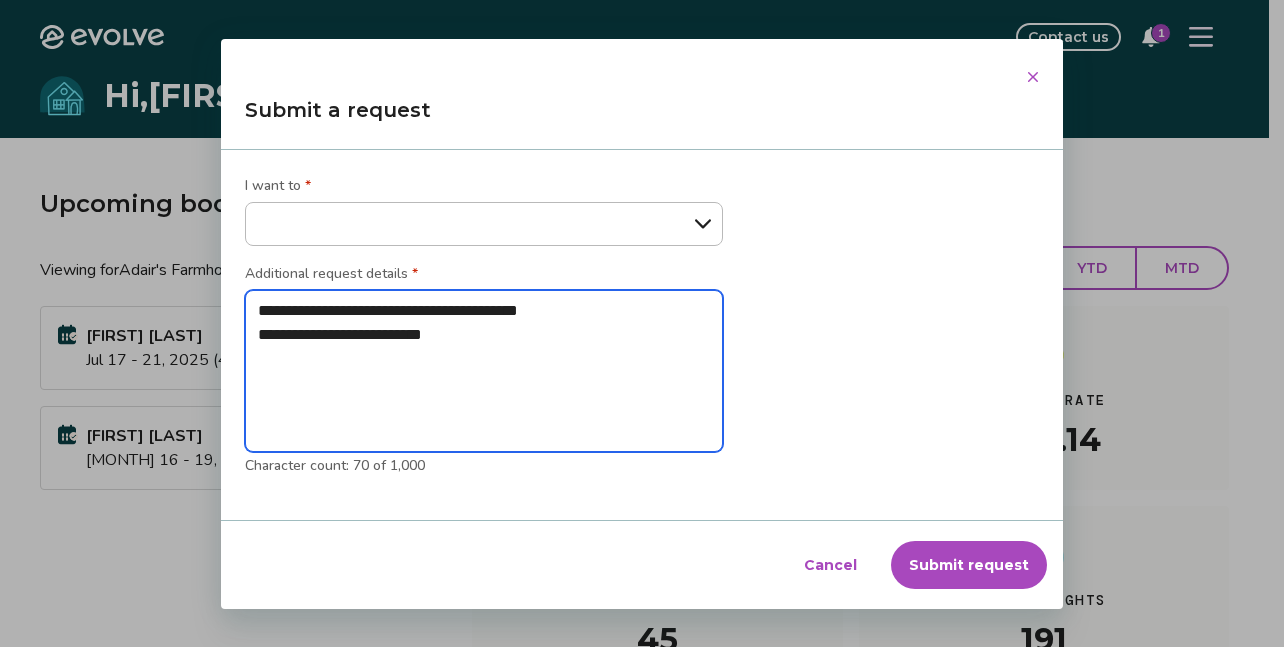 type on "*" 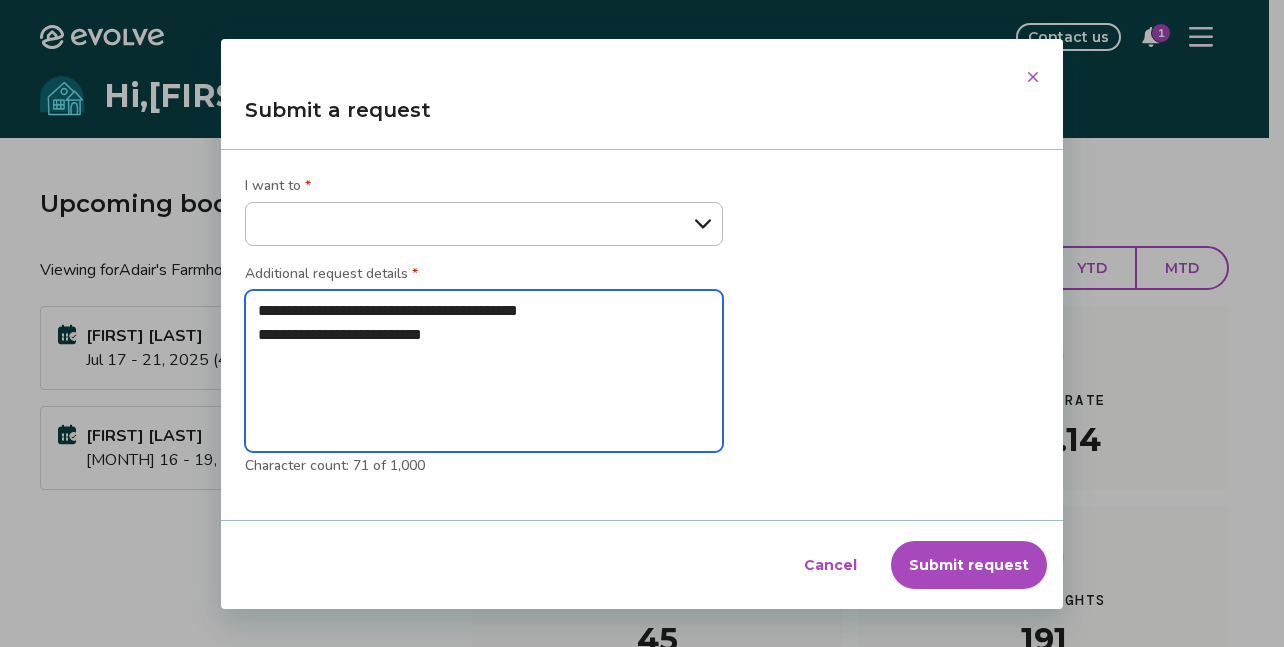 type 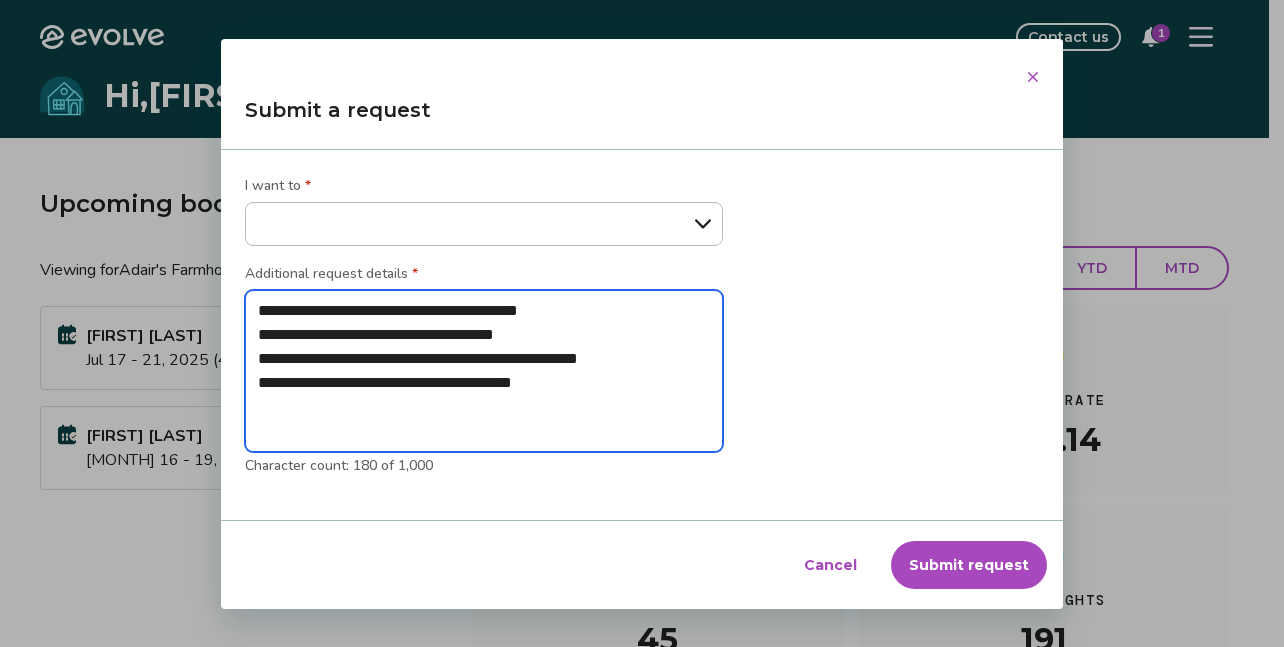 click on "**********" at bounding box center [484, 371] 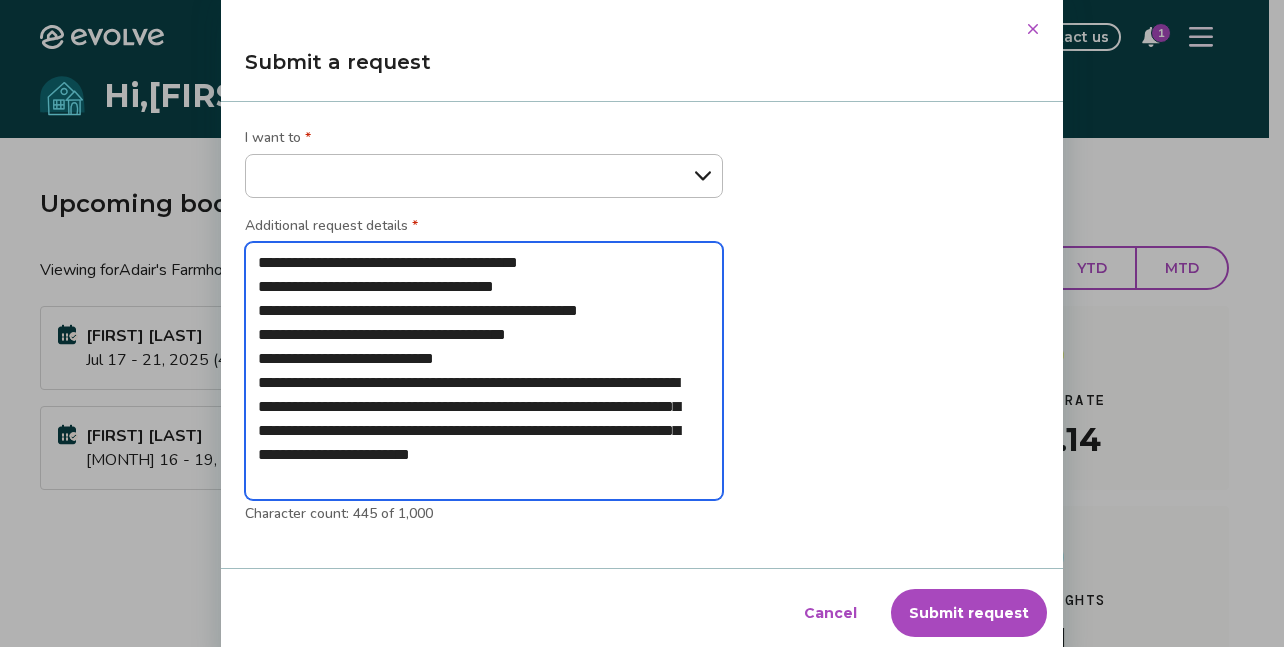 click on "**********" at bounding box center (484, 371) 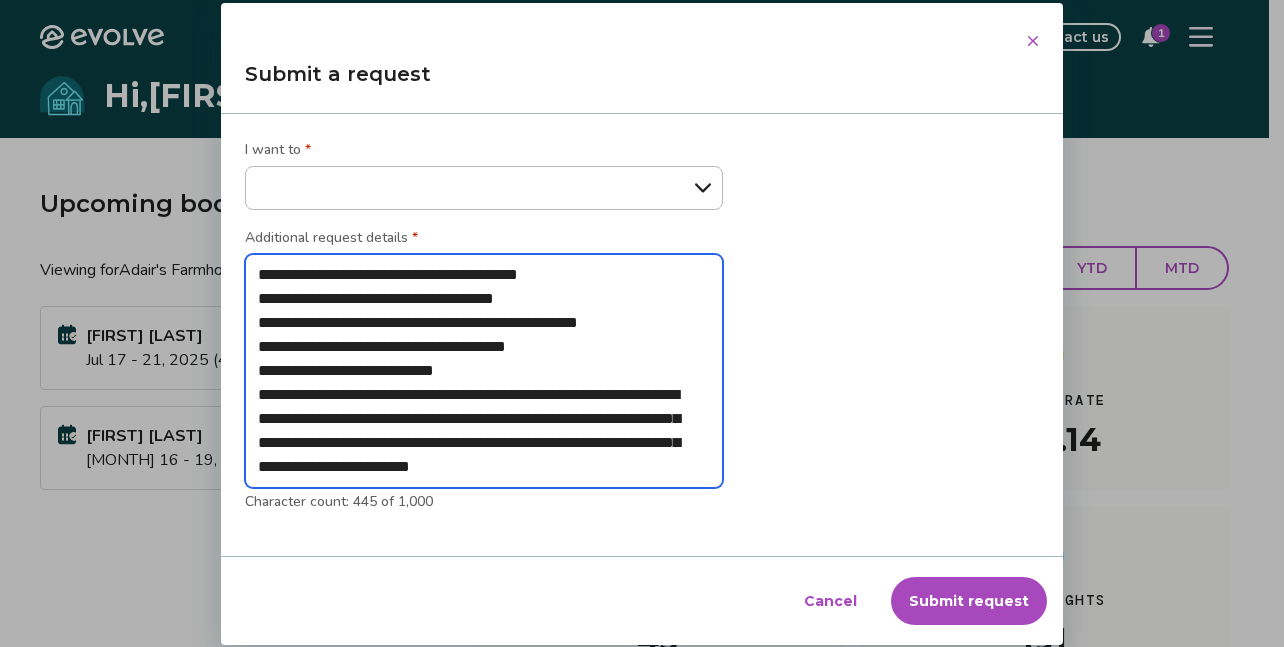 click on "**********" at bounding box center [484, 371] 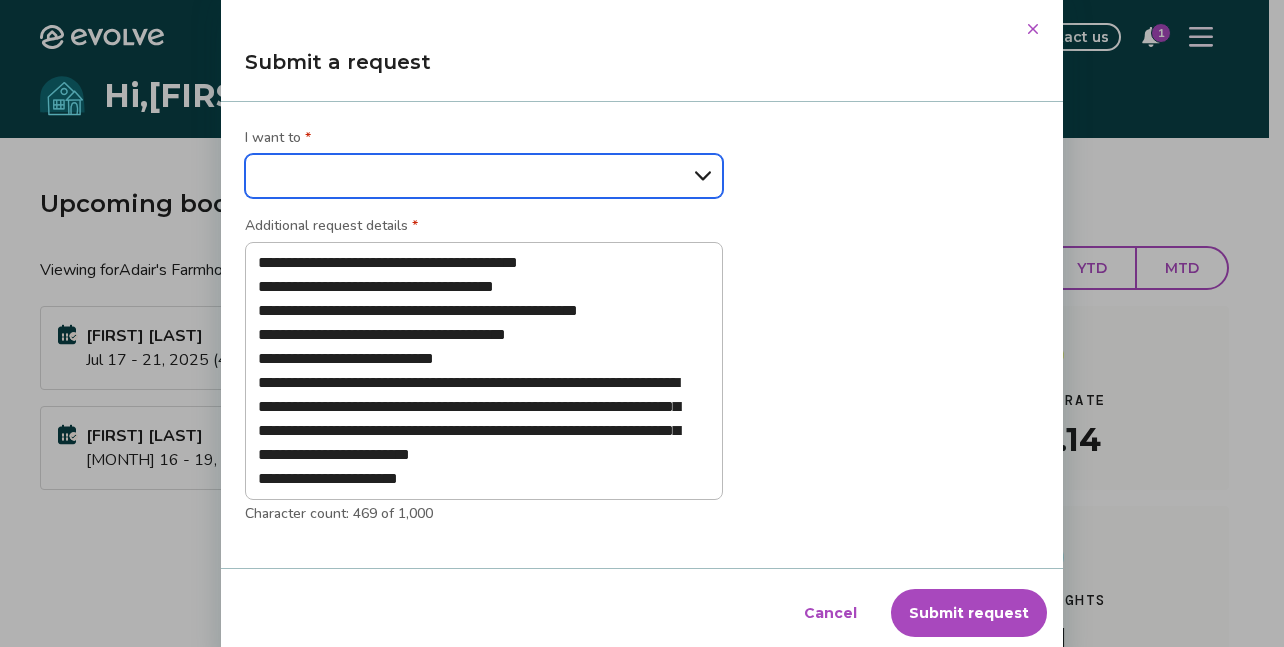 click on "**********" at bounding box center [484, 176] 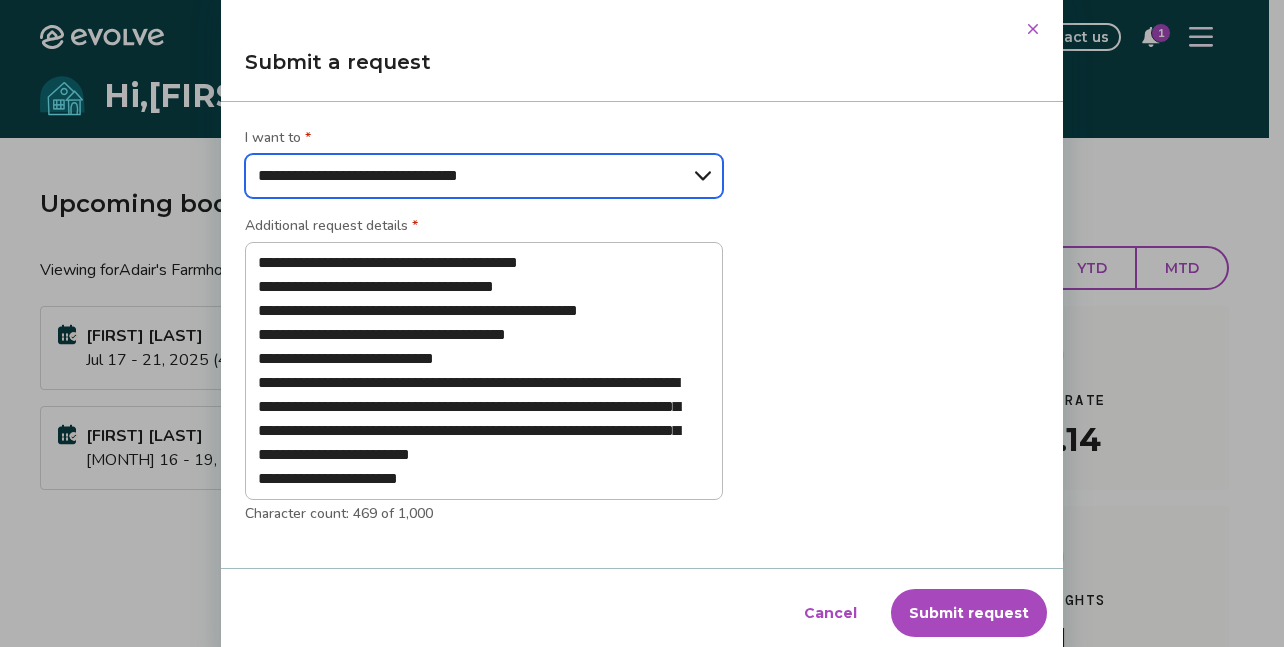 click on "**********" at bounding box center (484, 176) 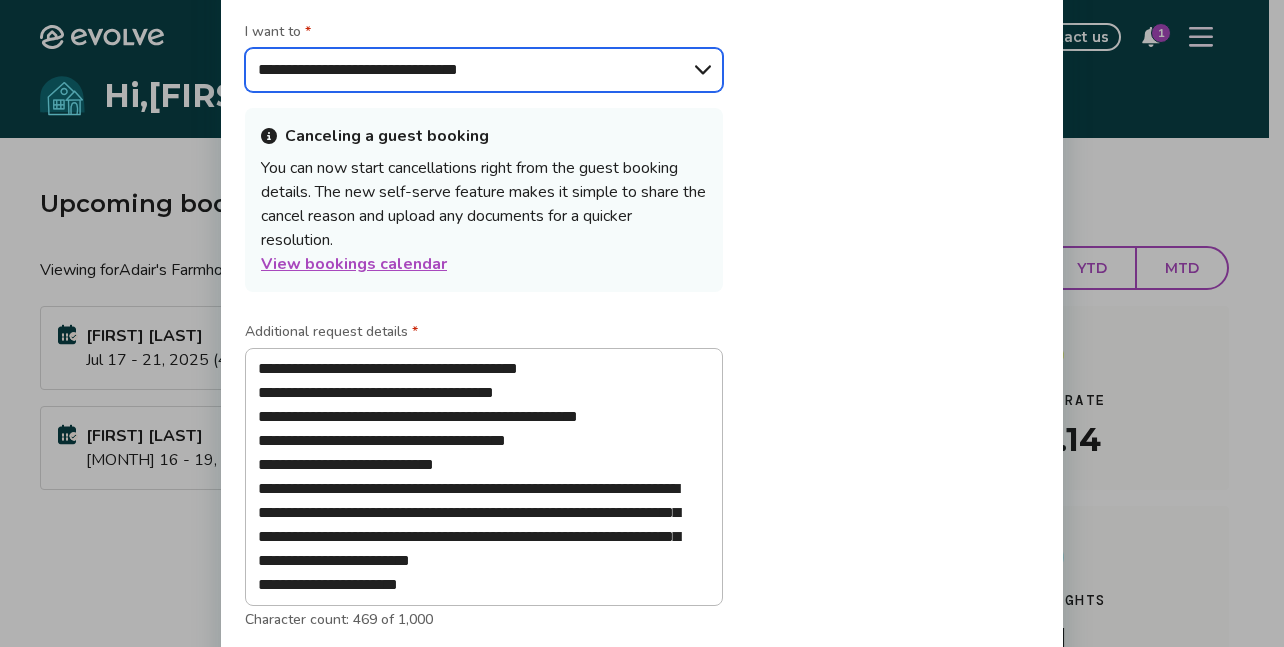 click on "**********" at bounding box center (484, 70) 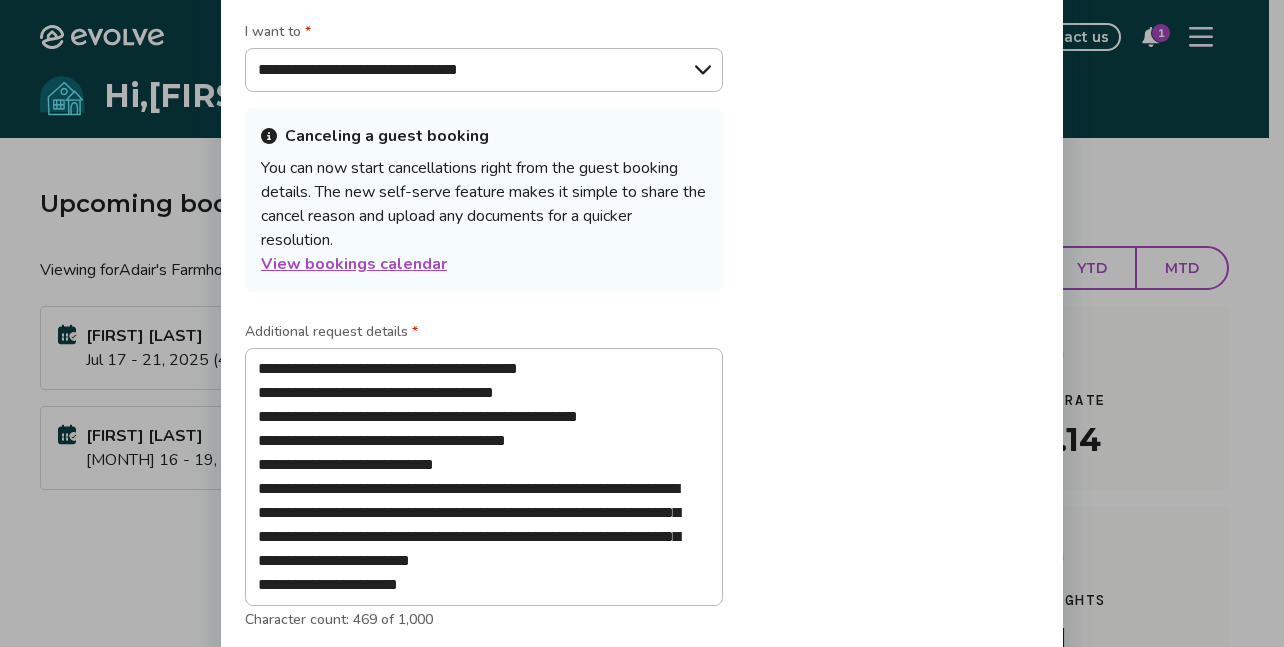 click on "**********" at bounding box center [642, 335] 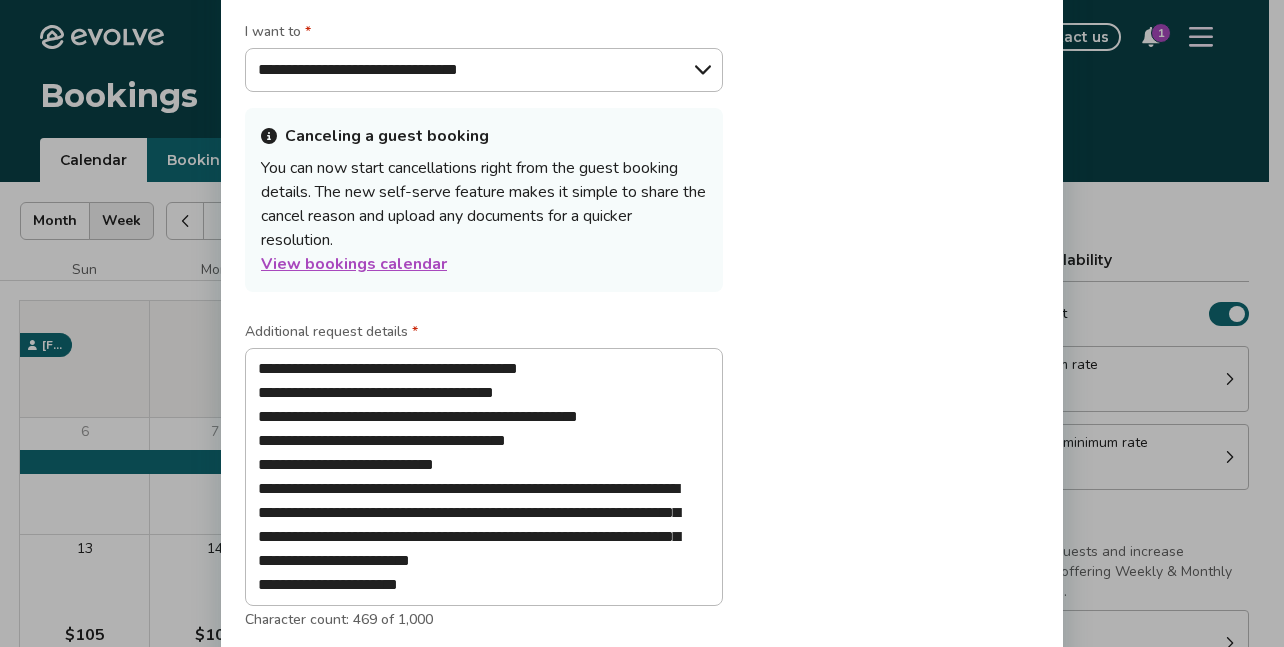 click on "View bookings calendar" at bounding box center [354, 264] 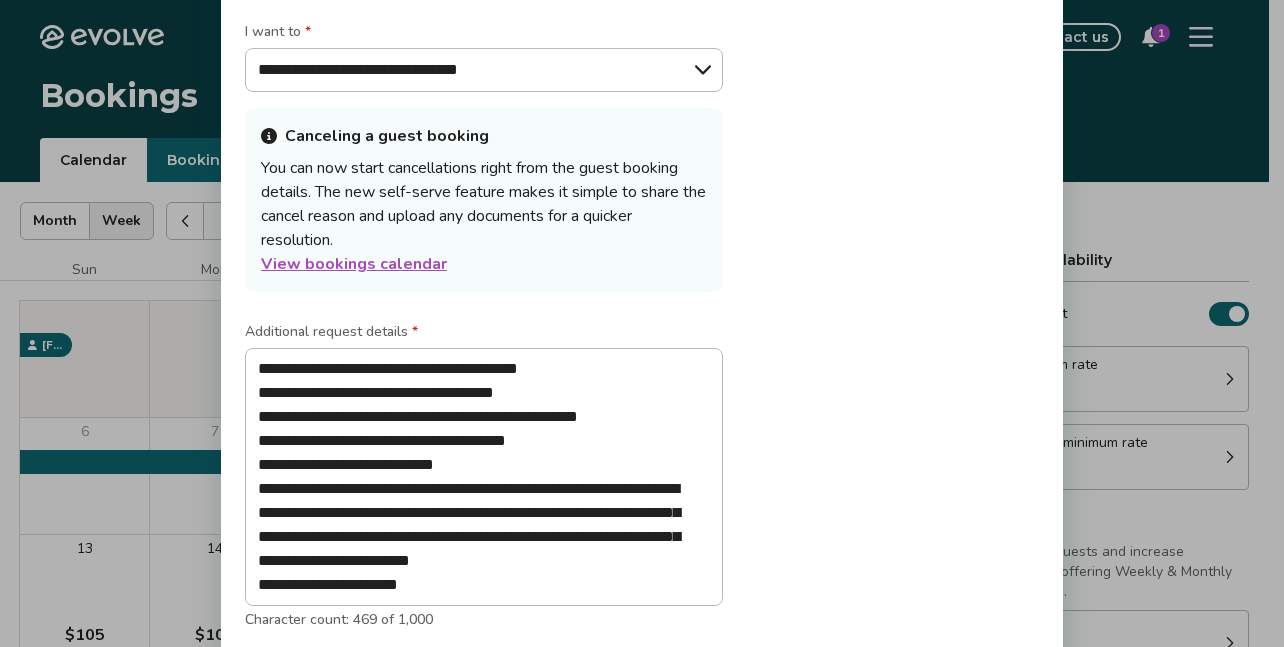 click on "**********" at bounding box center (642, 323) 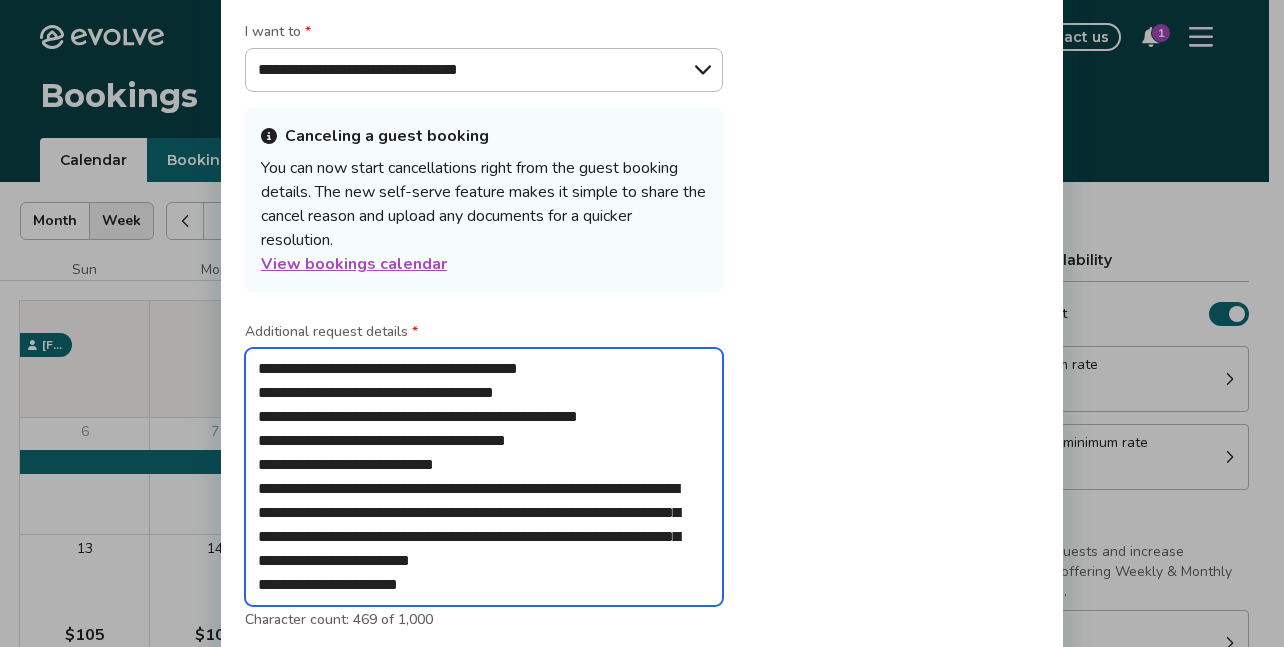 click on "**********" at bounding box center [484, 477] 